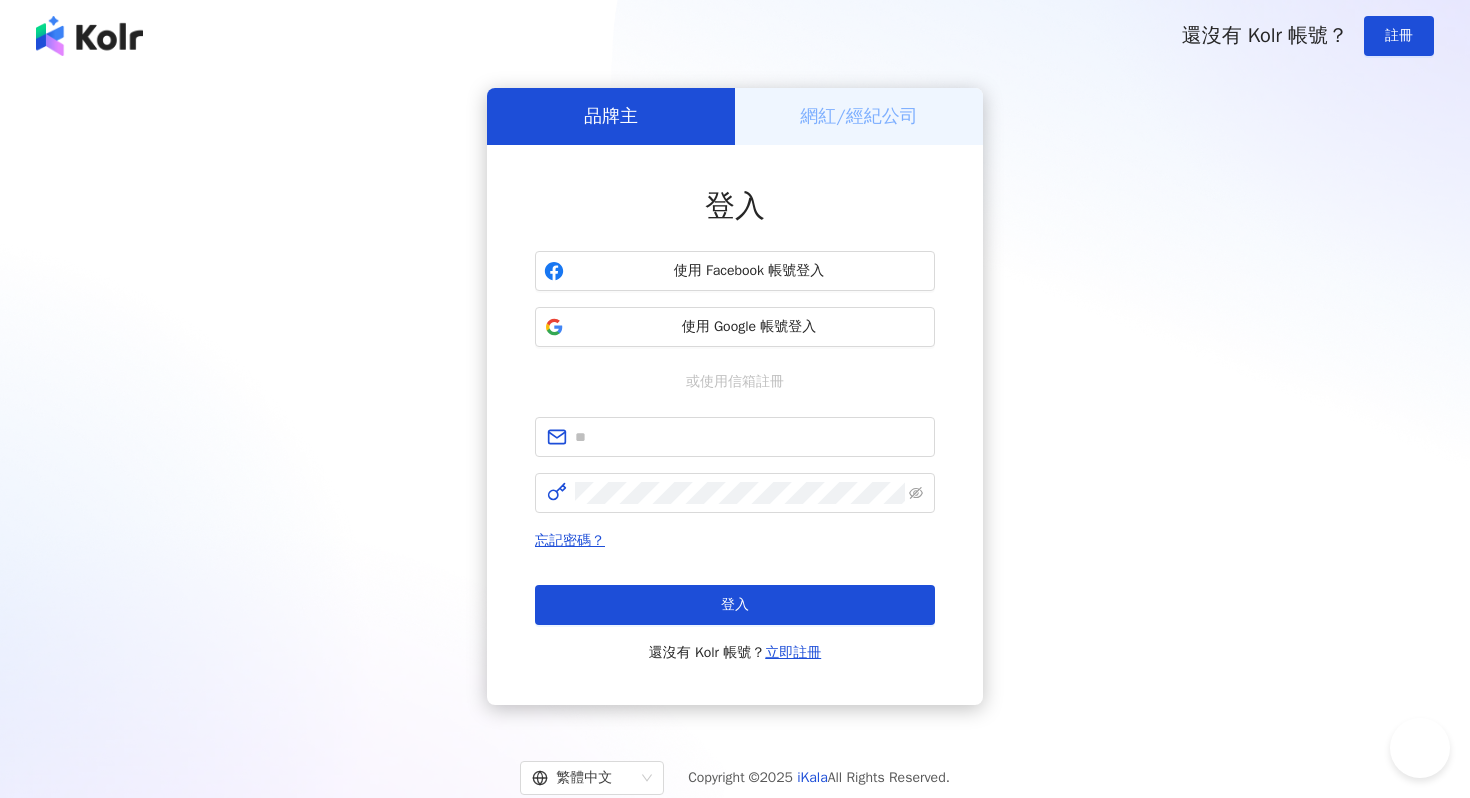 scroll, scrollTop: 0, scrollLeft: 0, axis: both 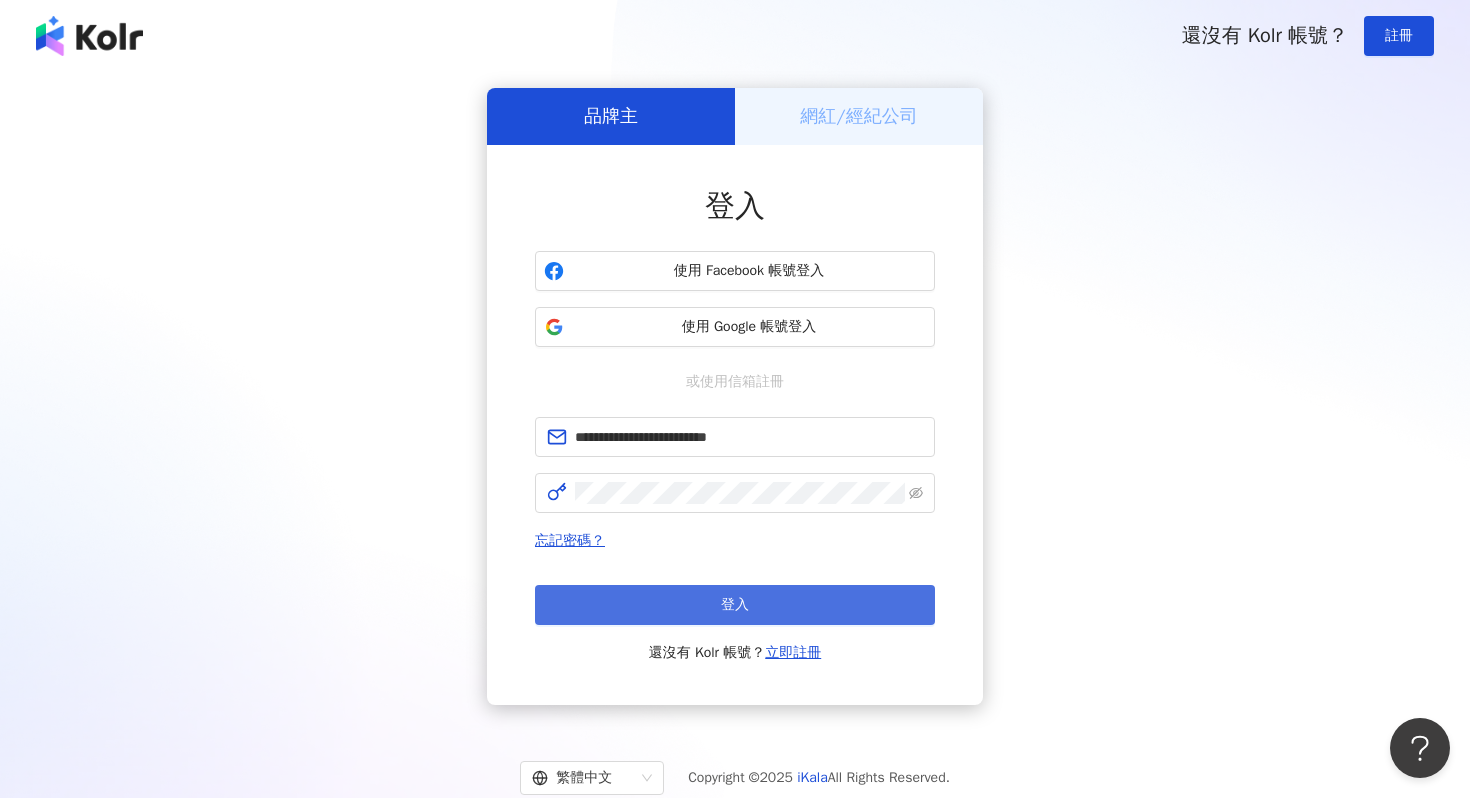 click on "登入" at bounding box center (735, 605) 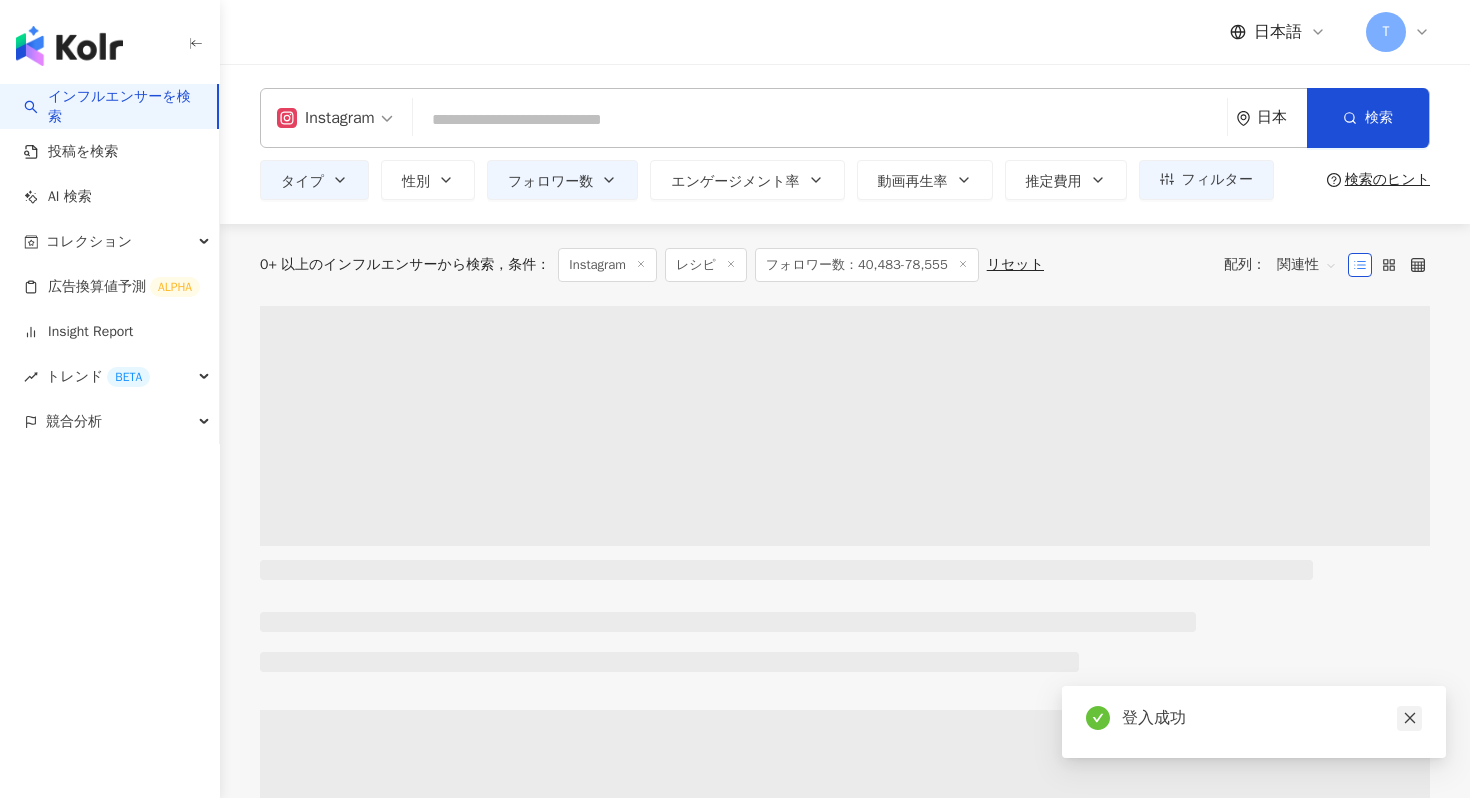 click 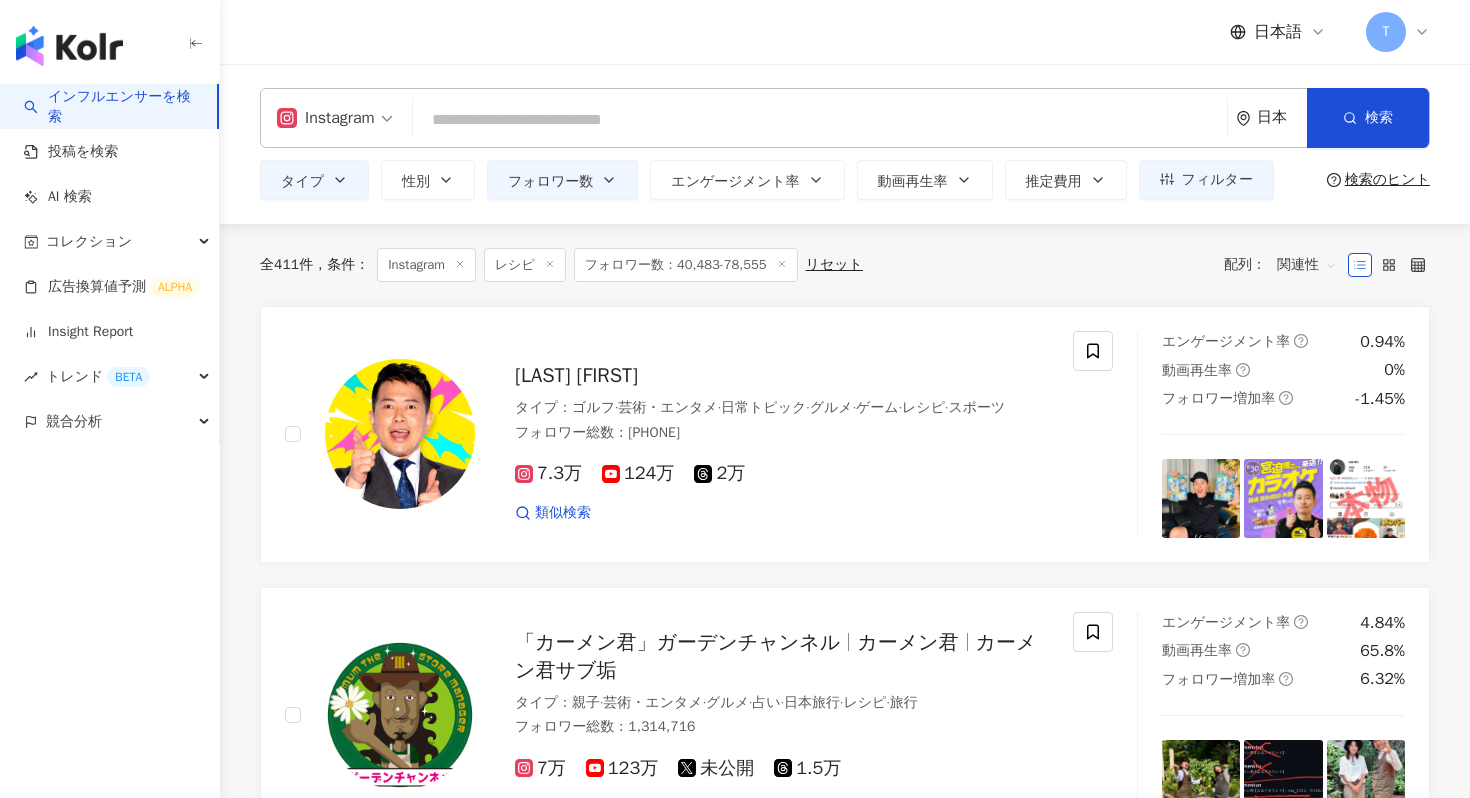 click on "Instagram" at bounding box center (335, 118) 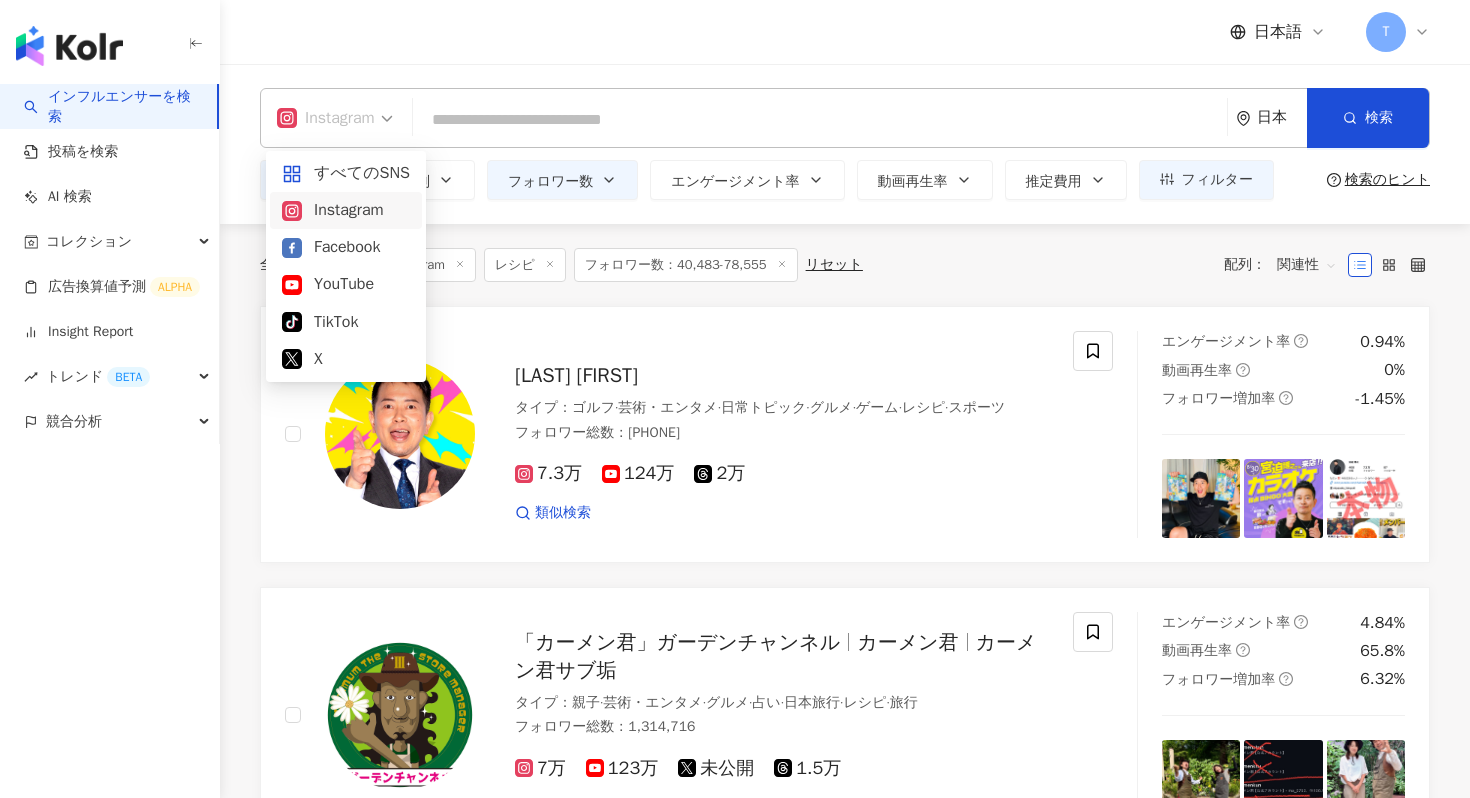 click on "Instagram [COUNTRY] 検索 タイプ 性別 フォロワー数 エンゲージメント率 動画再生率 推定費用  フィルター 検索のヒント" at bounding box center (845, 144) 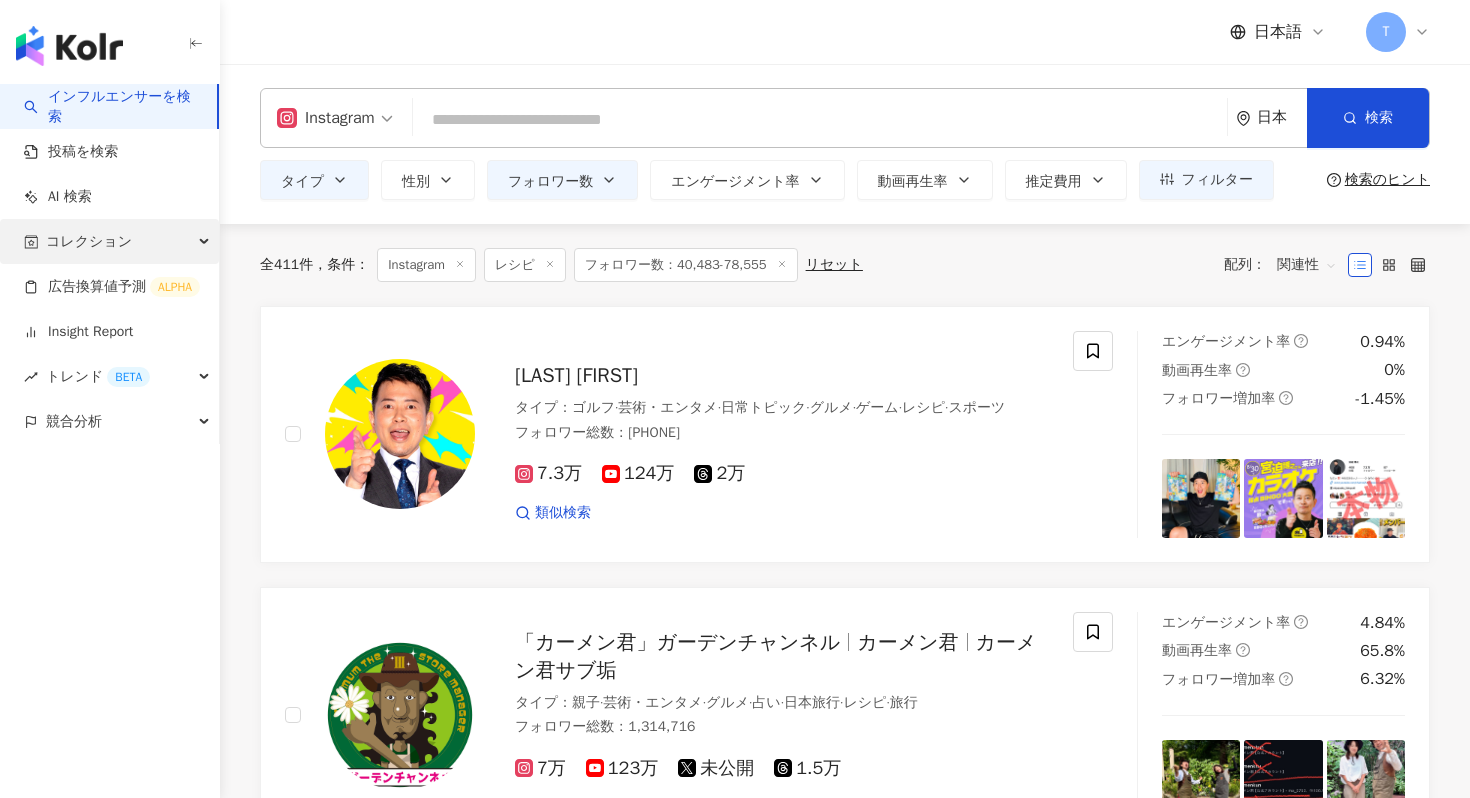 click on "コレクション" at bounding box center [109, 241] 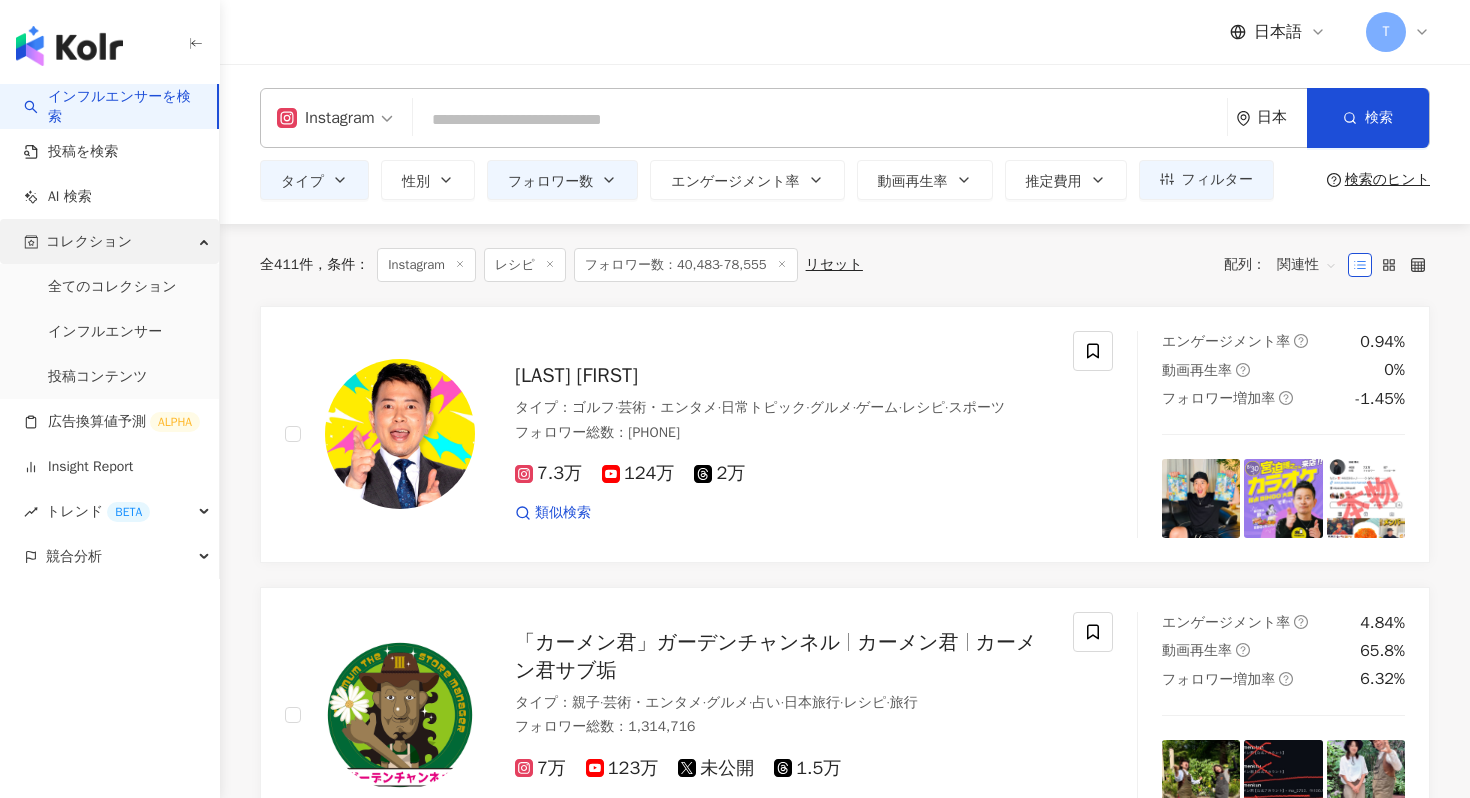 click on "コレクション" at bounding box center [109, 241] 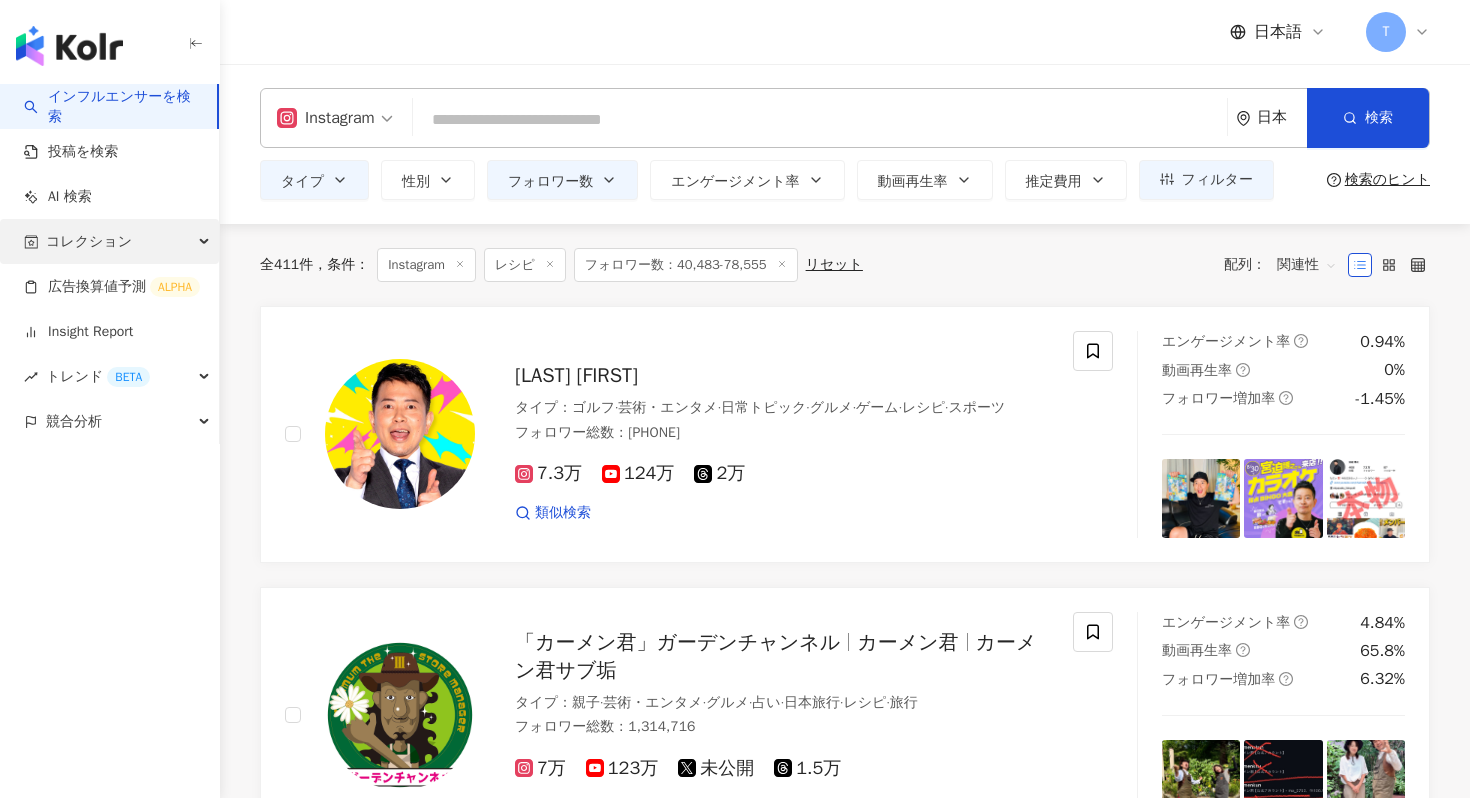 click on "コレクション" at bounding box center (109, 241) 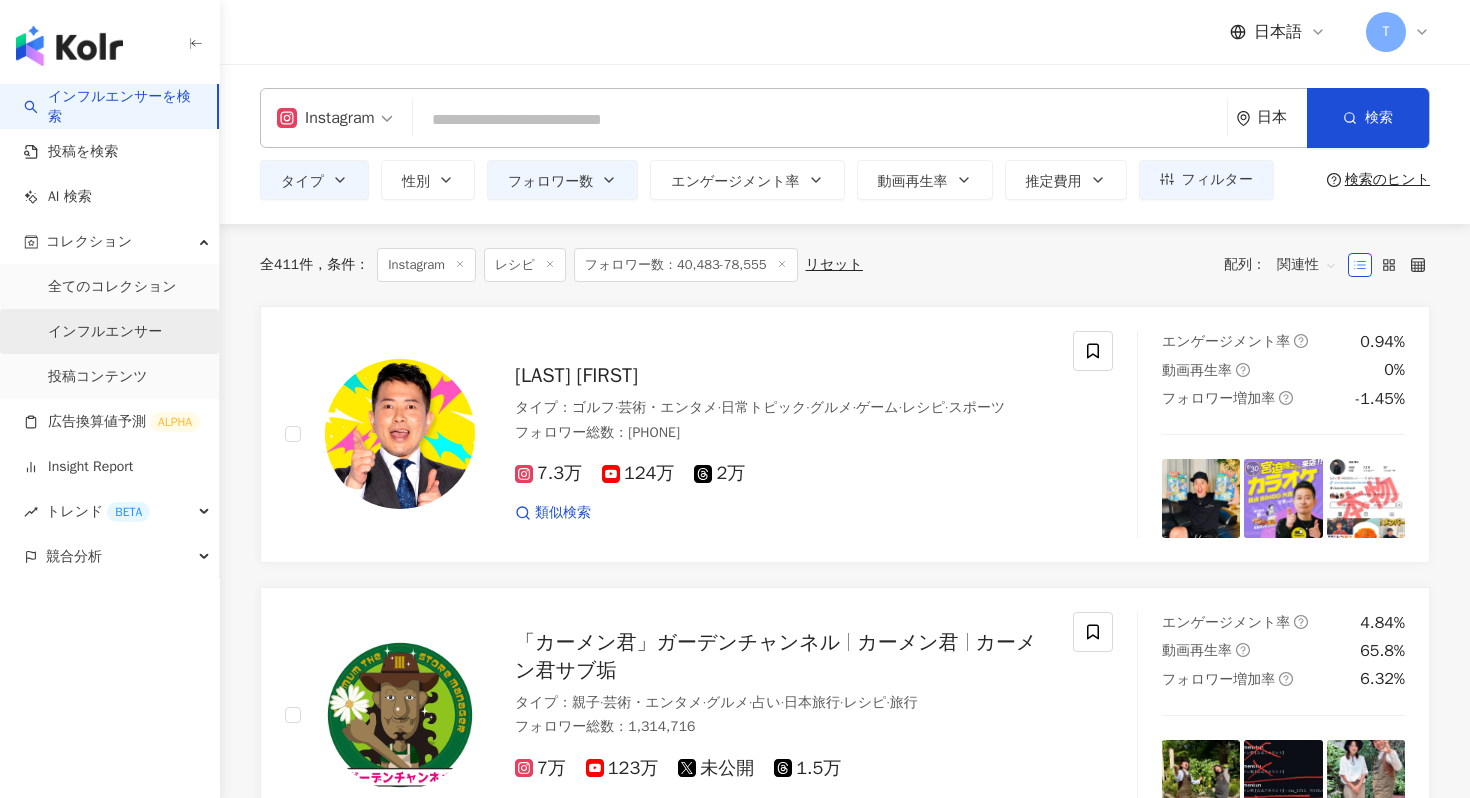 click on "インフルエンサー" at bounding box center [105, 332] 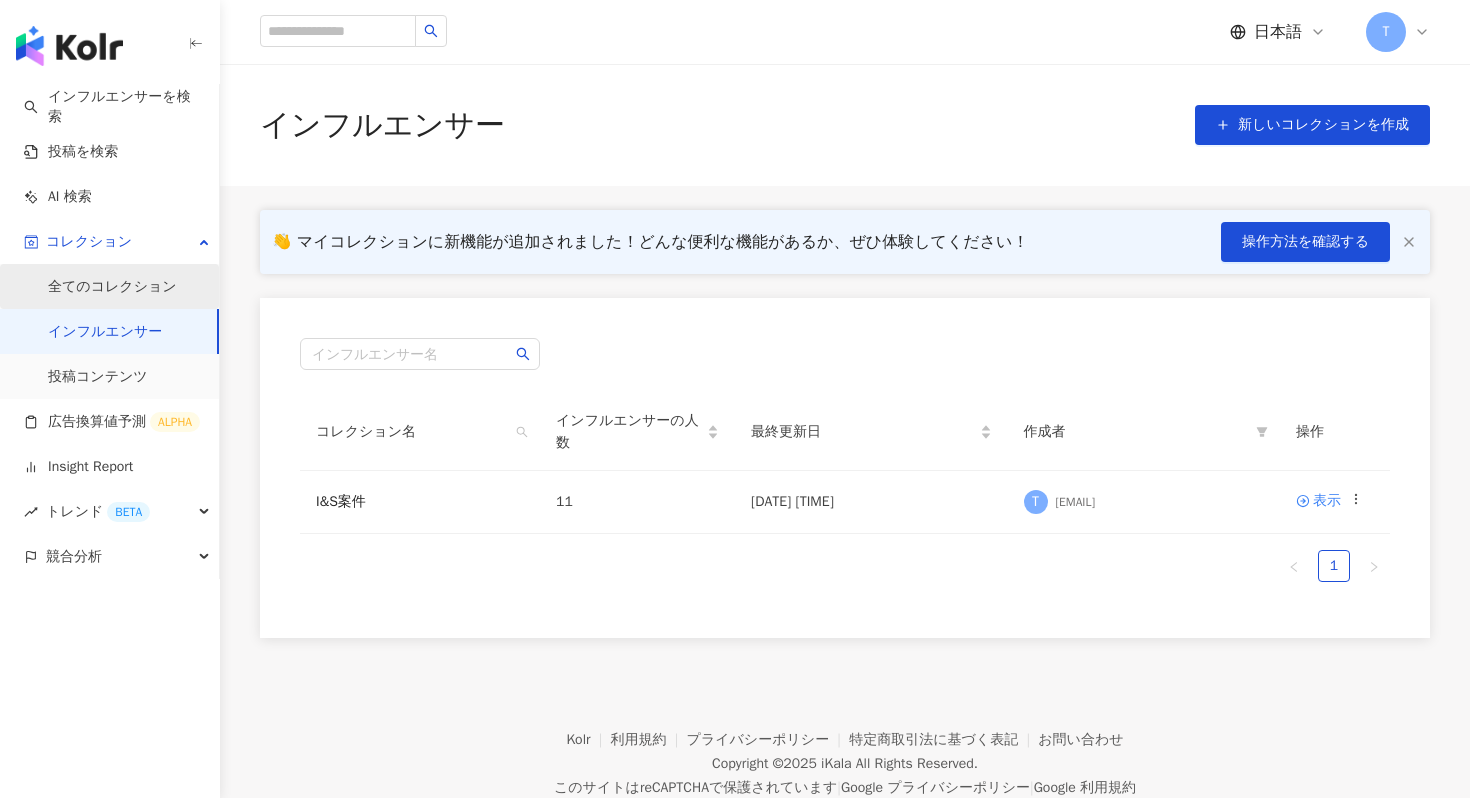 click on "全てのコレクション" at bounding box center (112, 287) 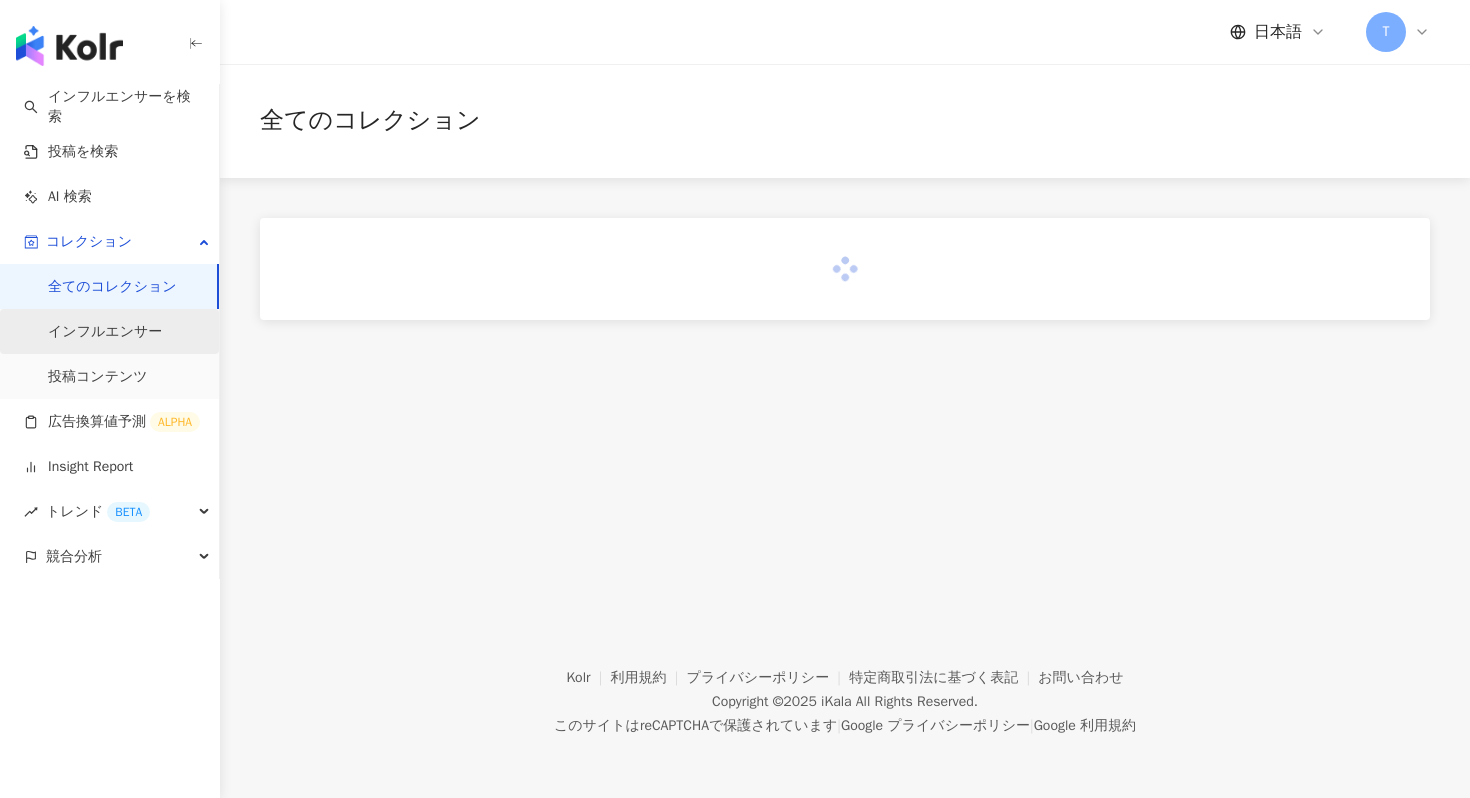 click on "インフルエンサー" at bounding box center (105, 332) 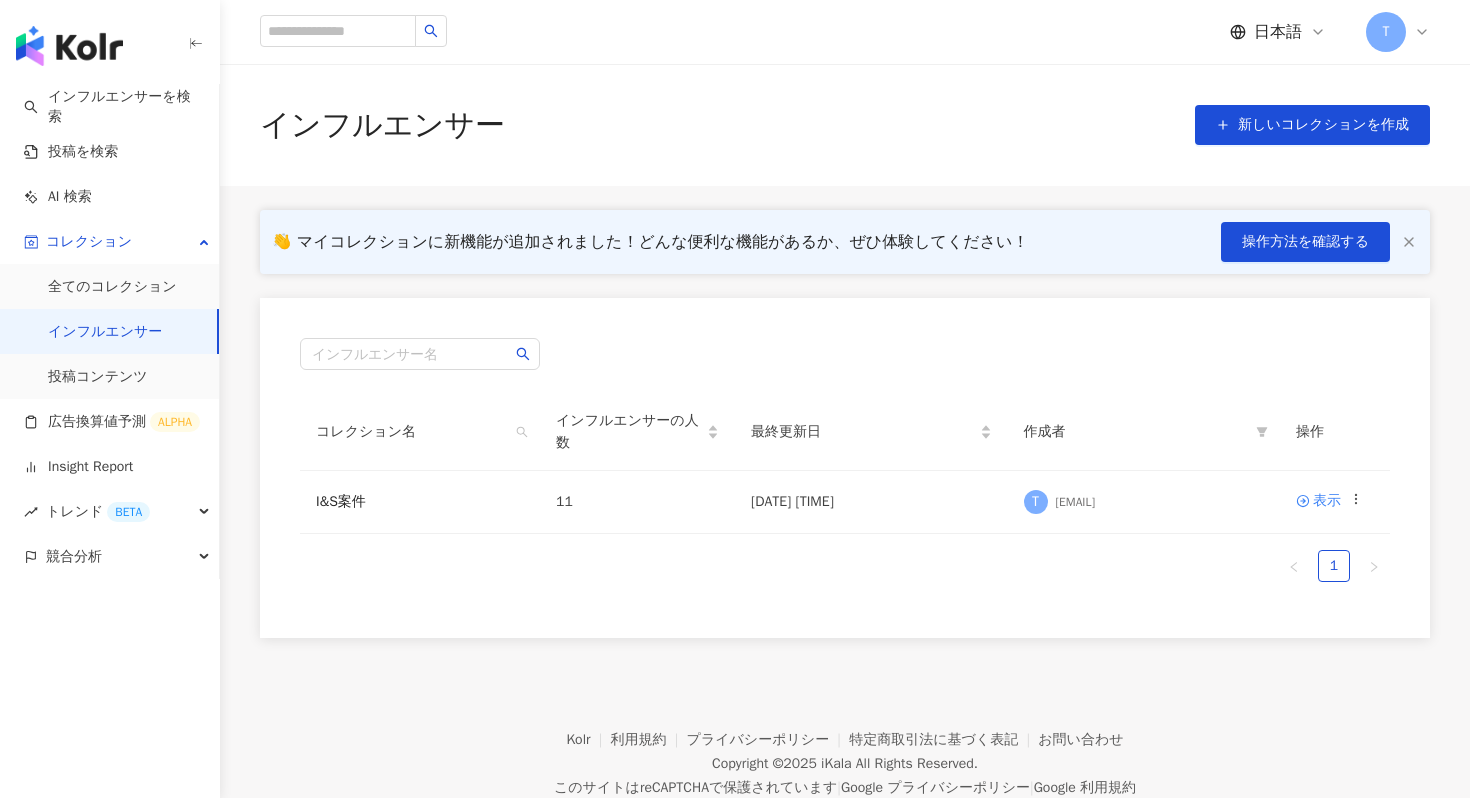 click on "👋 マイコレクションに新機能が追加されました！どんな便利な機能があるか、ぜひ体験してください！ 操作方法を確認する インフルエンサー名 コレクション名 インフルエンサーの人数 最終更新日 作成者 操作           I&S案件 11 2025/07/10 1:43 T [EMAIL] 表示 1" at bounding box center (845, 424) 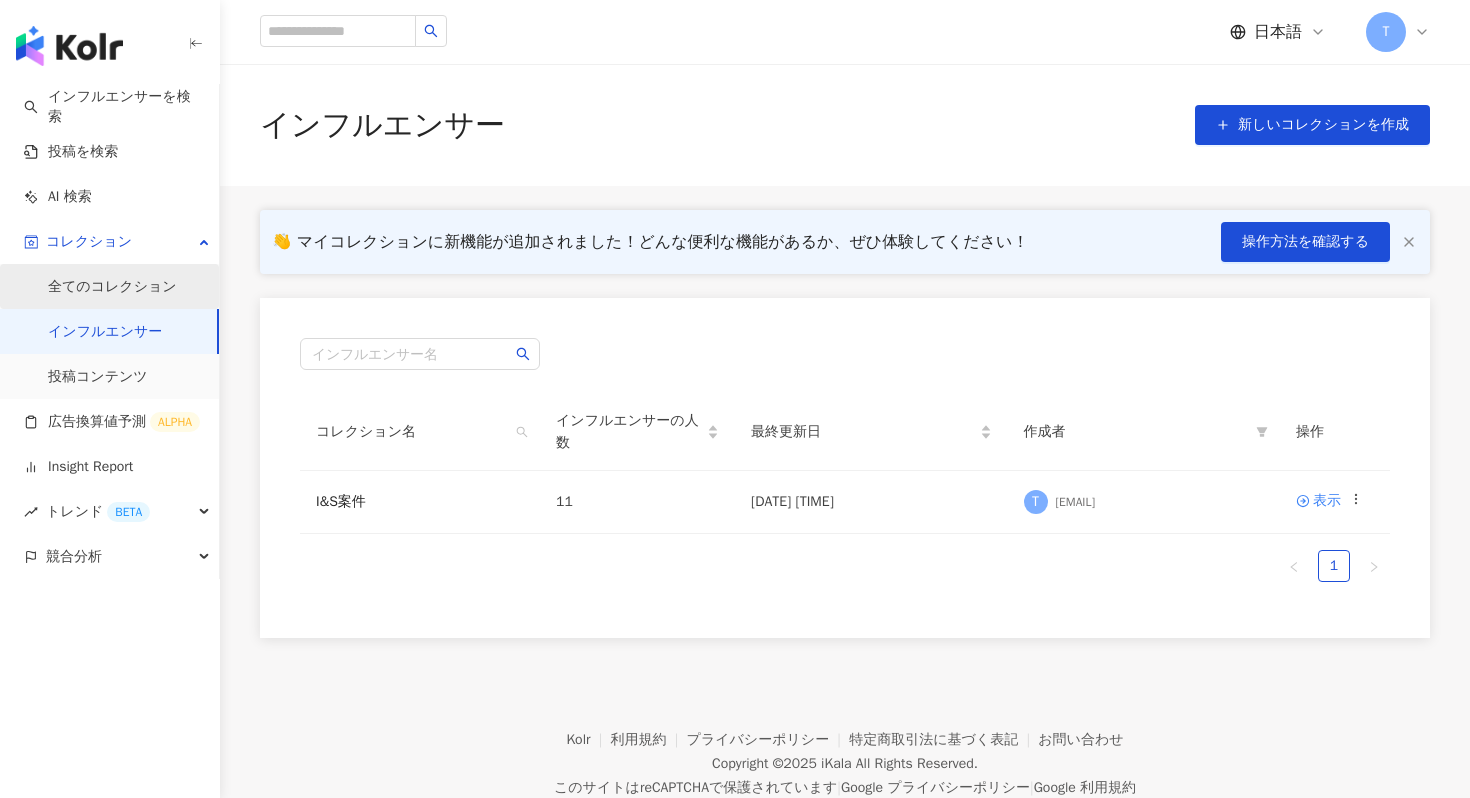 click on "全てのコレクション" at bounding box center [112, 287] 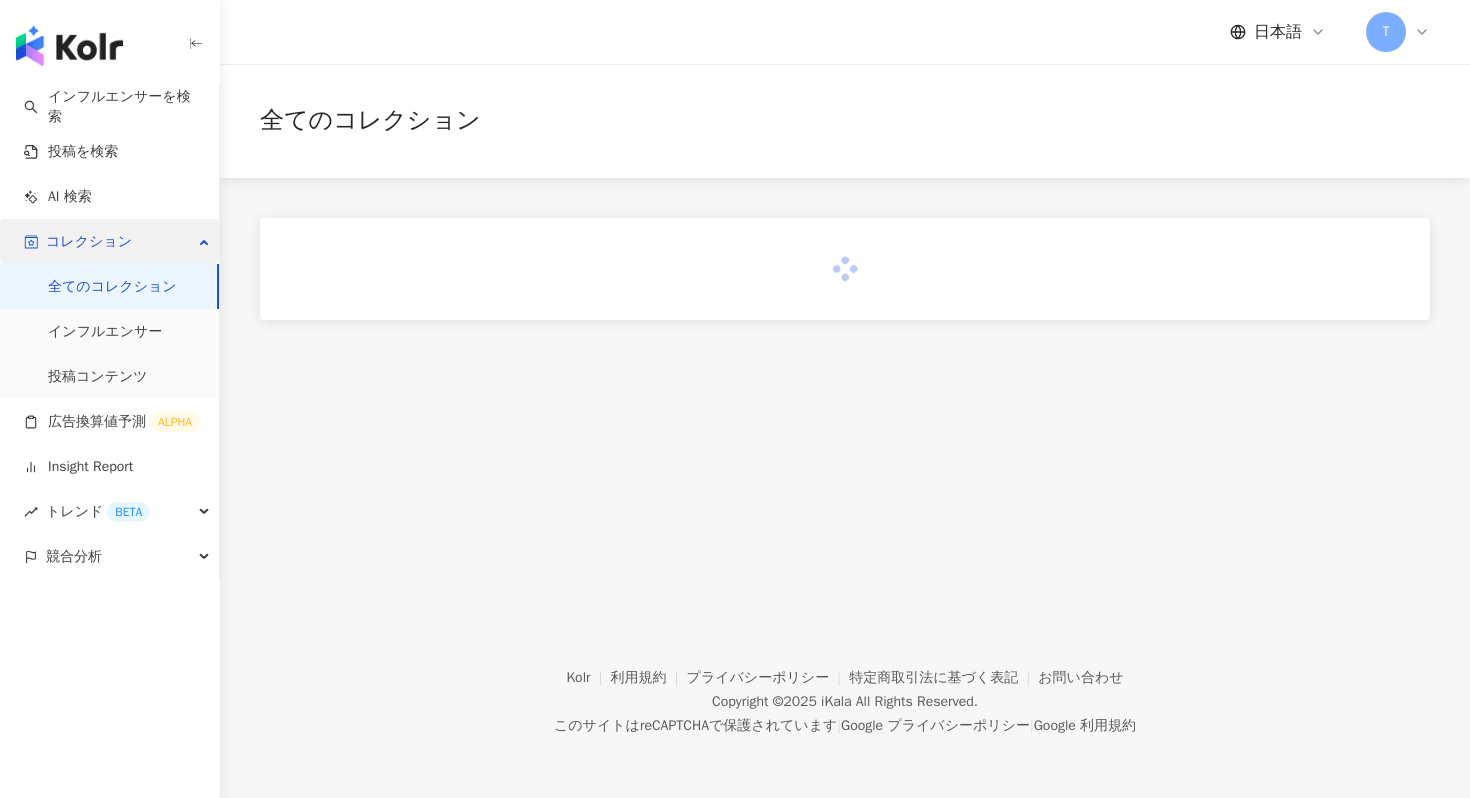 click on "コレクション" at bounding box center [109, 241] 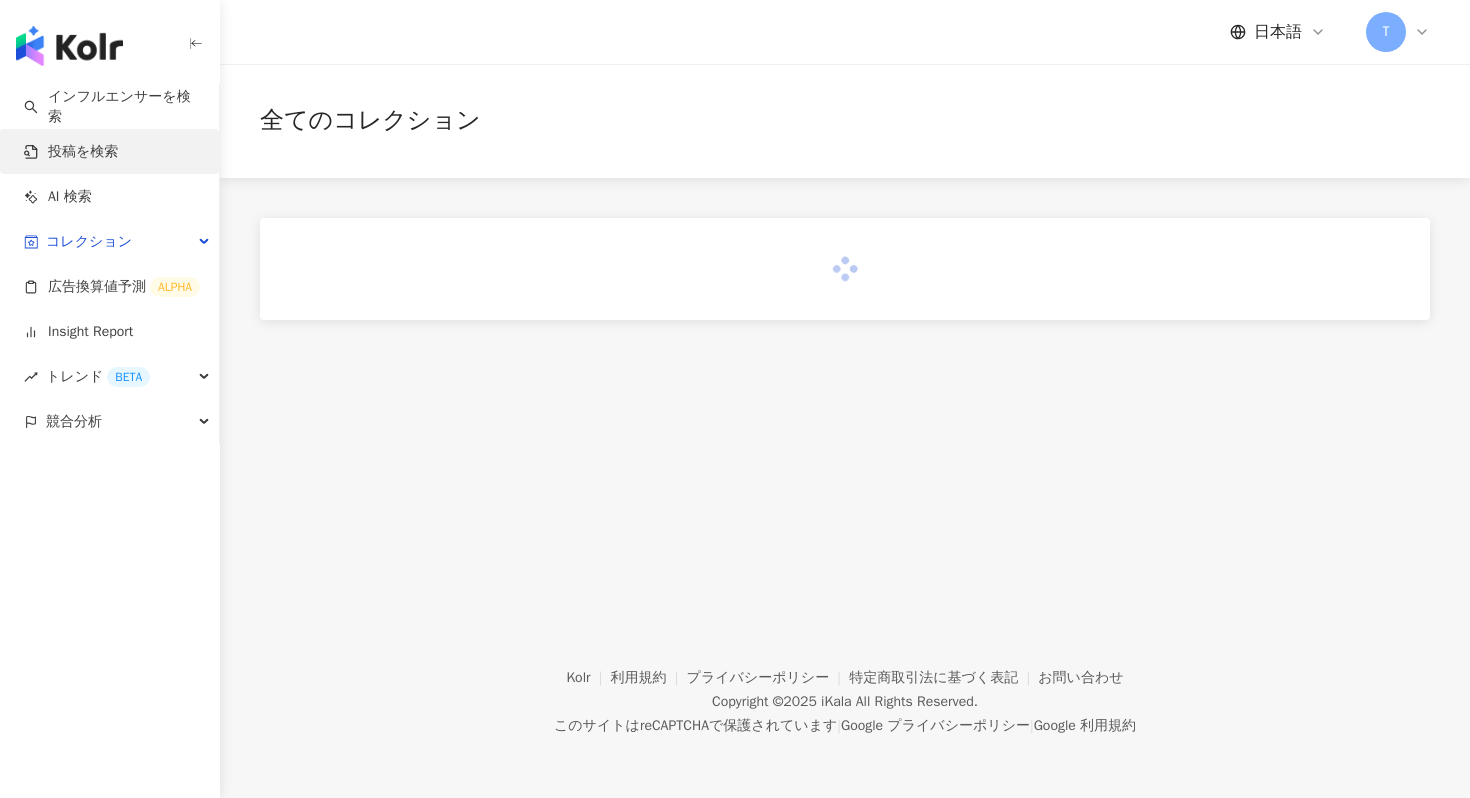 click on "投稿を検索" at bounding box center (71, 152) 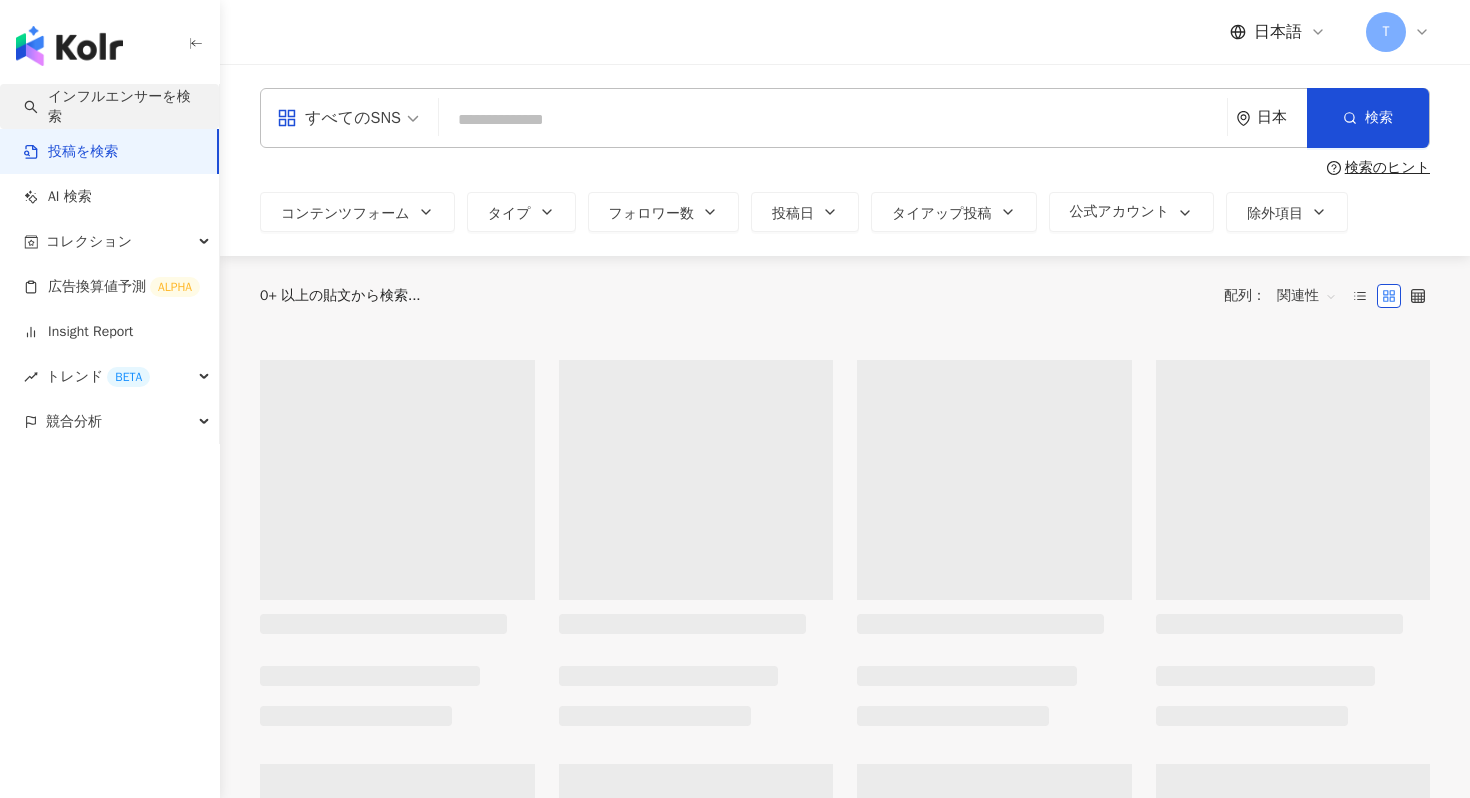 click on "インフルエンサーを検索" at bounding box center (113, 106) 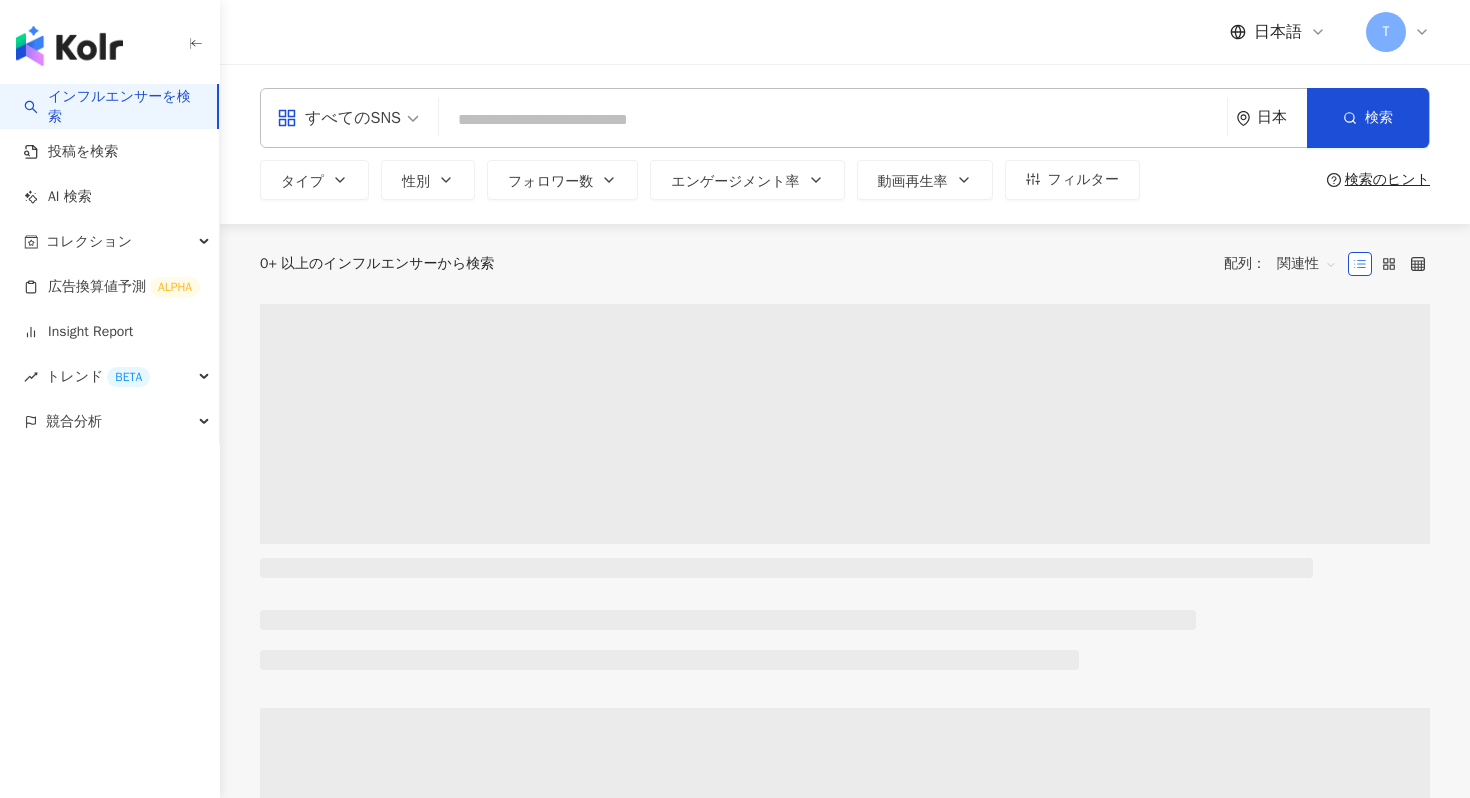 click at bounding box center (833, 120) 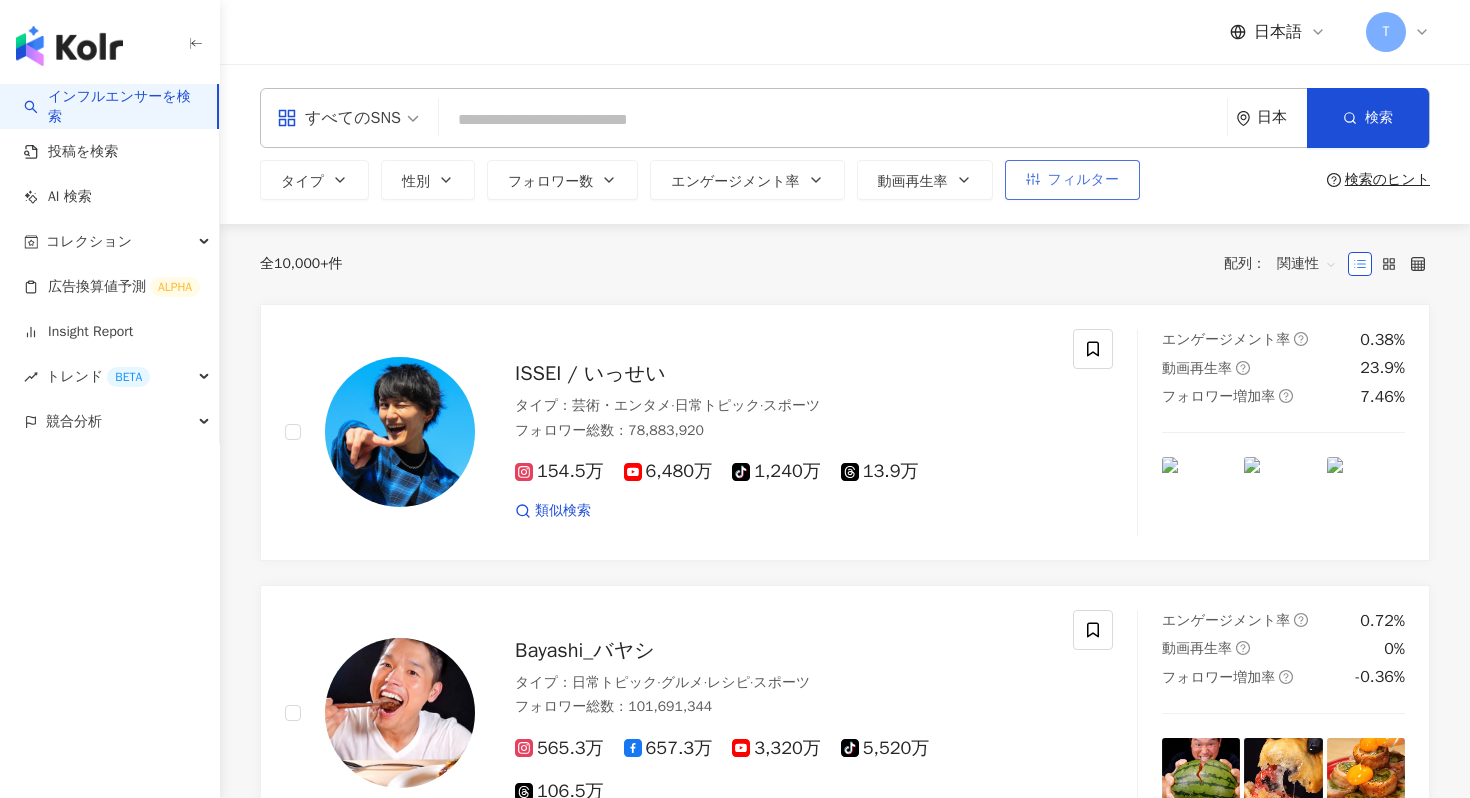 click on "フィルター" at bounding box center [1072, 180] 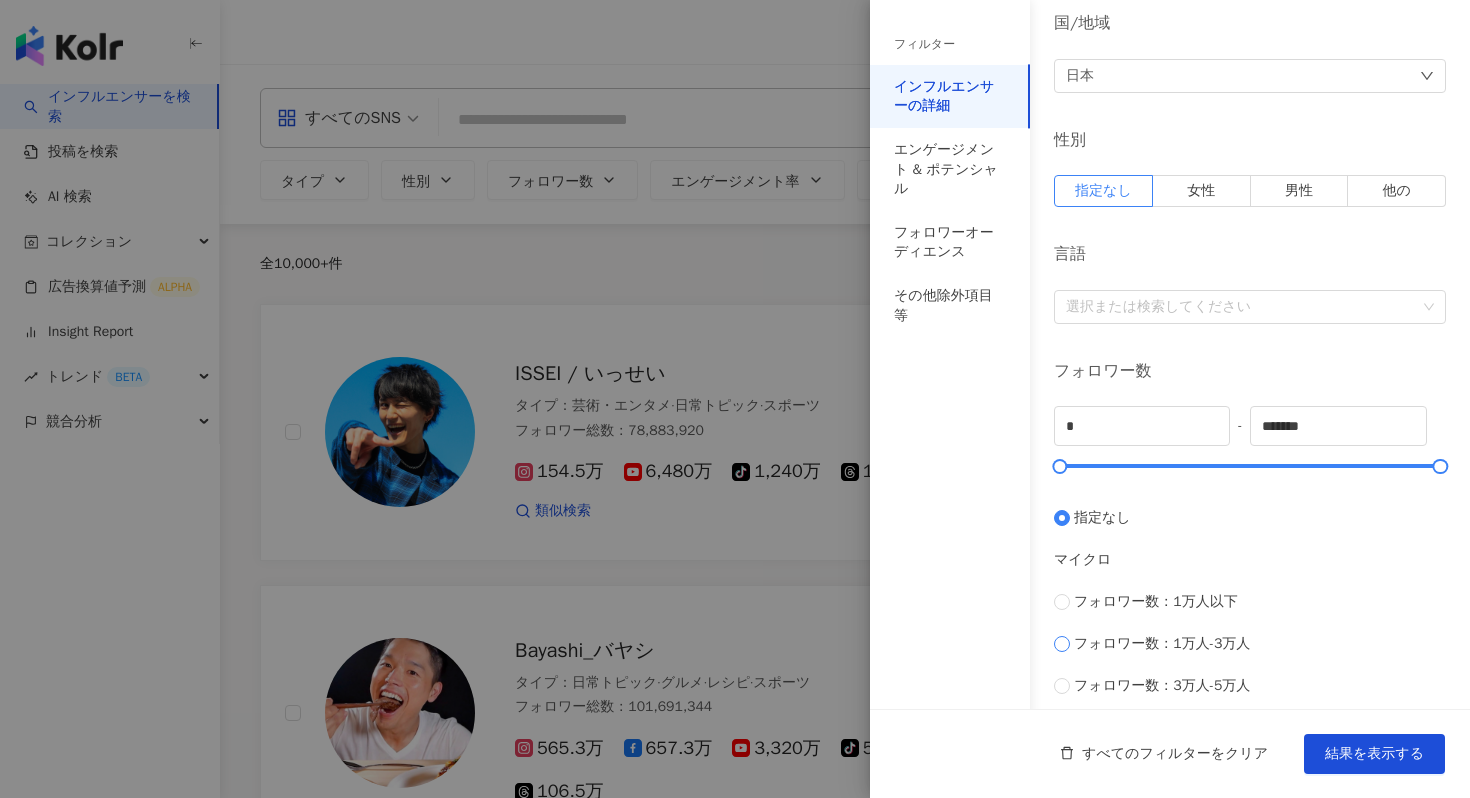 scroll, scrollTop: 0, scrollLeft: 0, axis: both 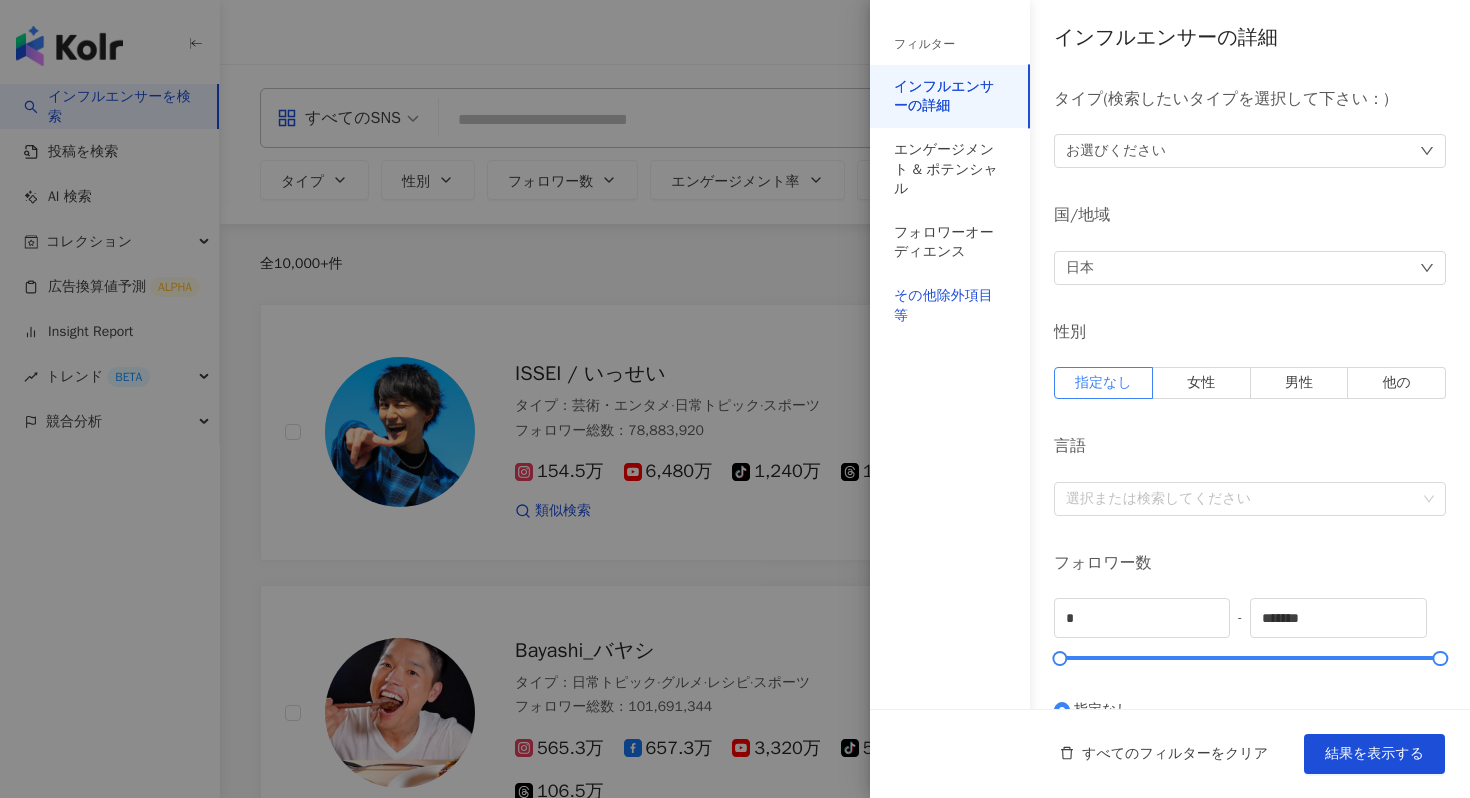 click on "その他除外項目等" at bounding box center (950, 305) 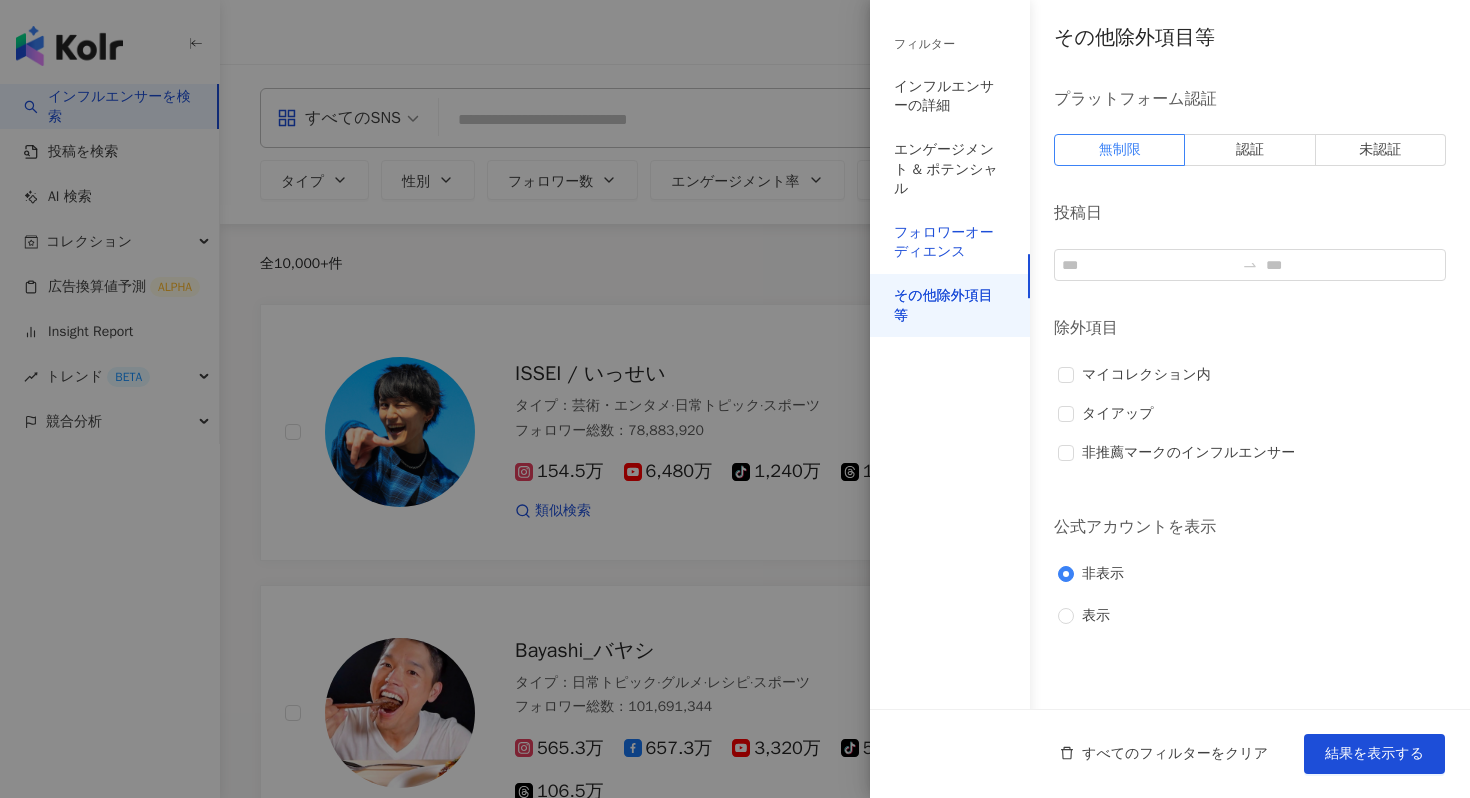 click on "フォロワーオーディエンス" at bounding box center [950, 242] 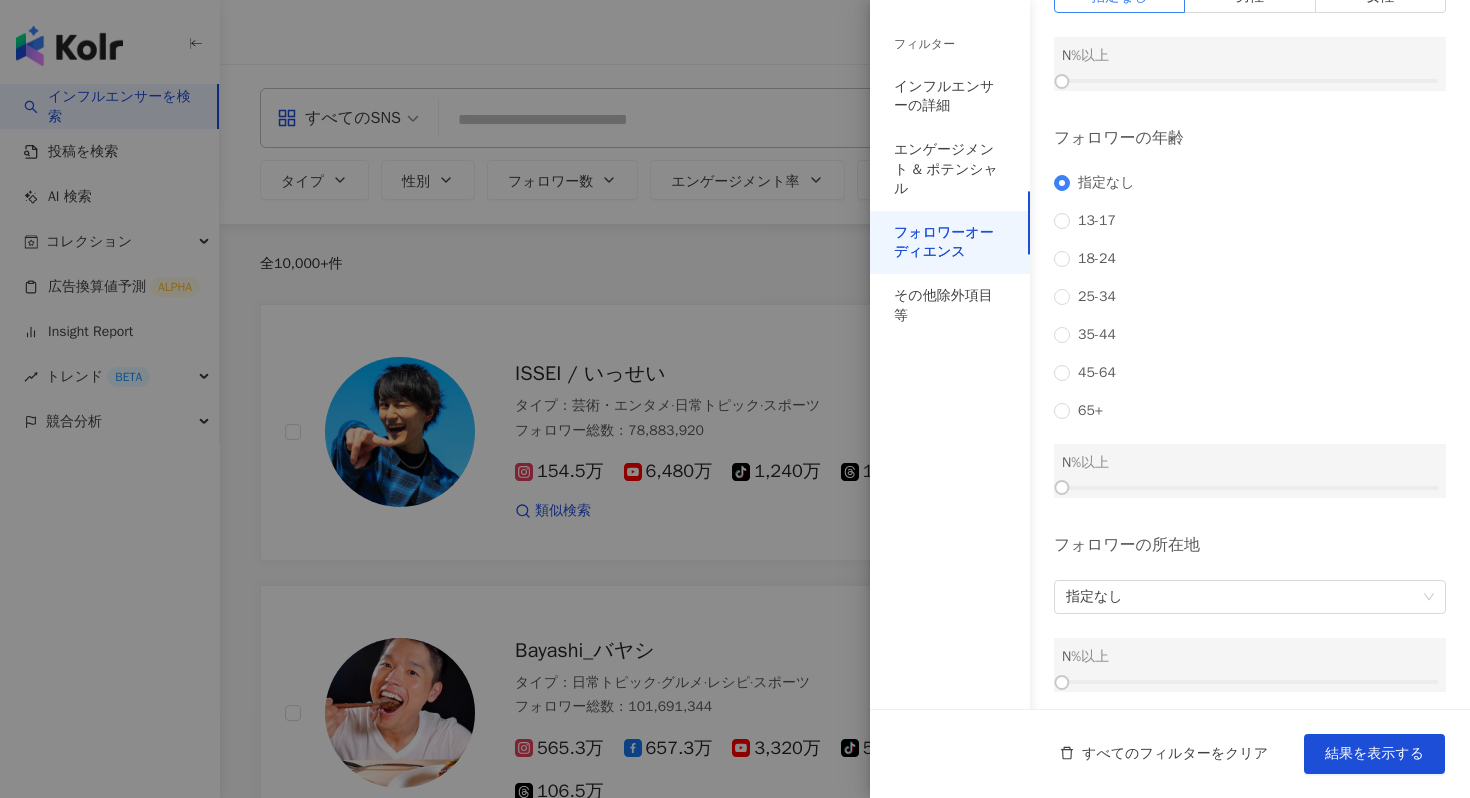scroll, scrollTop: 0, scrollLeft: 0, axis: both 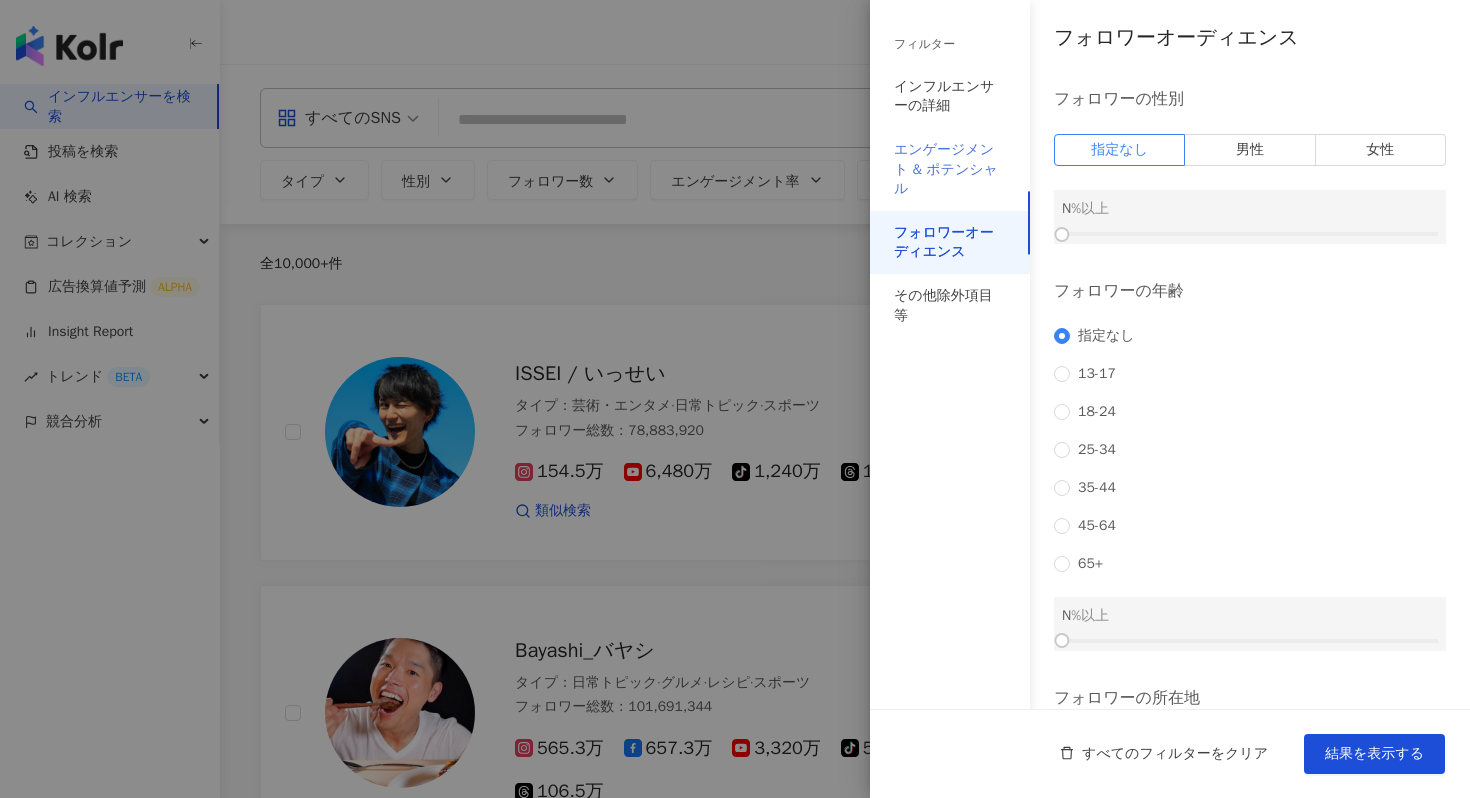click on "エンゲージメント & ポテンシャル" at bounding box center [950, 169] 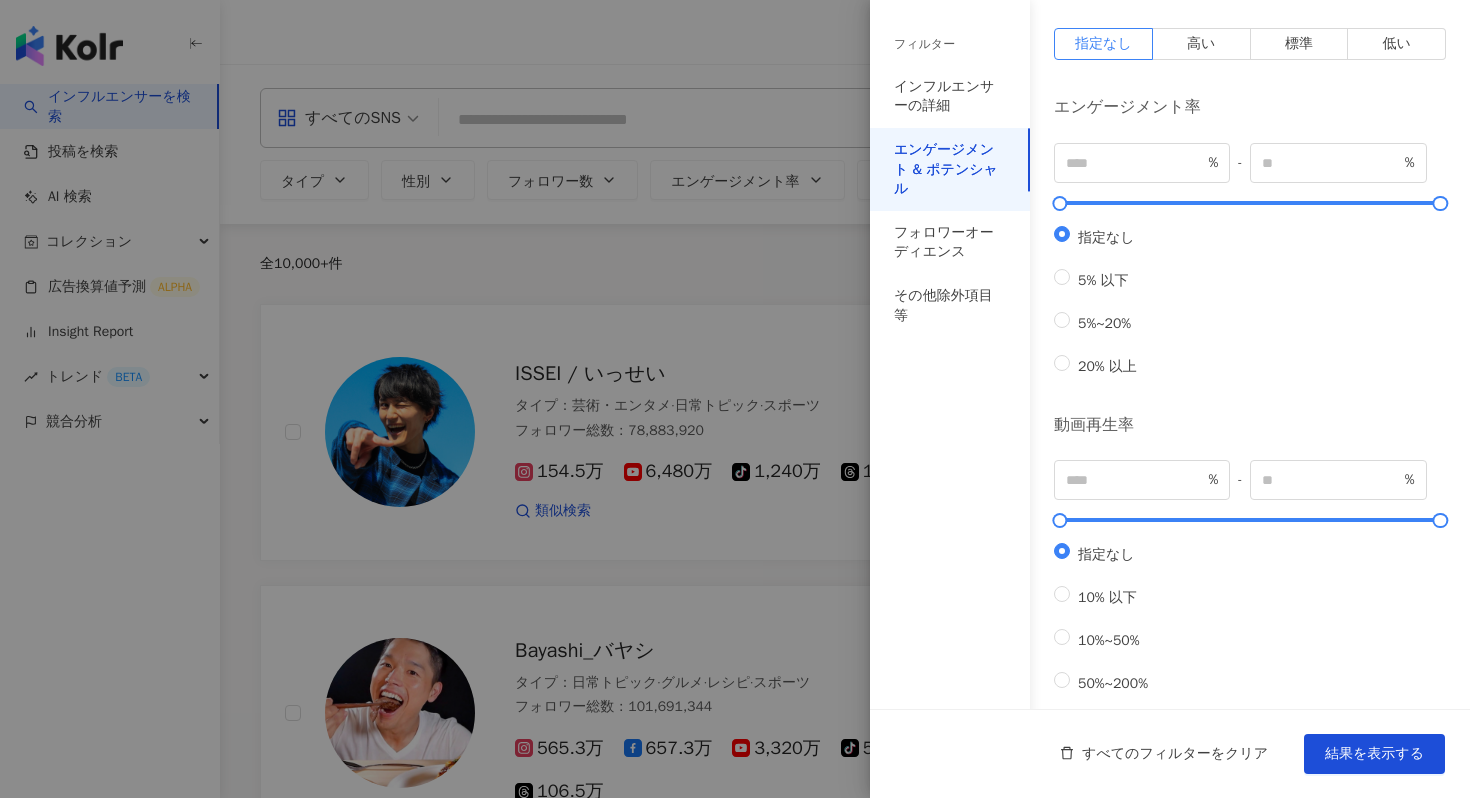 scroll, scrollTop: 0, scrollLeft: 0, axis: both 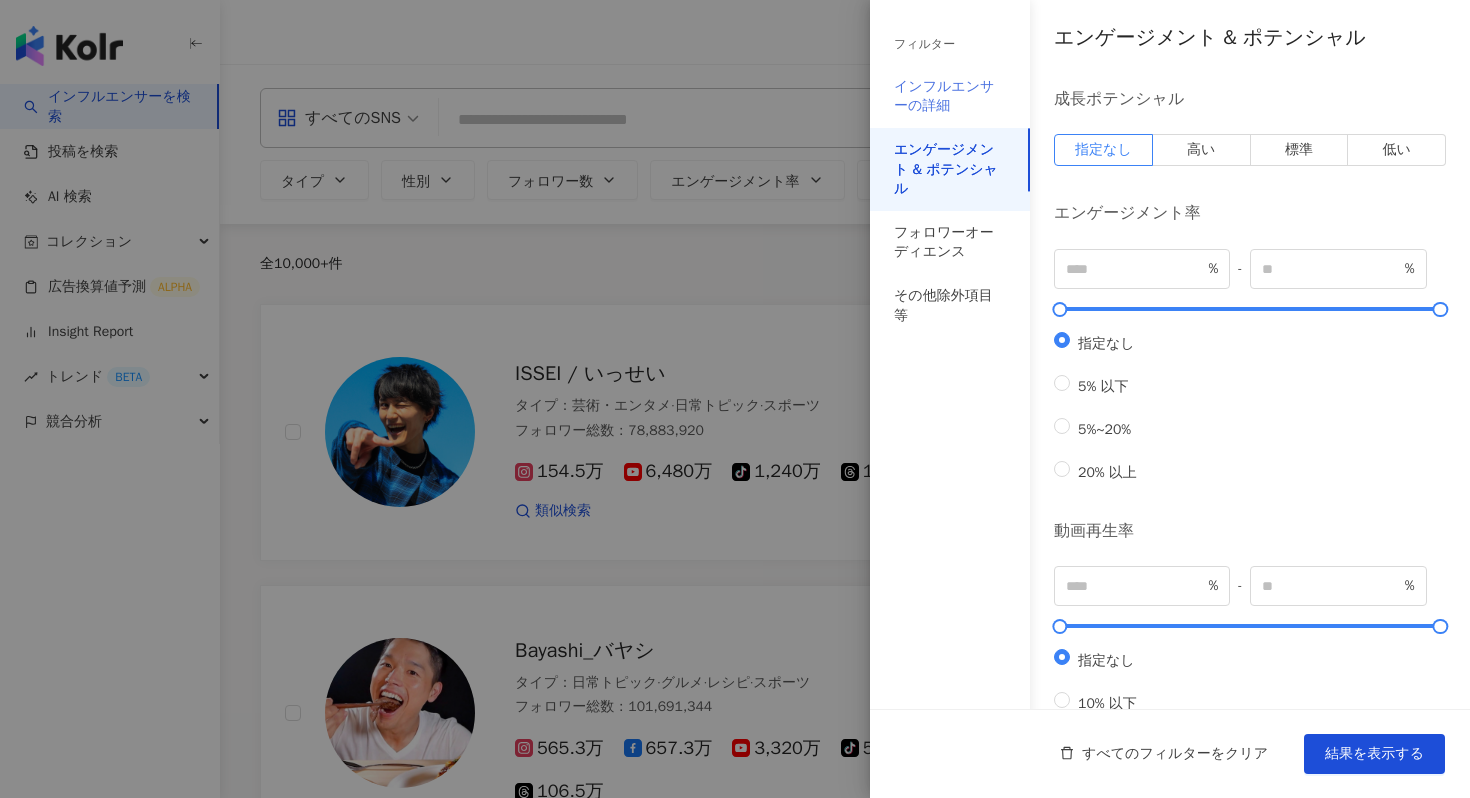 click on "インフルエンサーの詳細" at bounding box center [950, 96] 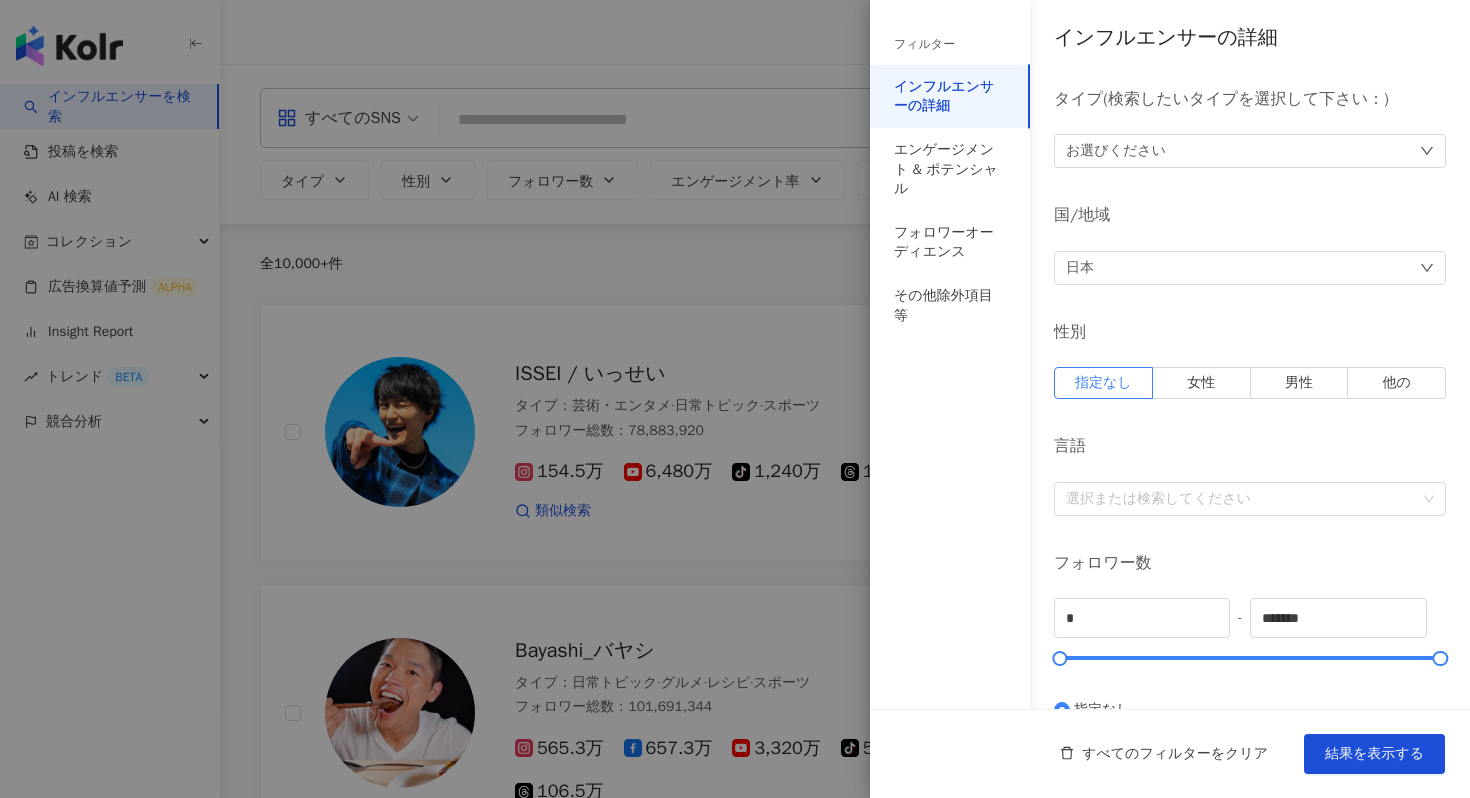 click on "お選びください" at bounding box center [1250, 151] 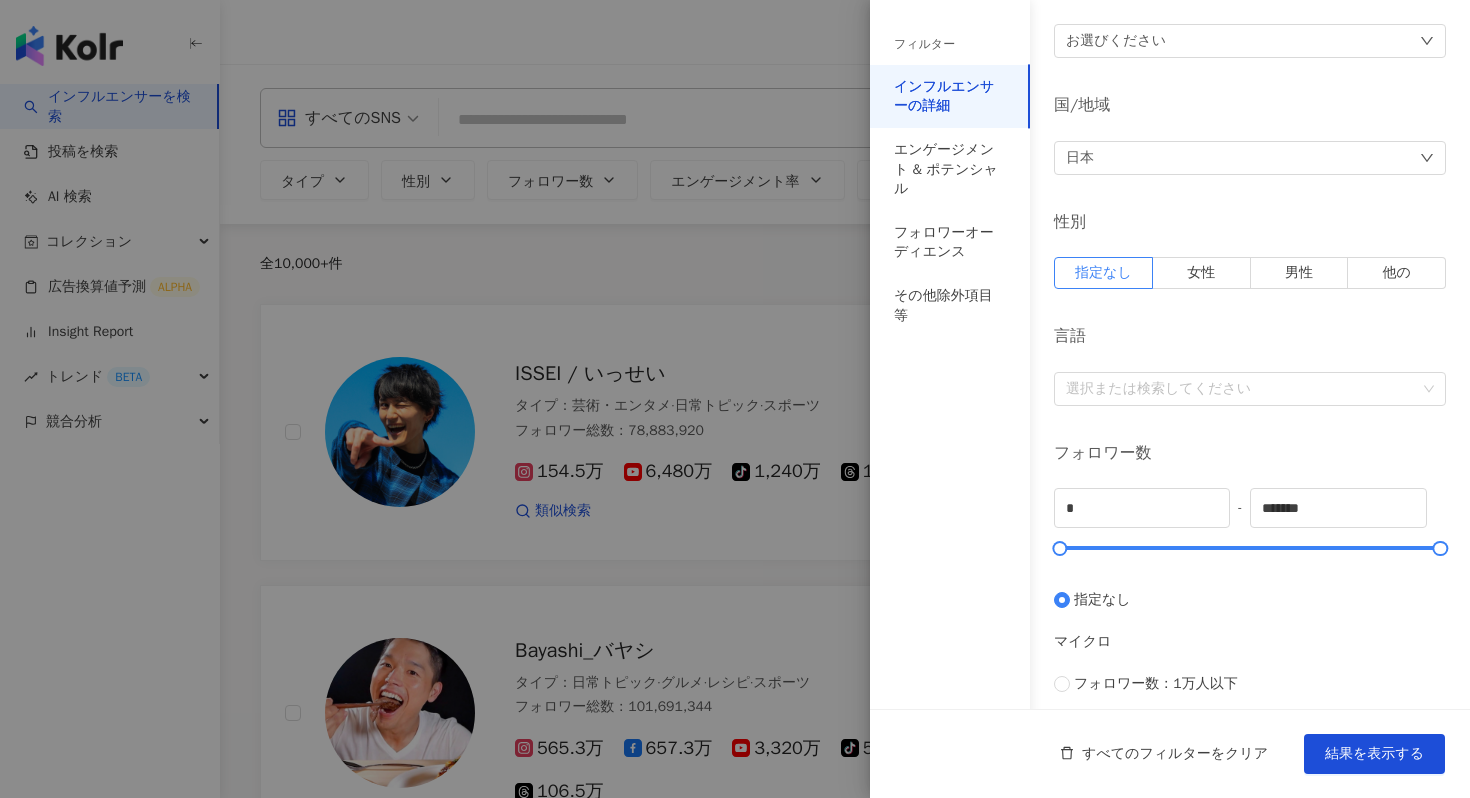 scroll, scrollTop: 0, scrollLeft: 0, axis: both 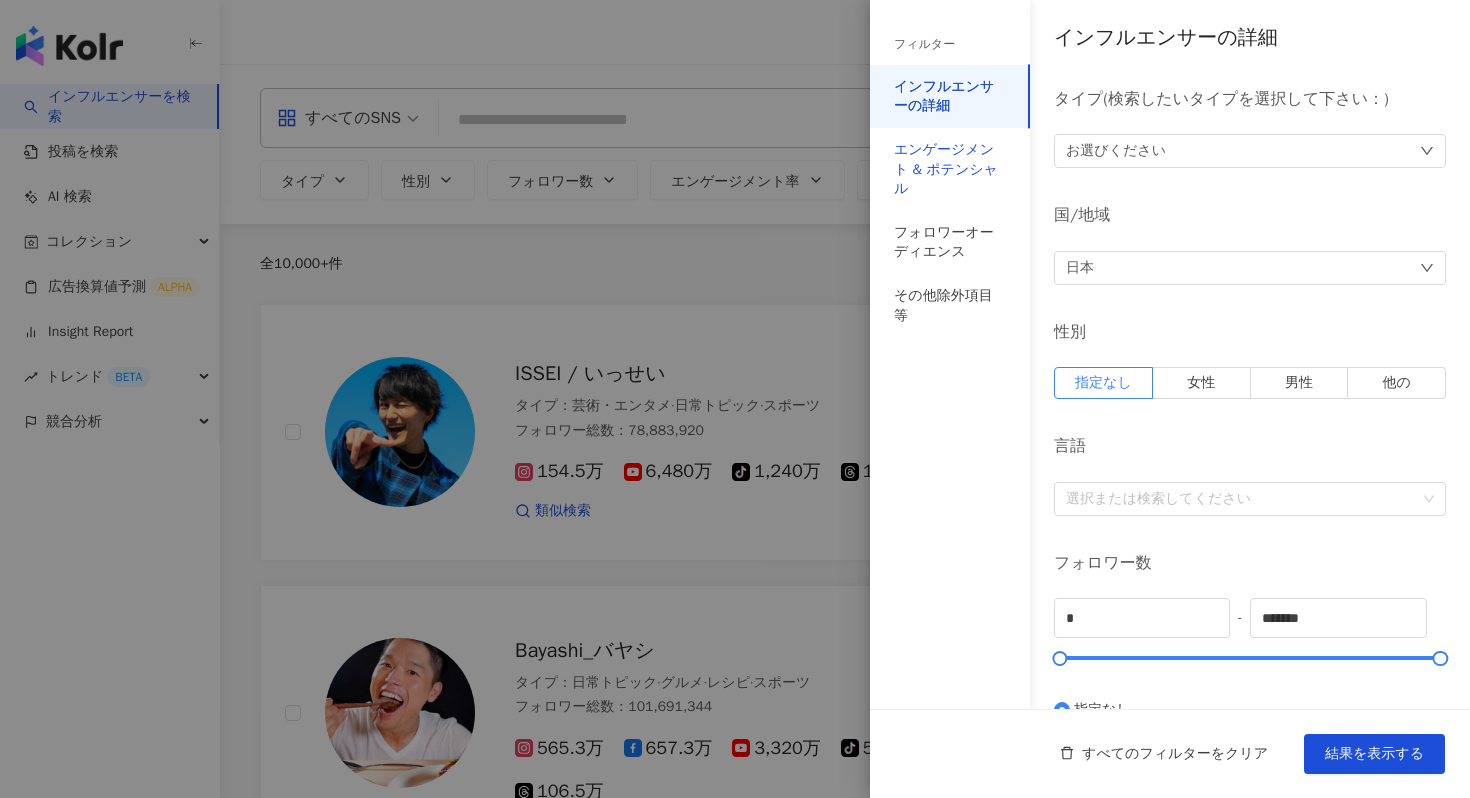 click on "エンゲージメント & ポテンシャル" at bounding box center [950, 169] 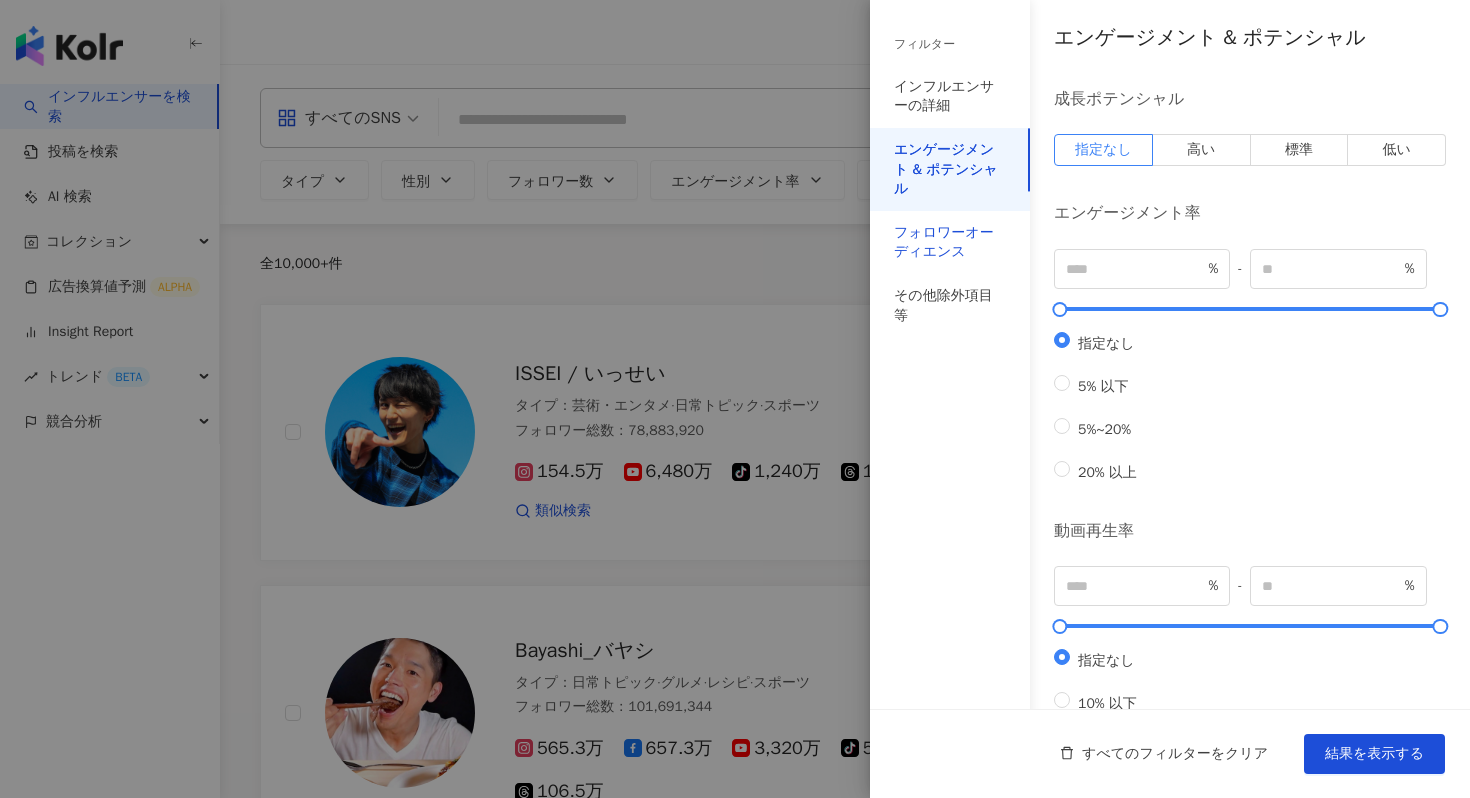 click on "フォロワーオーディエンス" at bounding box center (950, 242) 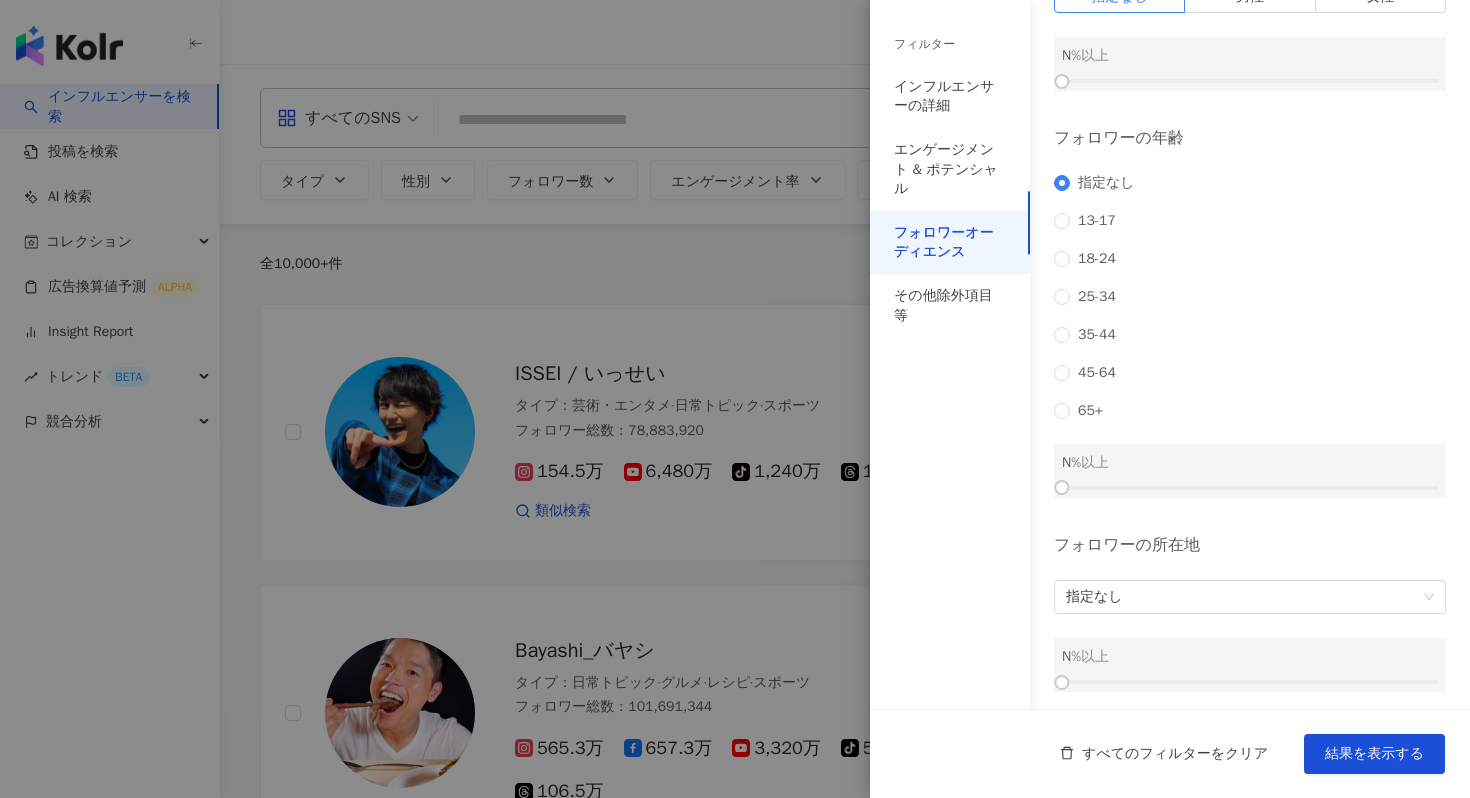 scroll, scrollTop: 0, scrollLeft: 0, axis: both 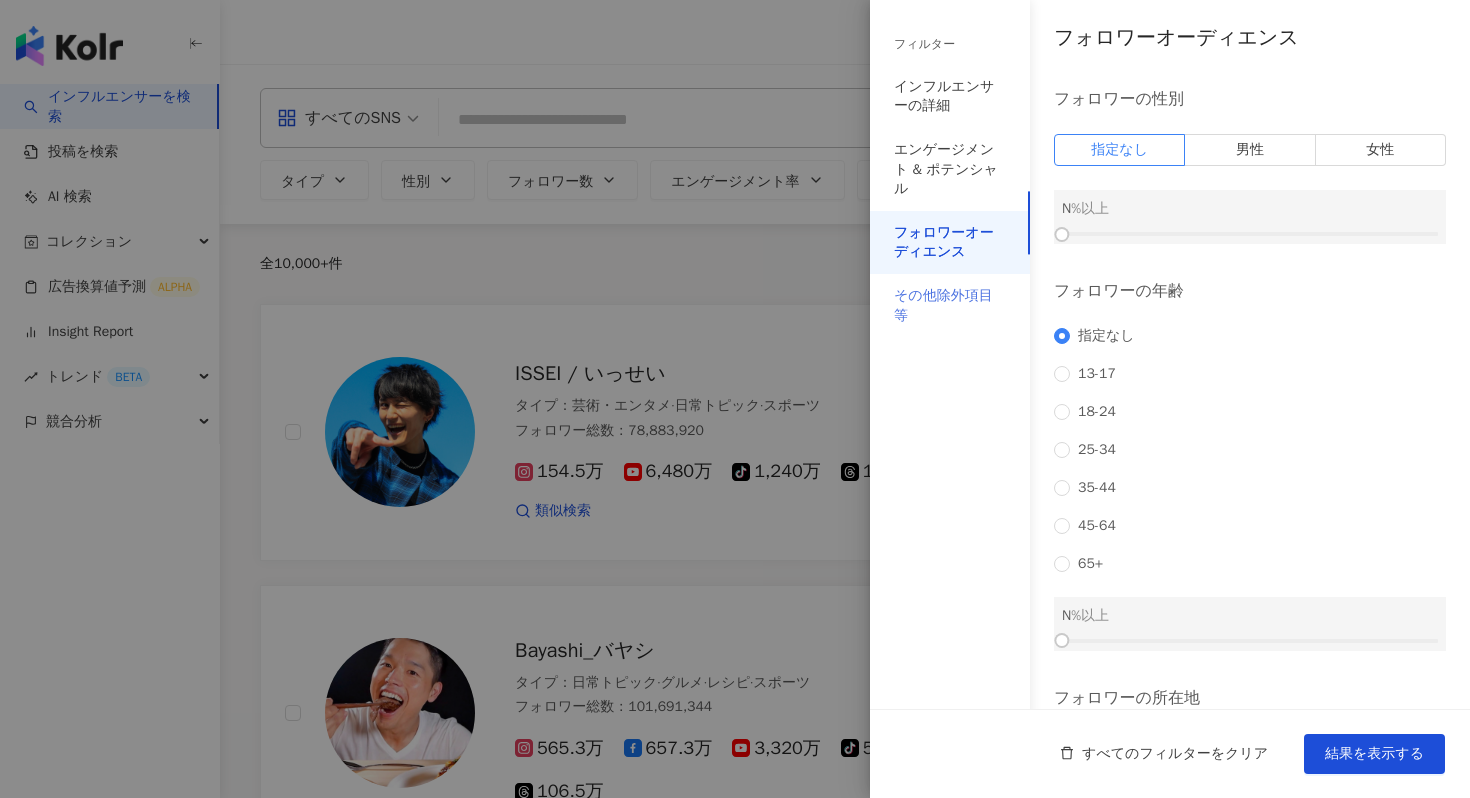 click on "その他除外項目等" at bounding box center (950, 305) 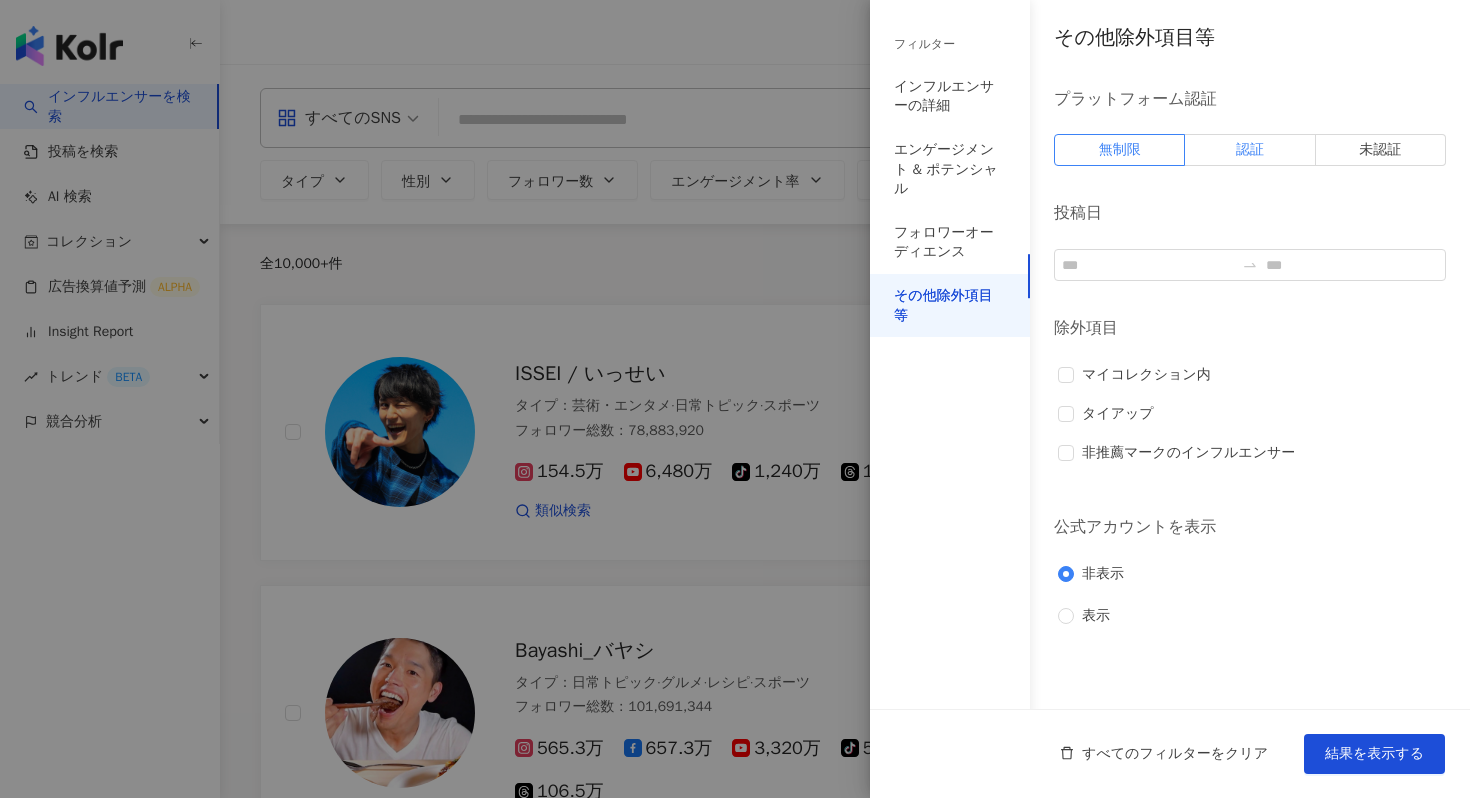 click on "認証" at bounding box center (1250, 150) 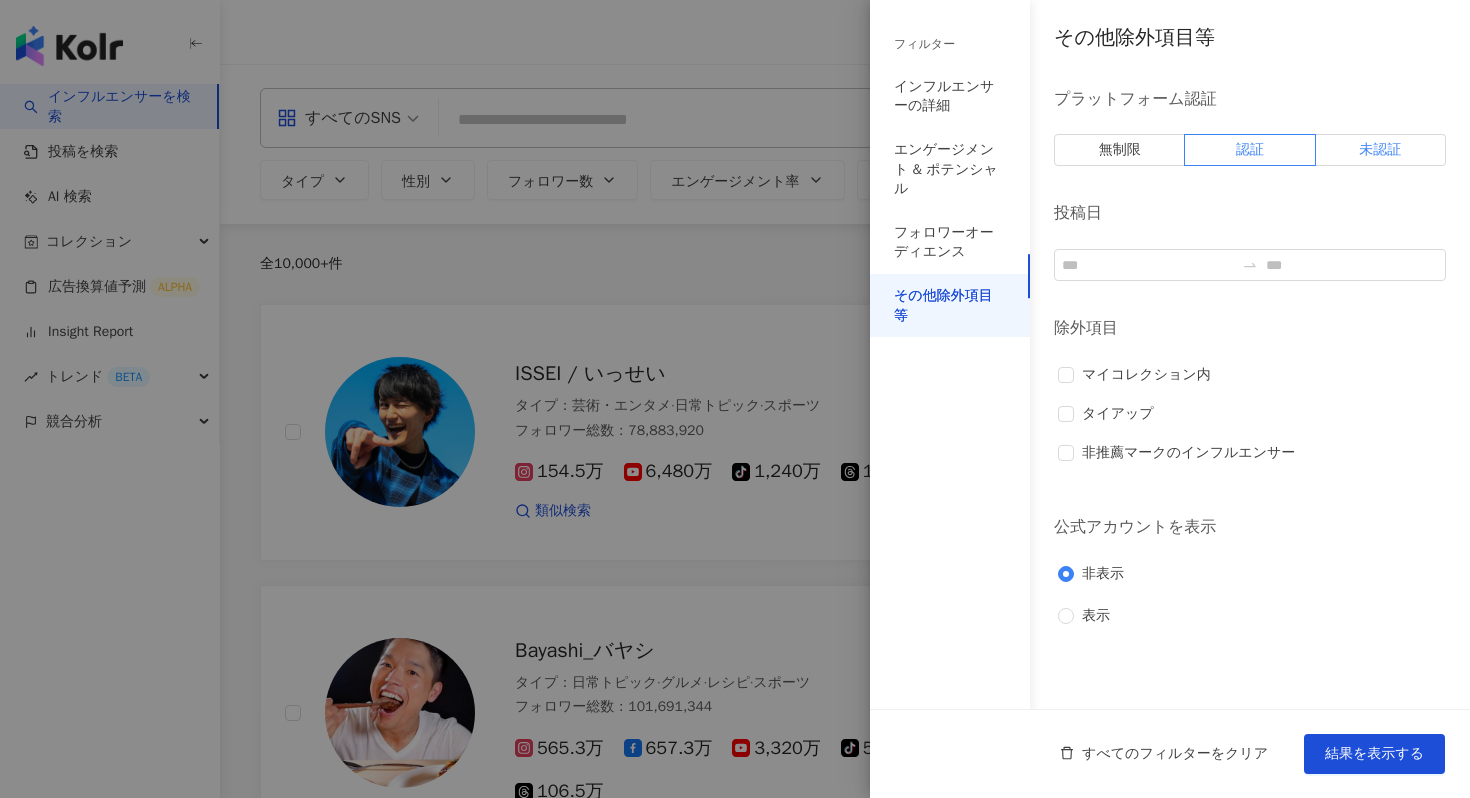 click on "未認証" at bounding box center [1381, 150] 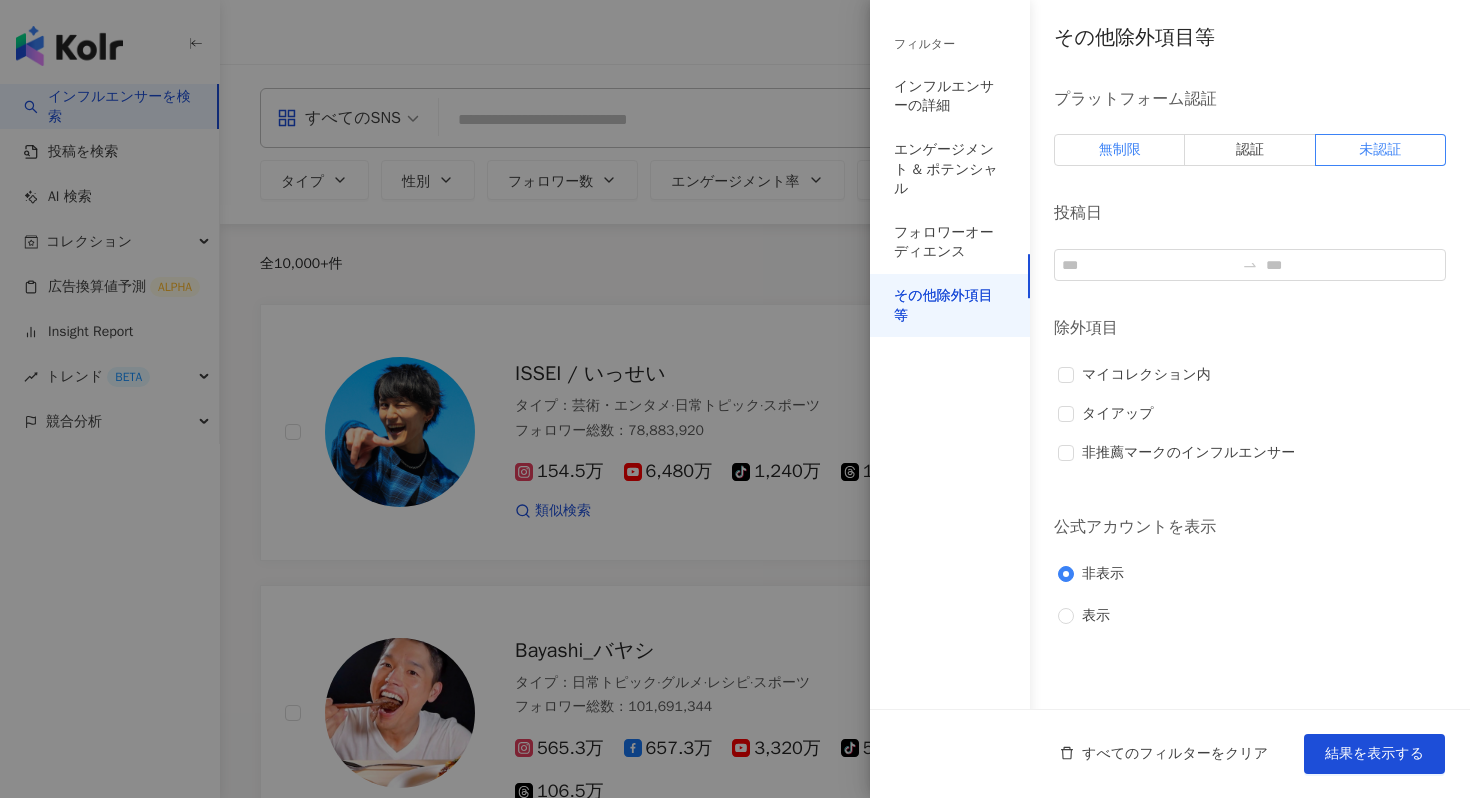 click on "無制限" at bounding box center [1120, 149] 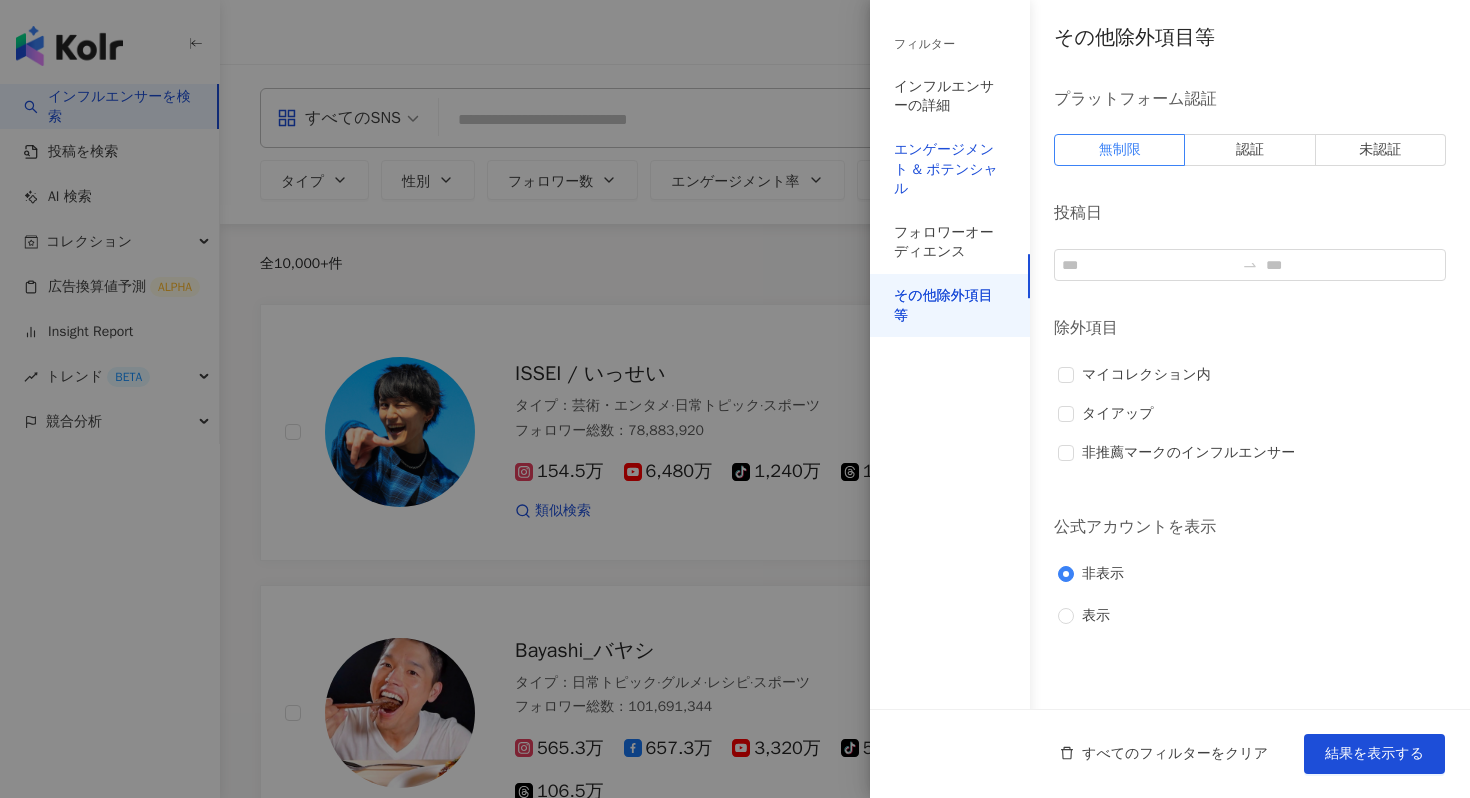 click on "エンゲージメント & ポテンシャル" at bounding box center (950, 169) 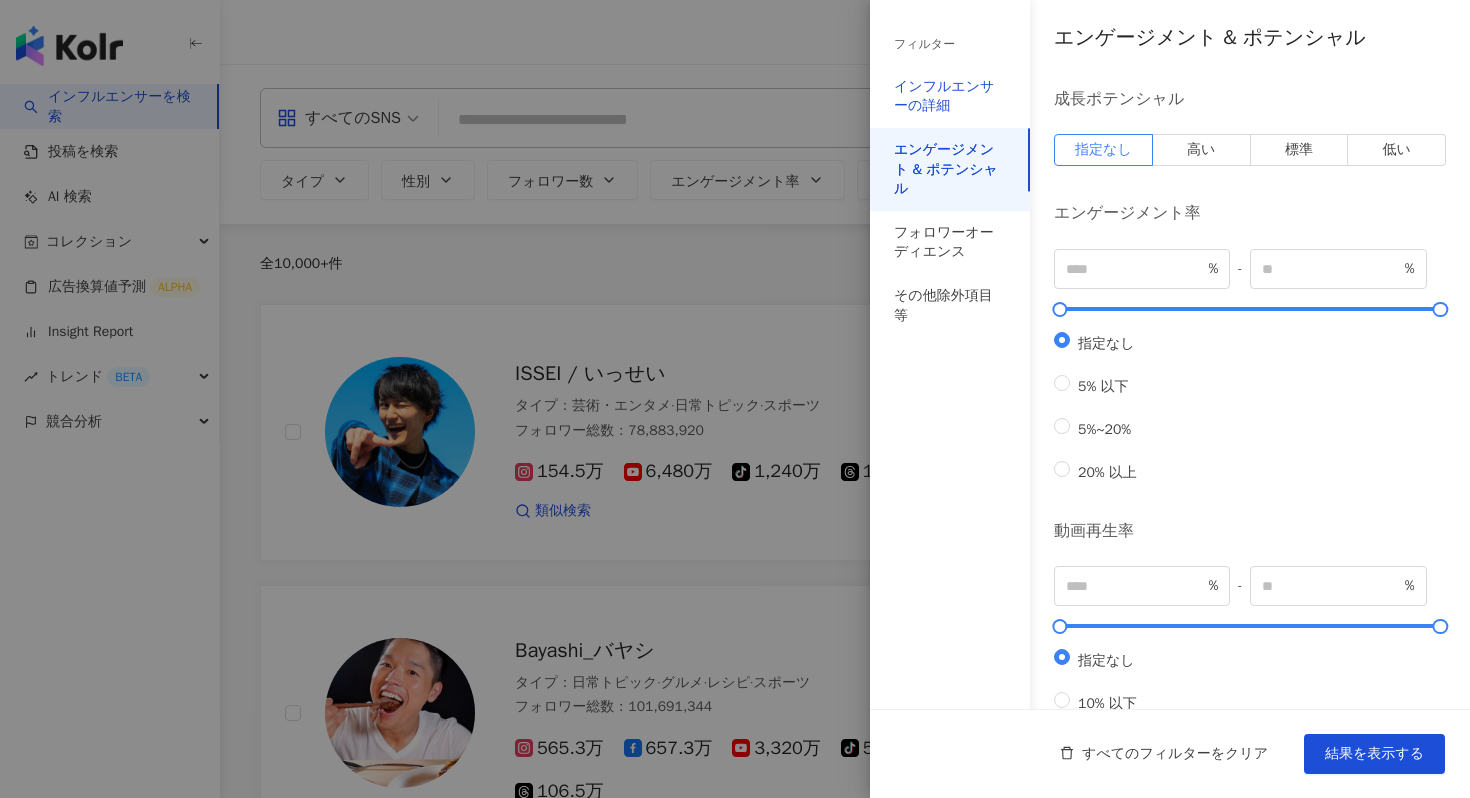 click on "インフルエンサーの詳細" at bounding box center [950, 96] 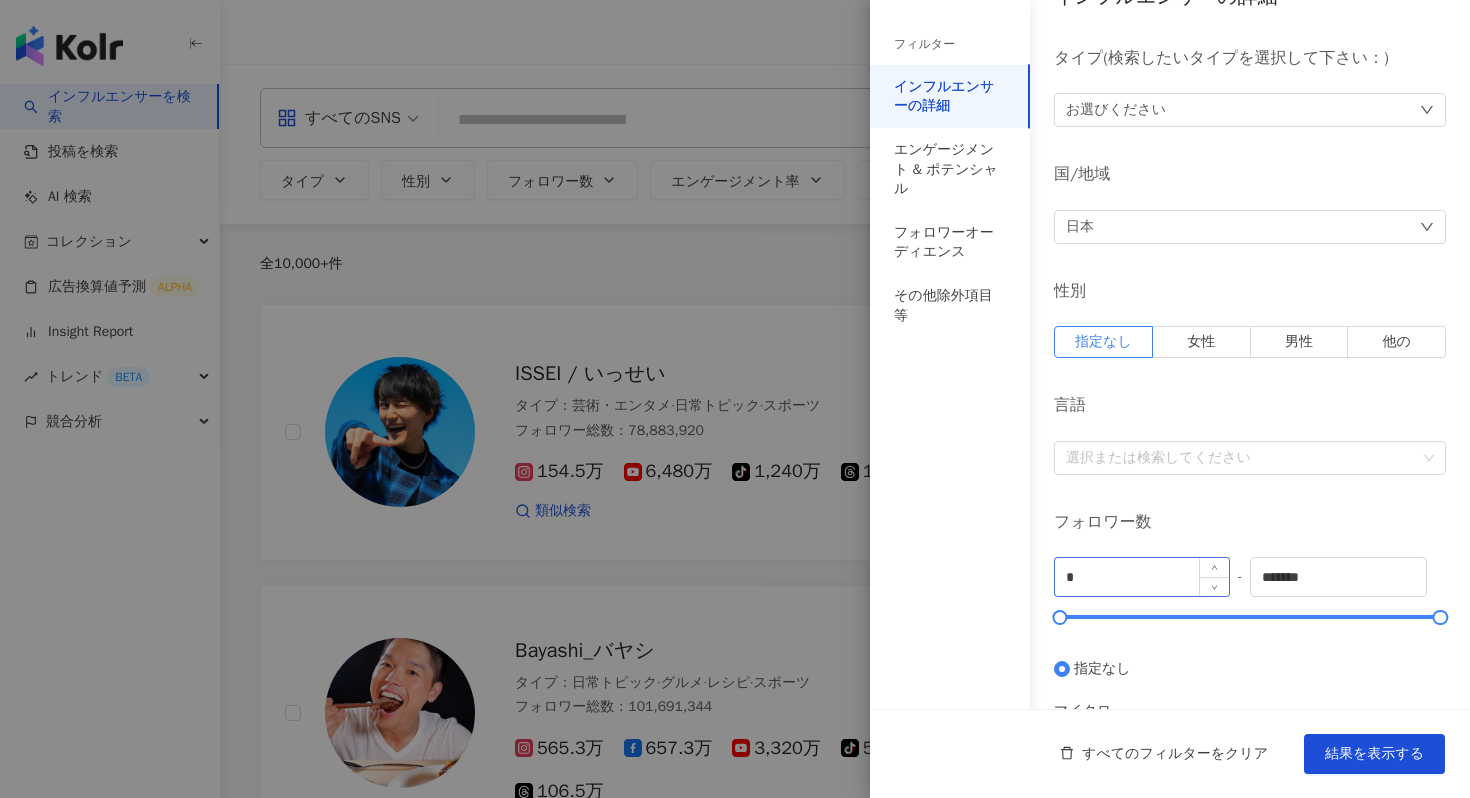 scroll, scrollTop: 0, scrollLeft: 0, axis: both 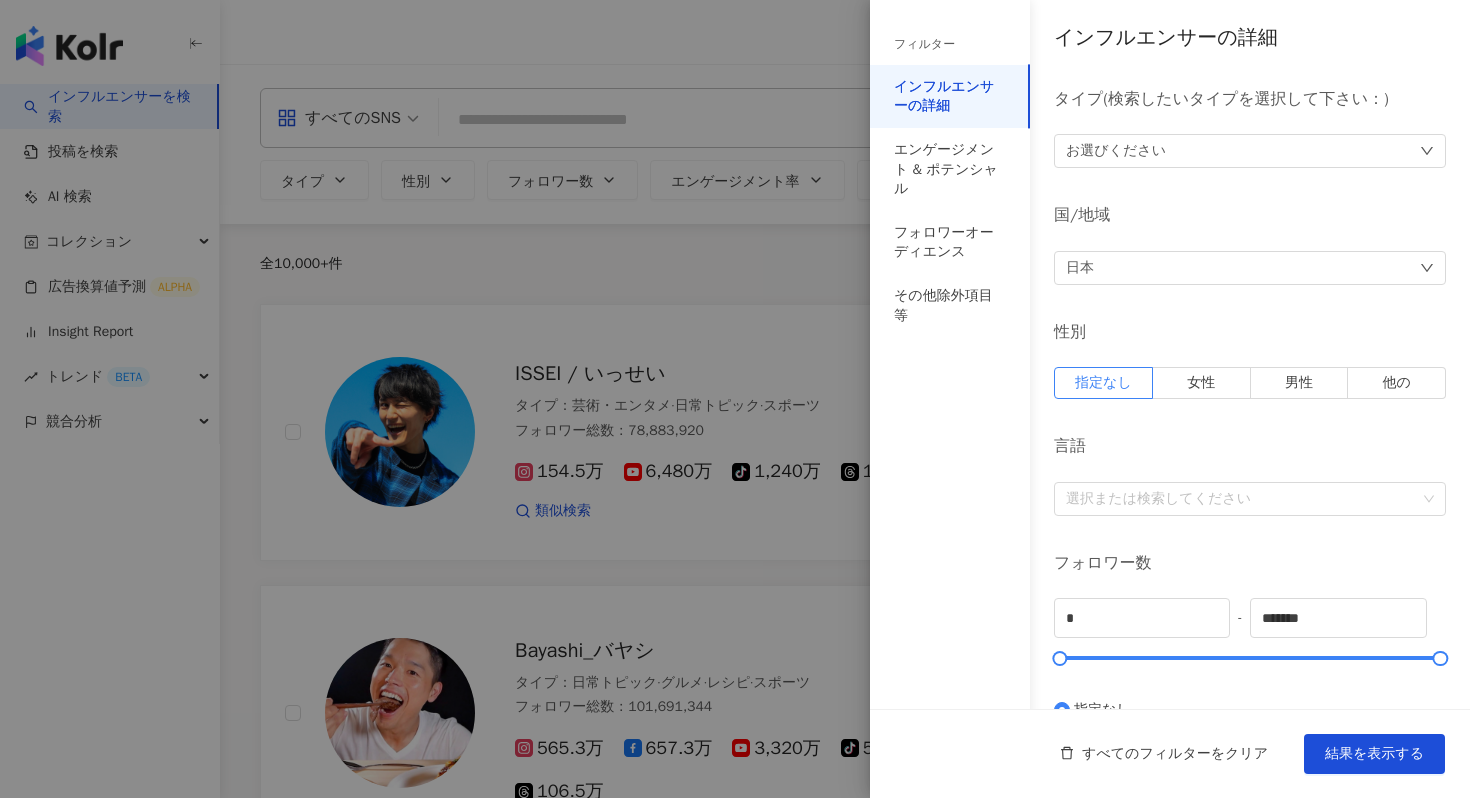 click at bounding box center (735, 399) 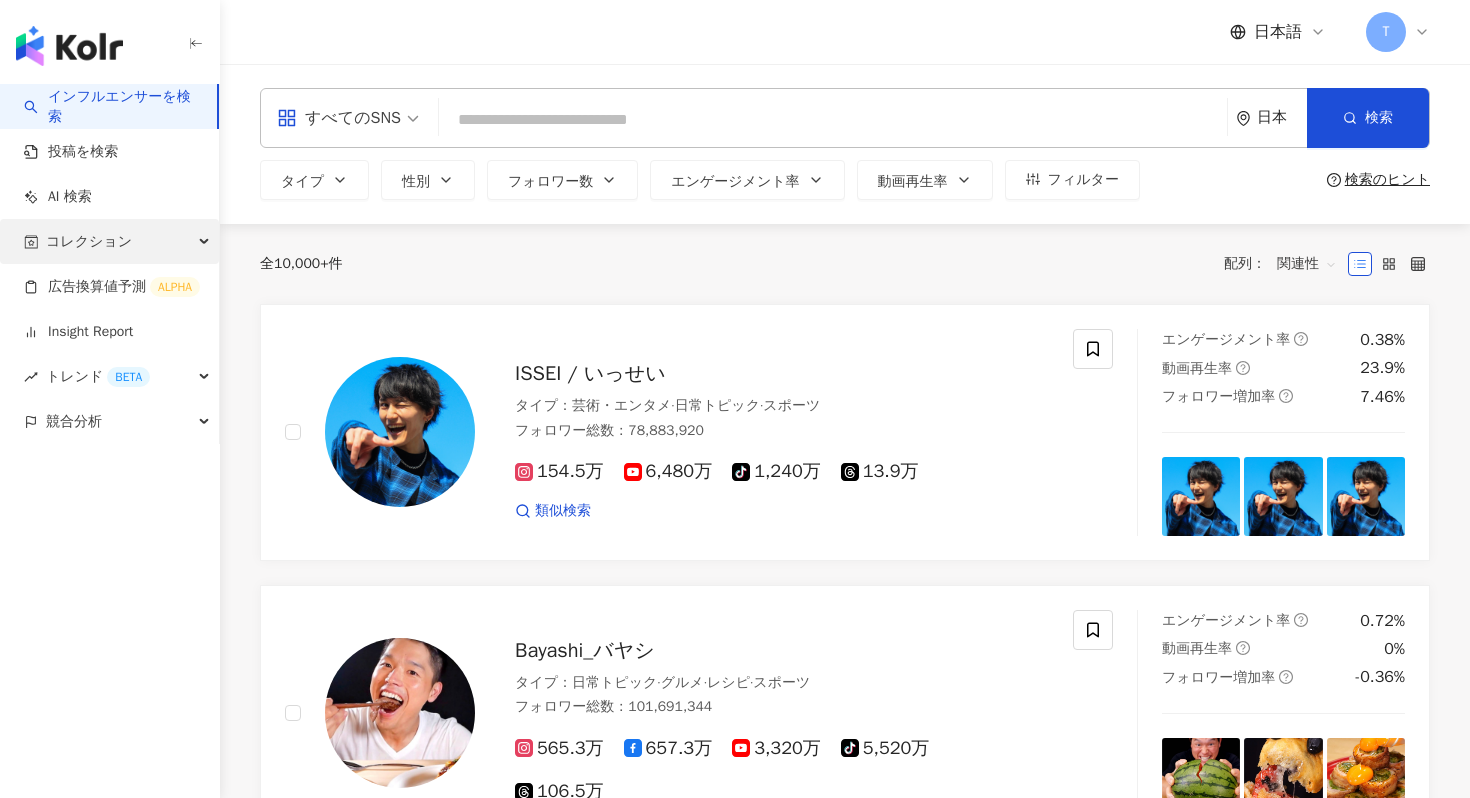 click on "コレクション" at bounding box center [89, 241] 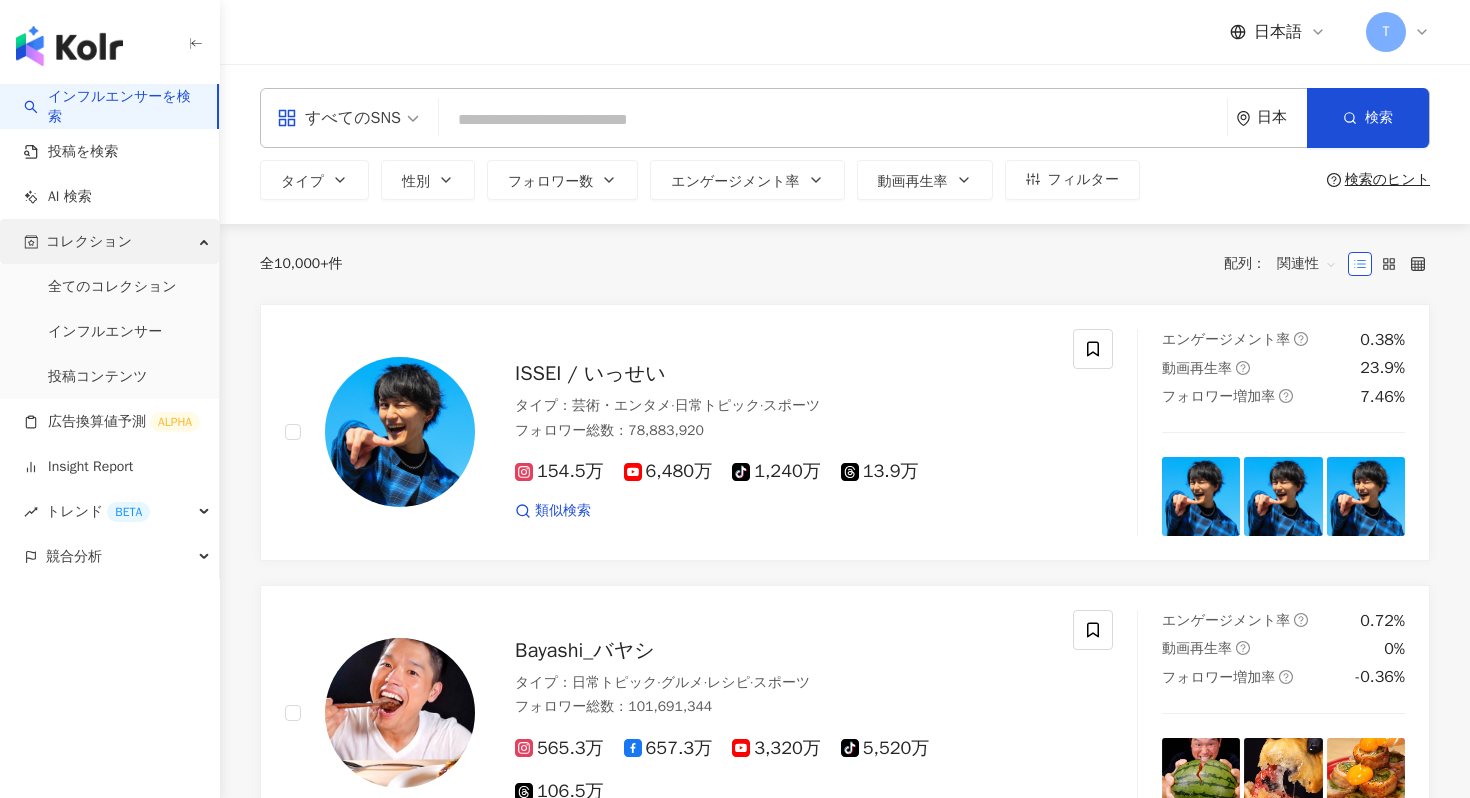 click on "コレクション" at bounding box center [109, 241] 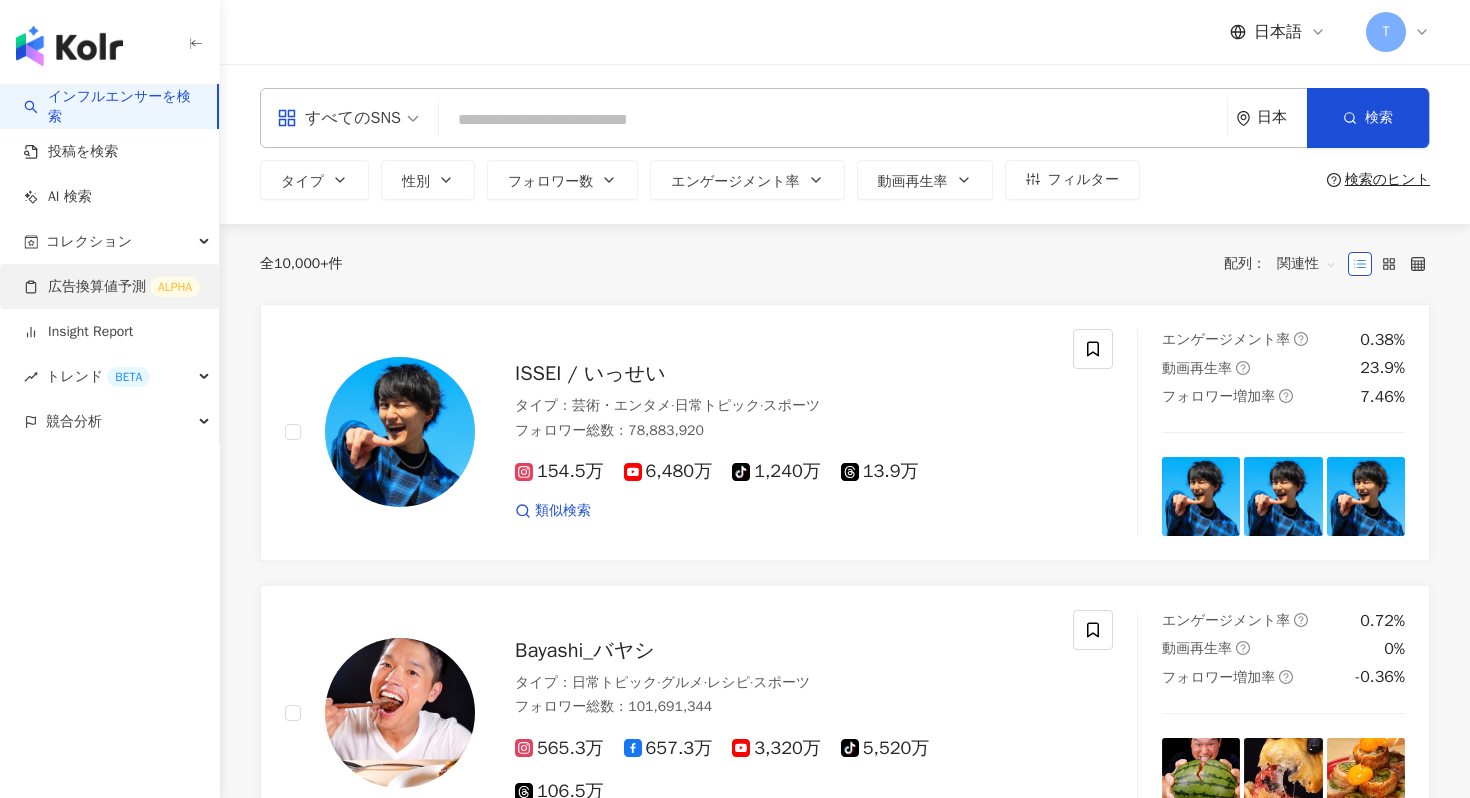 click on "広告換算値予測 ALPHA" at bounding box center (112, 287) 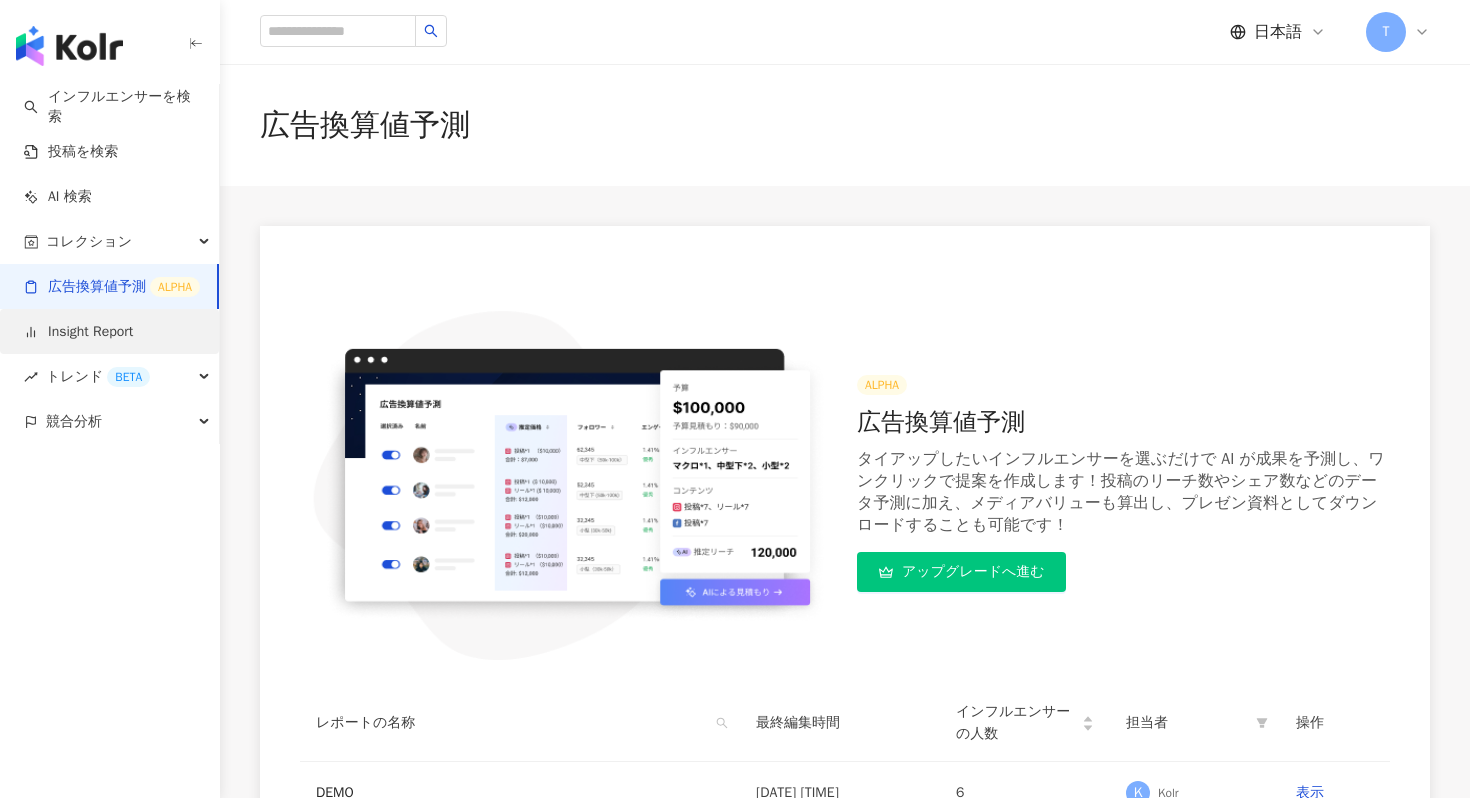 click on "Insight Report" at bounding box center (78, 332) 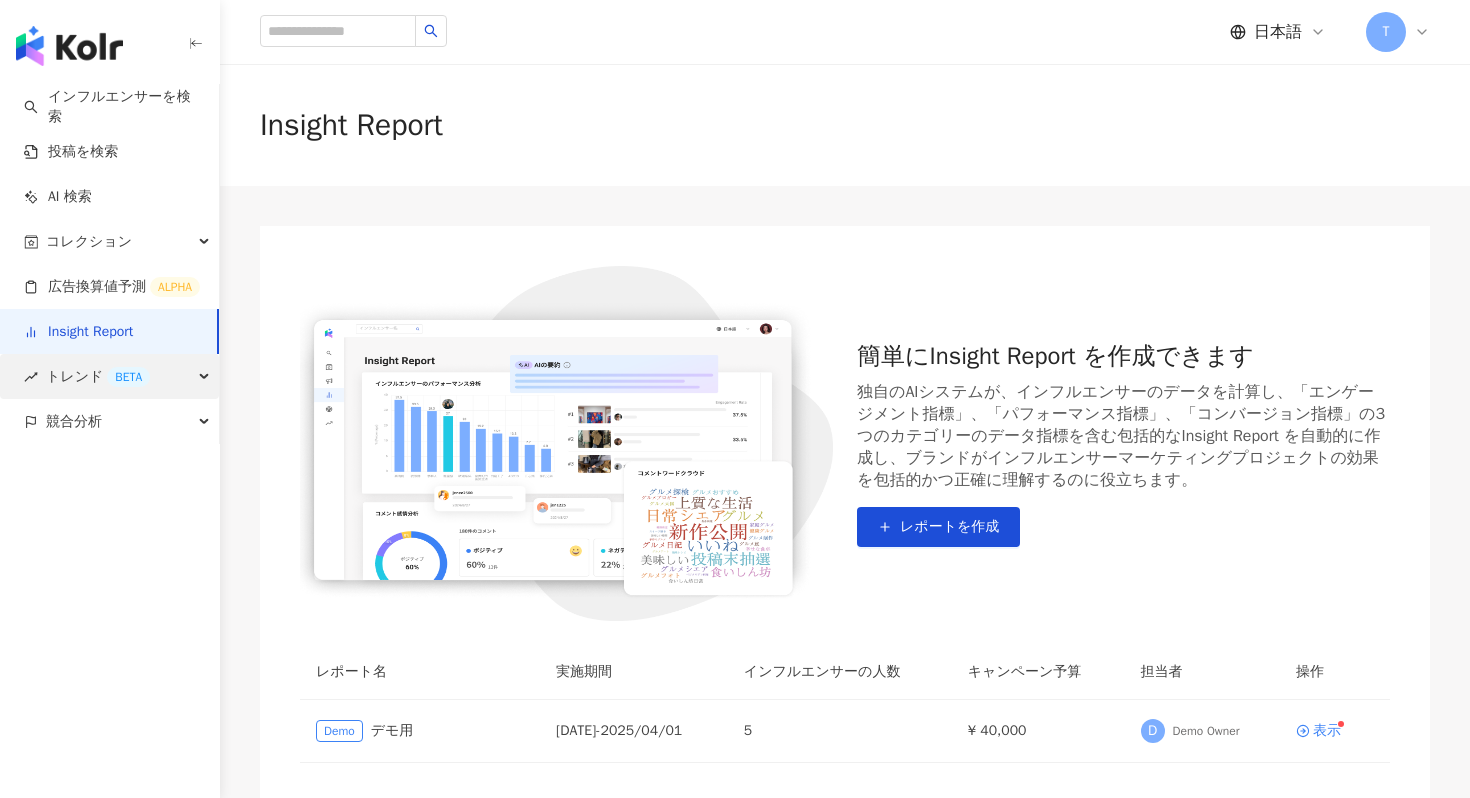 click on "トレンド BETA" at bounding box center [98, 376] 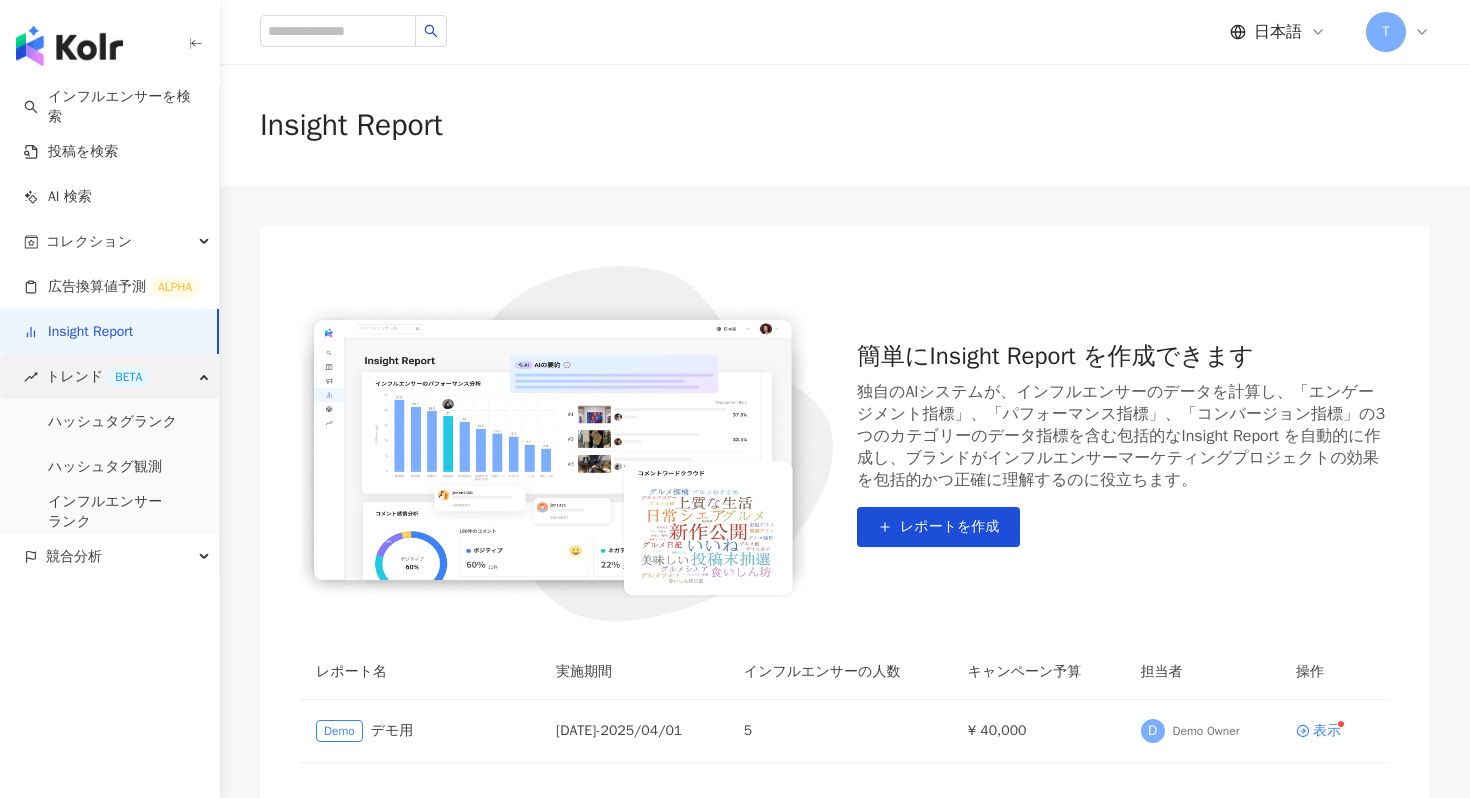 click on "トレンド BETA" at bounding box center [109, 376] 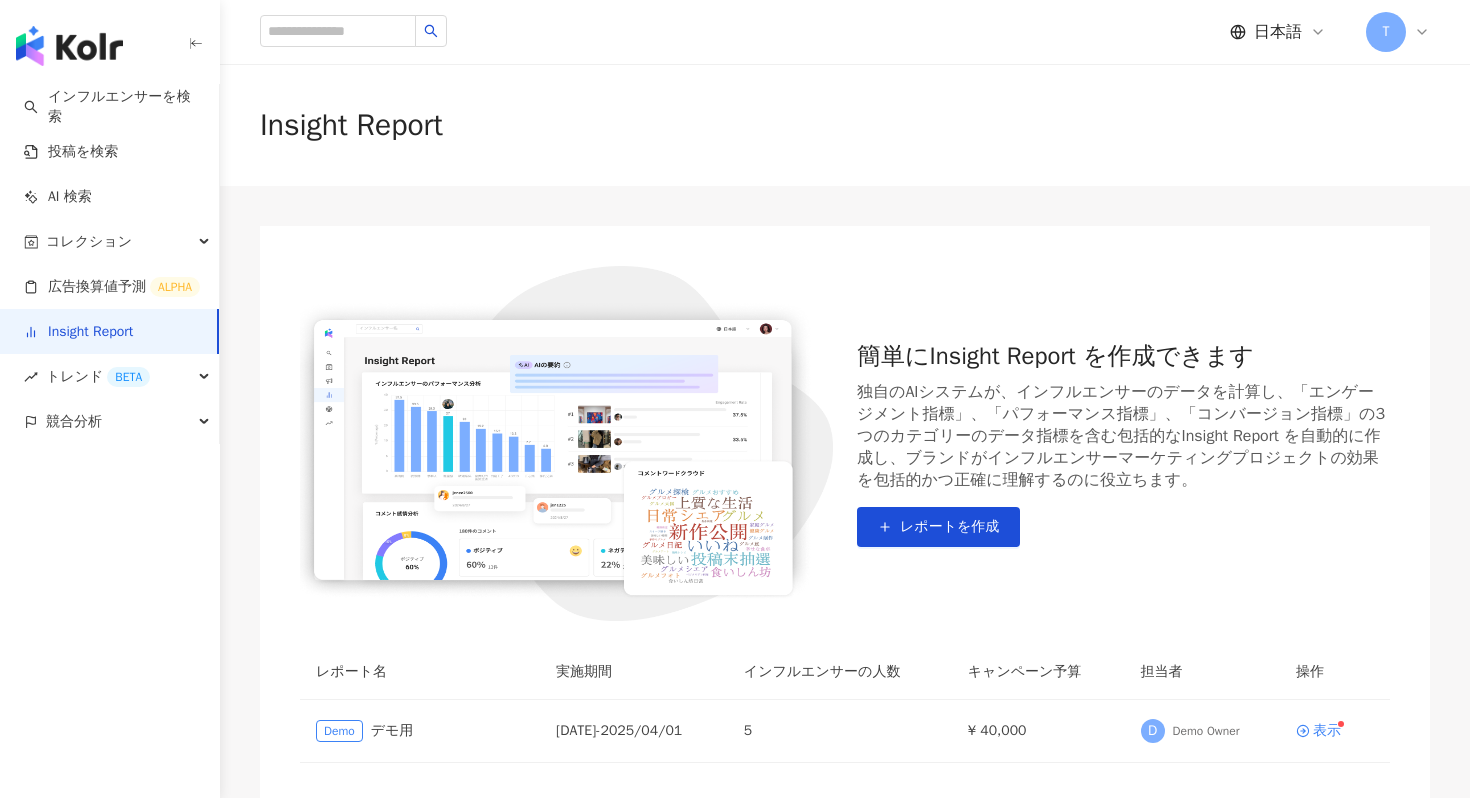 click on "インフルエンサーを検索 投稿を検索 AI 検索 コレクション 全てのコレクション インフルエンサー 投稿コンテンツ 広告換算値予測 ALPHA Insight Report トレンド BETA ハッシュタグランク ハッシュタグ観測 インフルエンサー
ランク 競合分析" at bounding box center [110, 441] 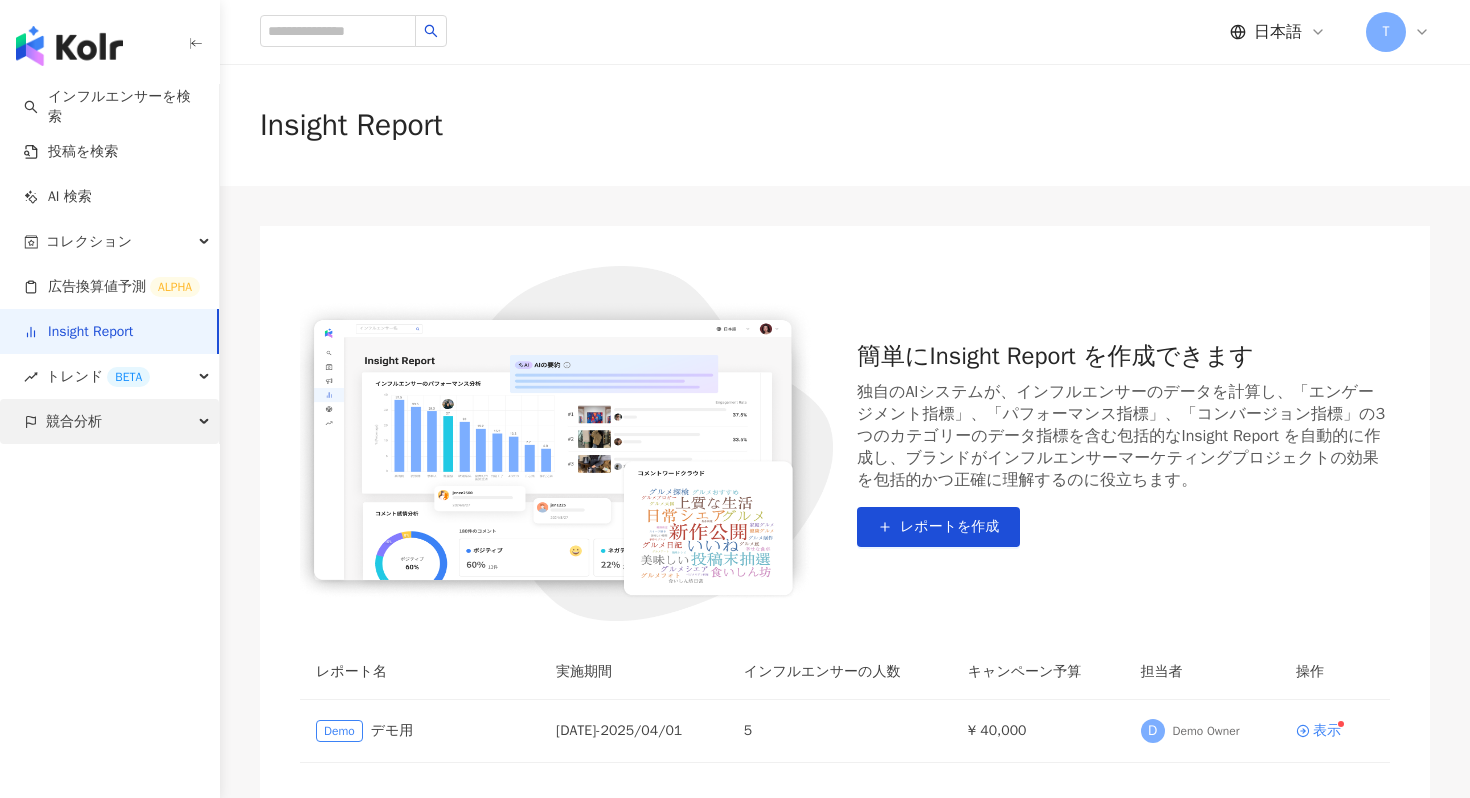click on "競合分析" at bounding box center (109, 421) 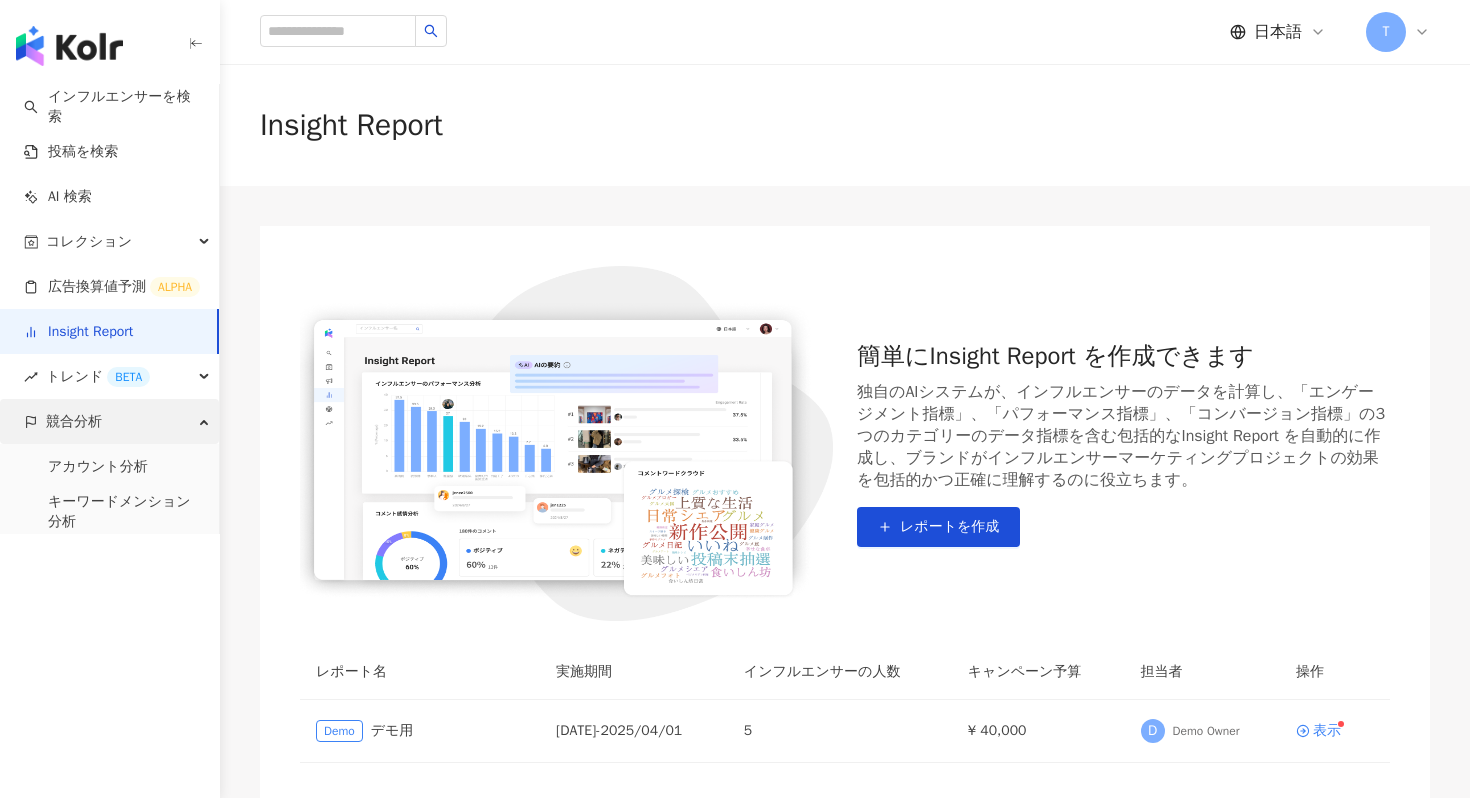 click on "競合分析" at bounding box center [109, 421] 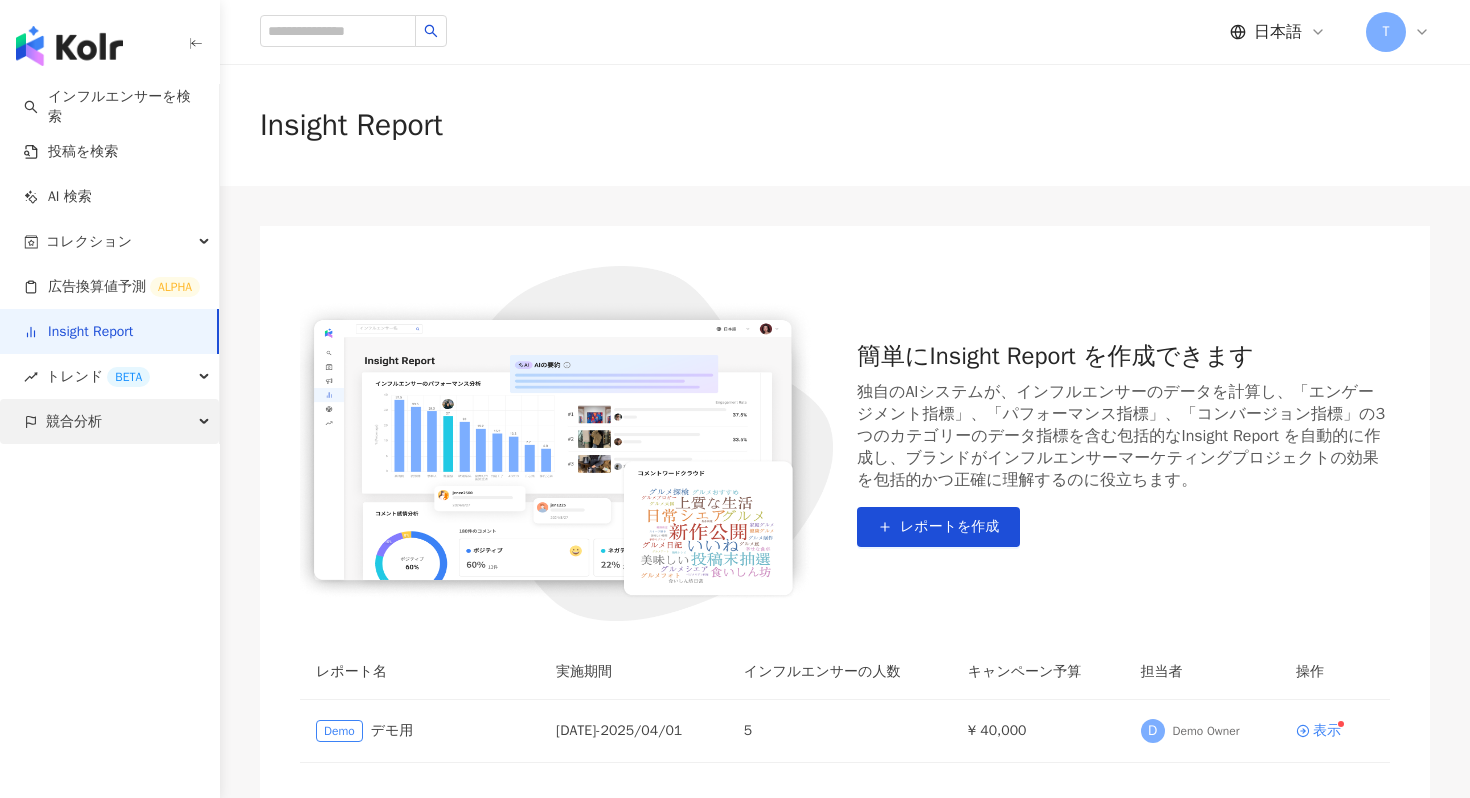 click at bounding box center [206, 422] 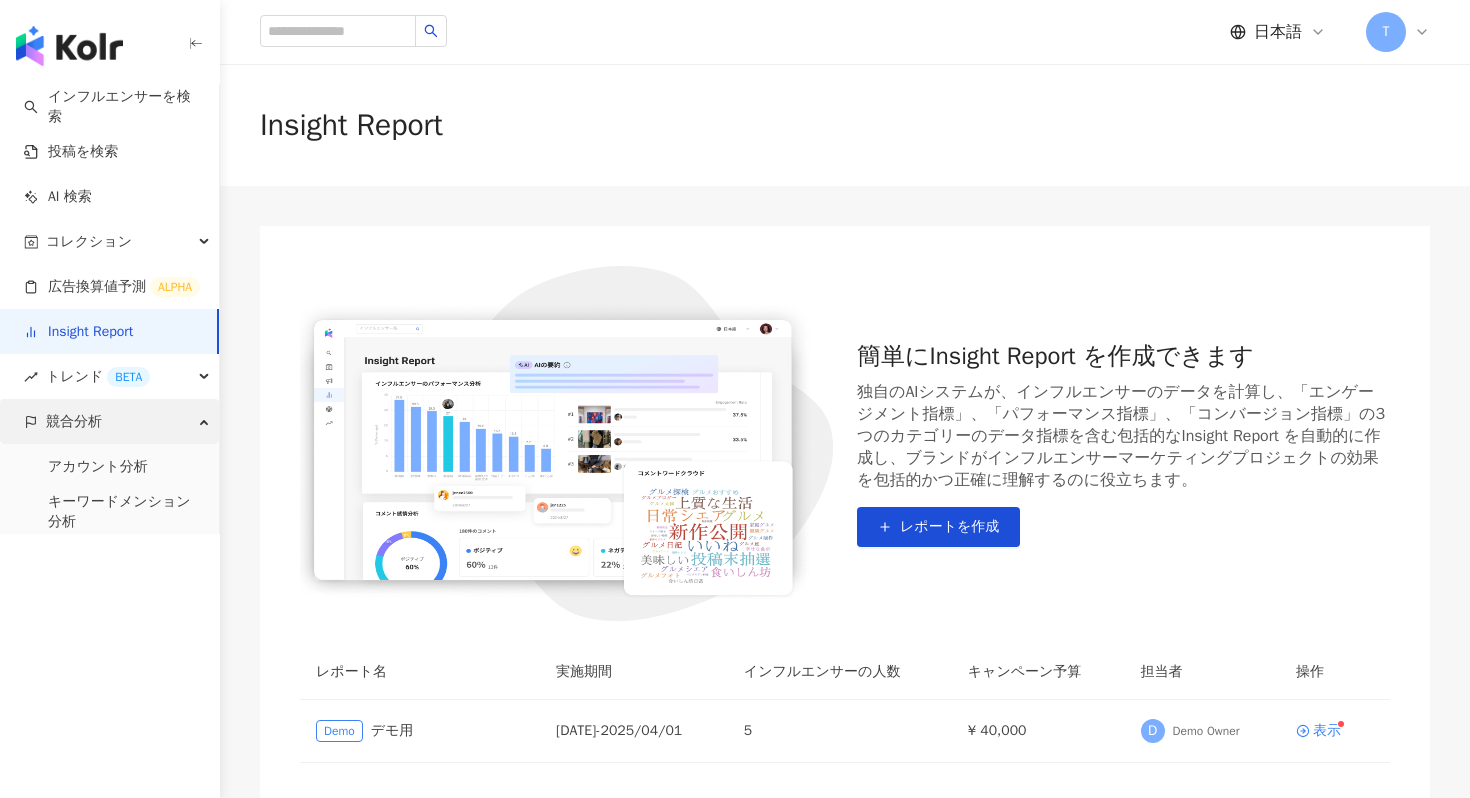 click on "競合分析" at bounding box center (109, 421) 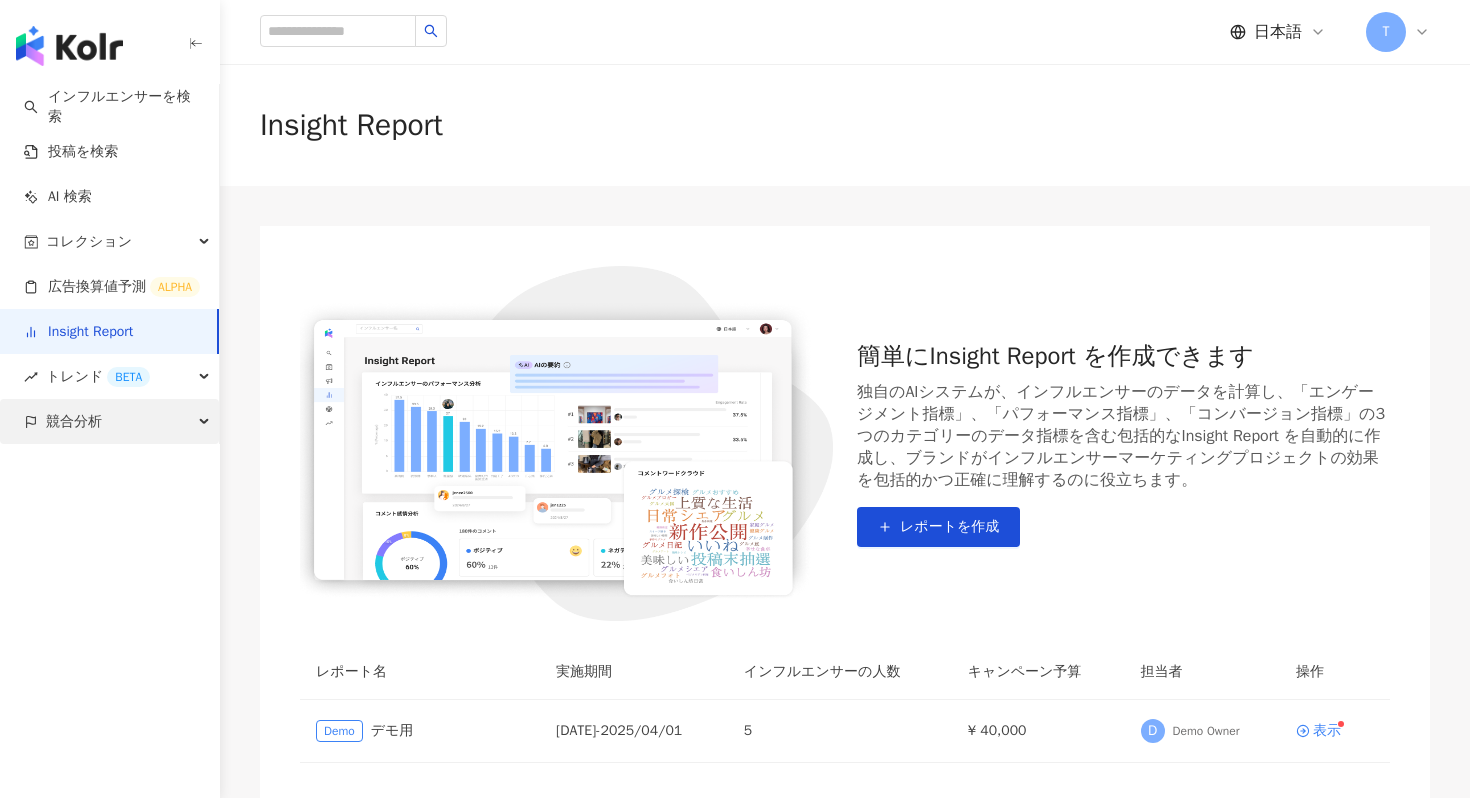 click on "競合分析" at bounding box center [109, 421] 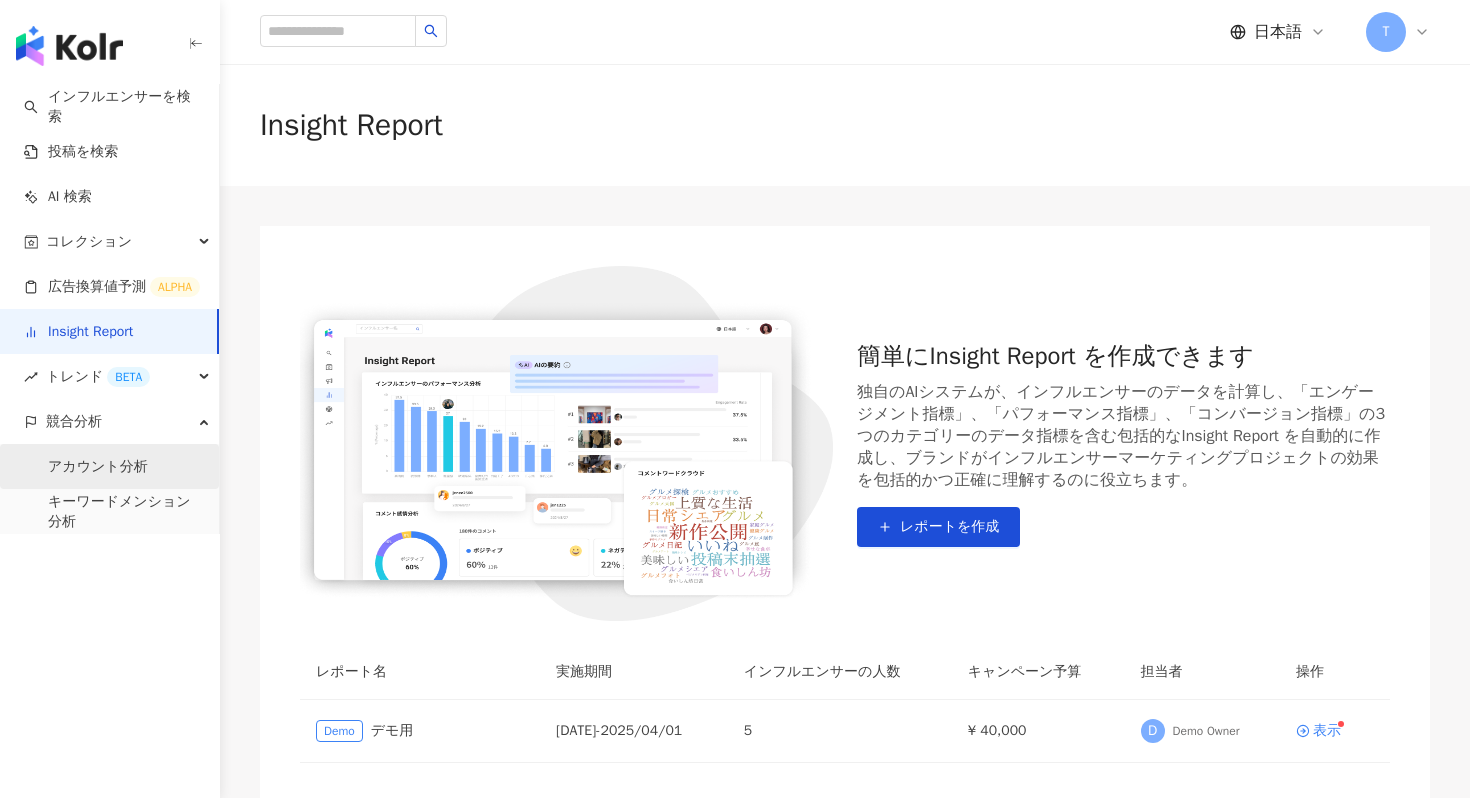 click on "アカウント分析" at bounding box center [98, 467] 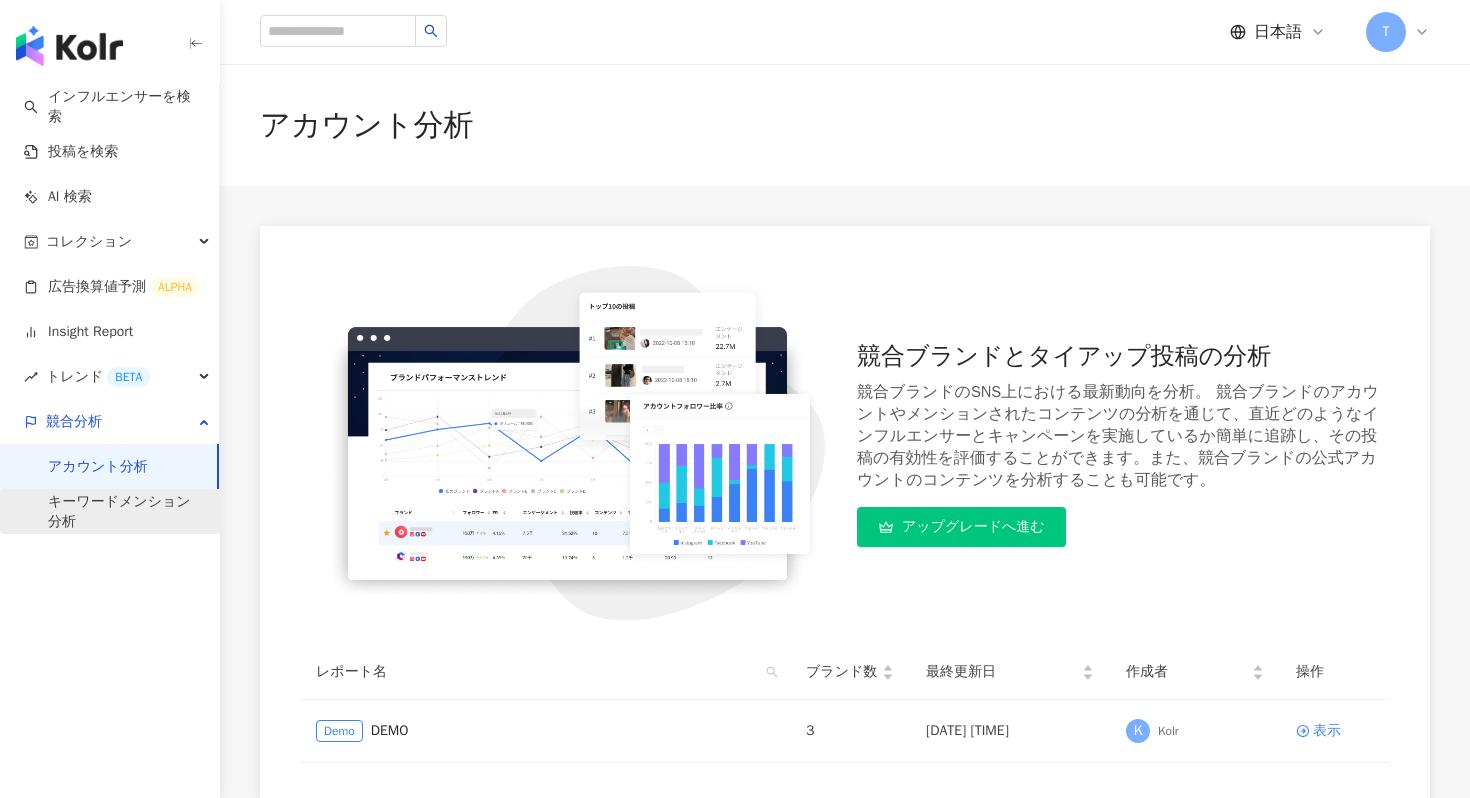 click on "キーワードメンション分析" at bounding box center [125, 511] 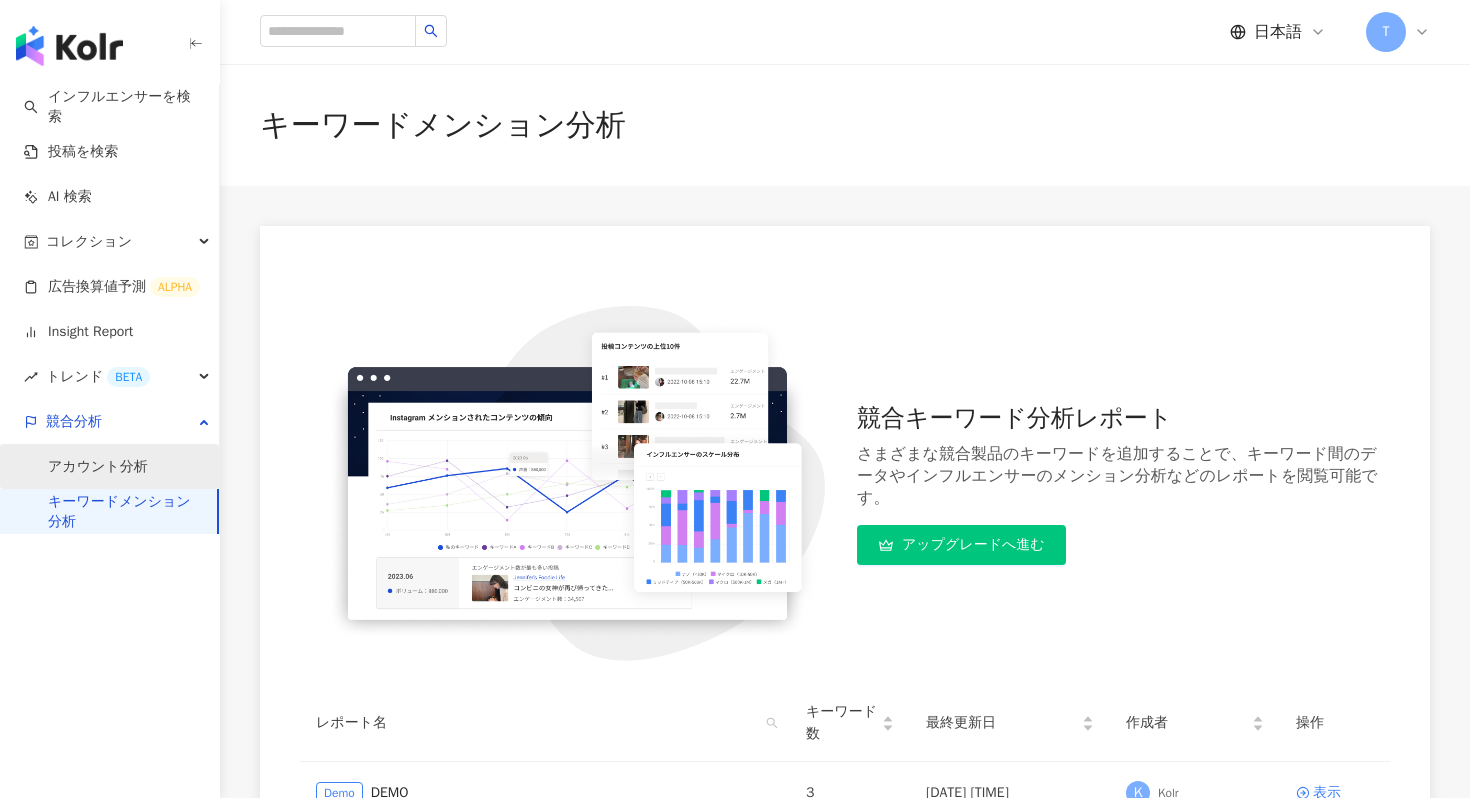 click on "アカウント分析" at bounding box center [98, 467] 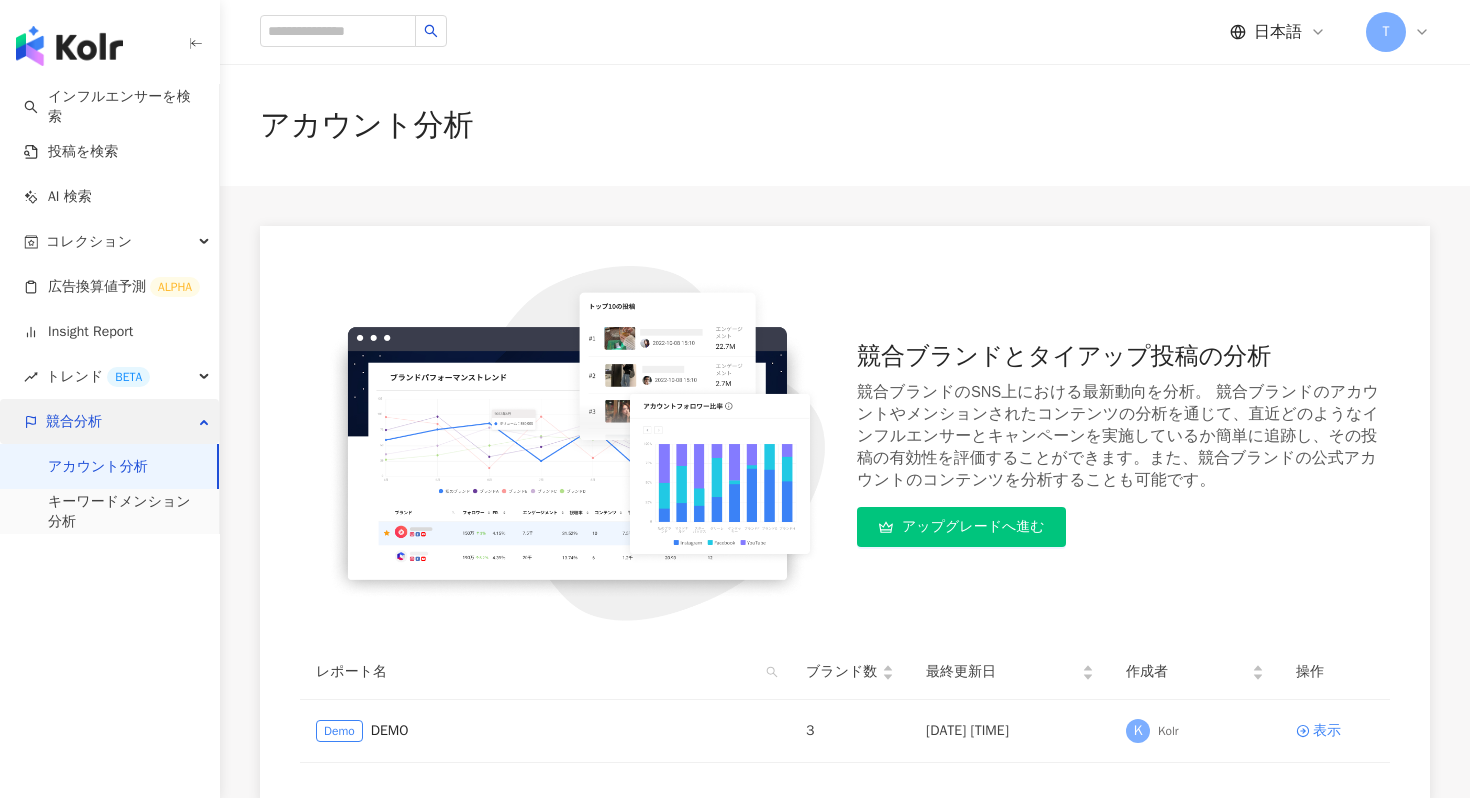 click on "競合分析" at bounding box center (109, 421) 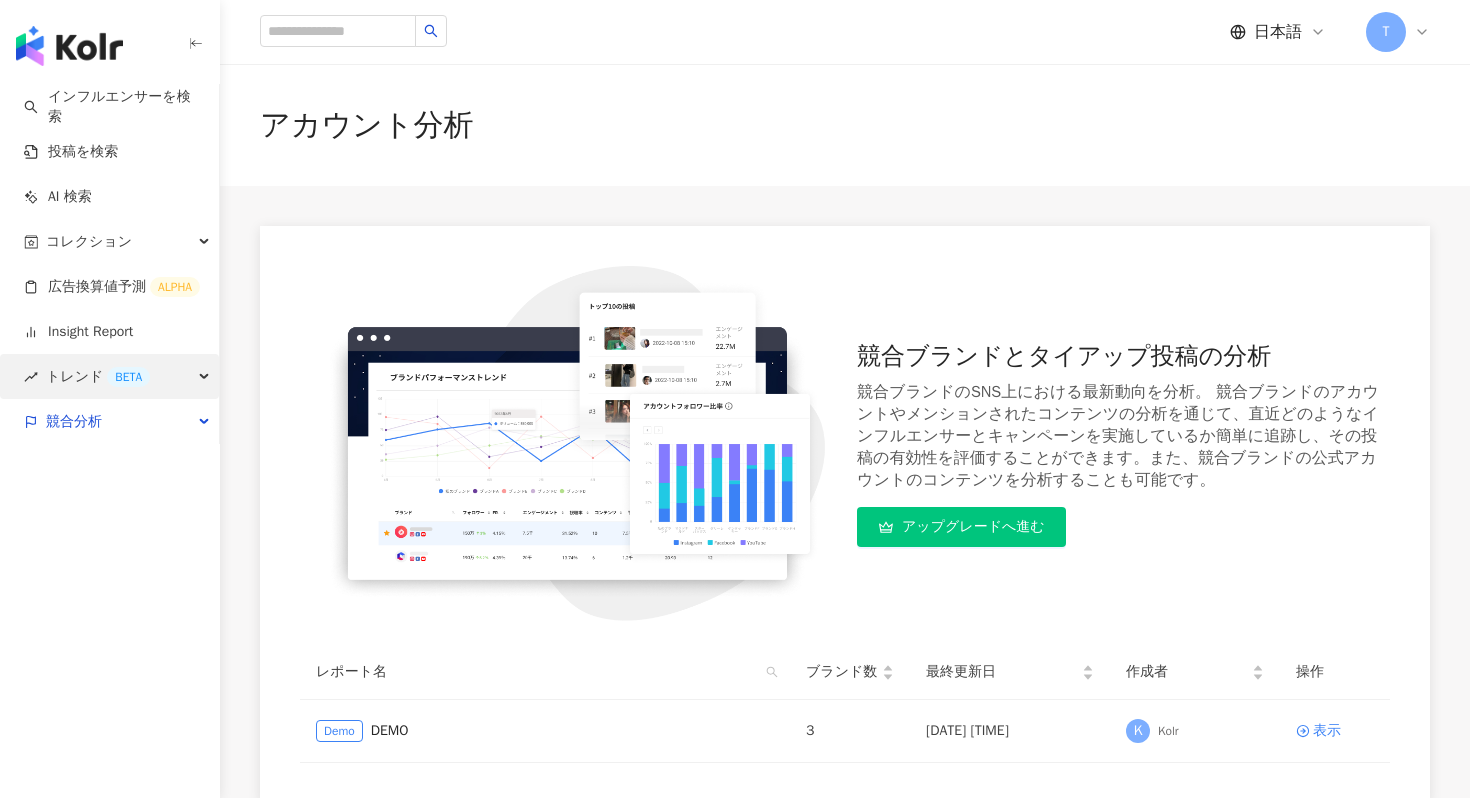 click on "トレンド BETA" at bounding box center (109, 376) 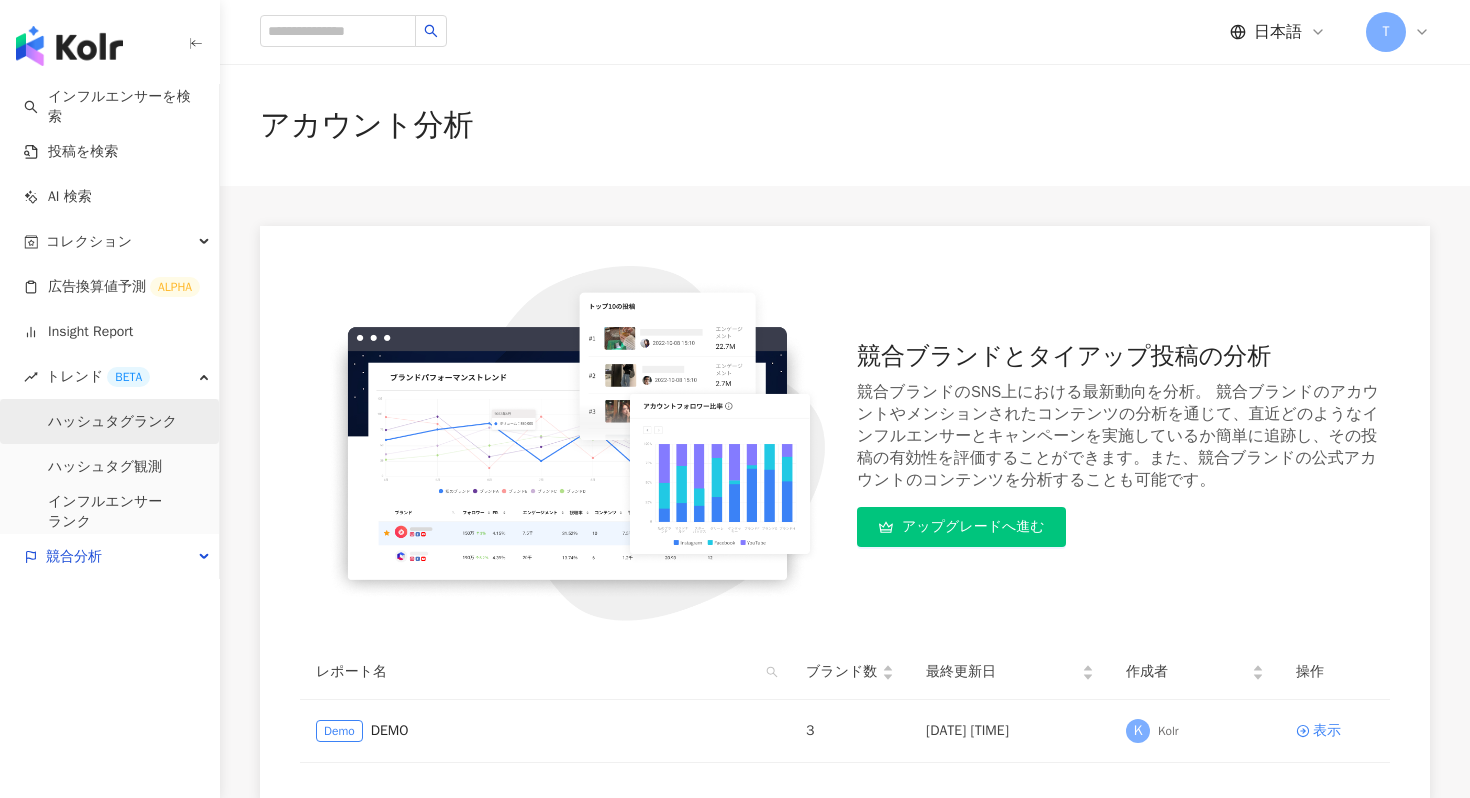 click on "ハッシュタグランク" at bounding box center [112, 422] 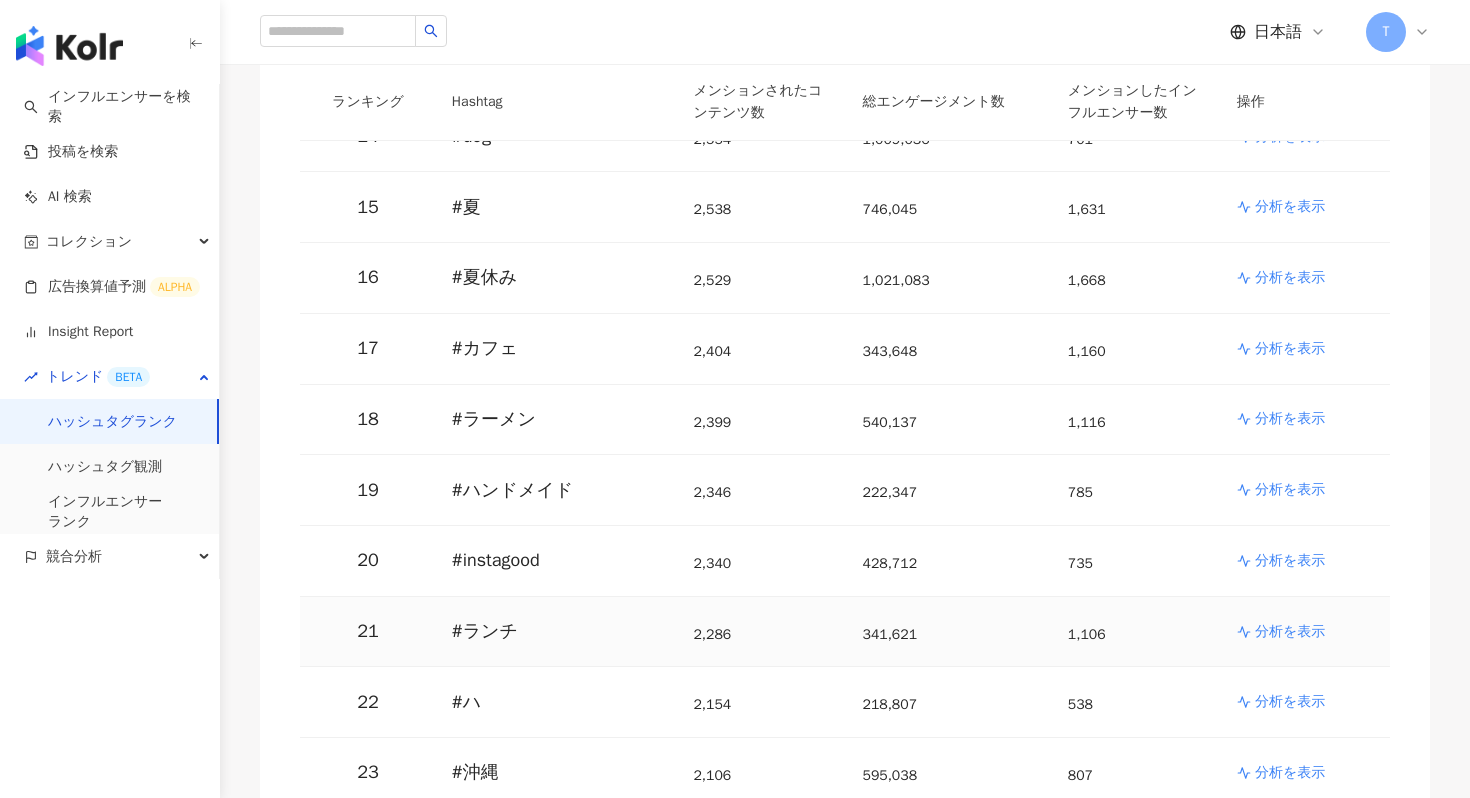 scroll, scrollTop: 0, scrollLeft: 0, axis: both 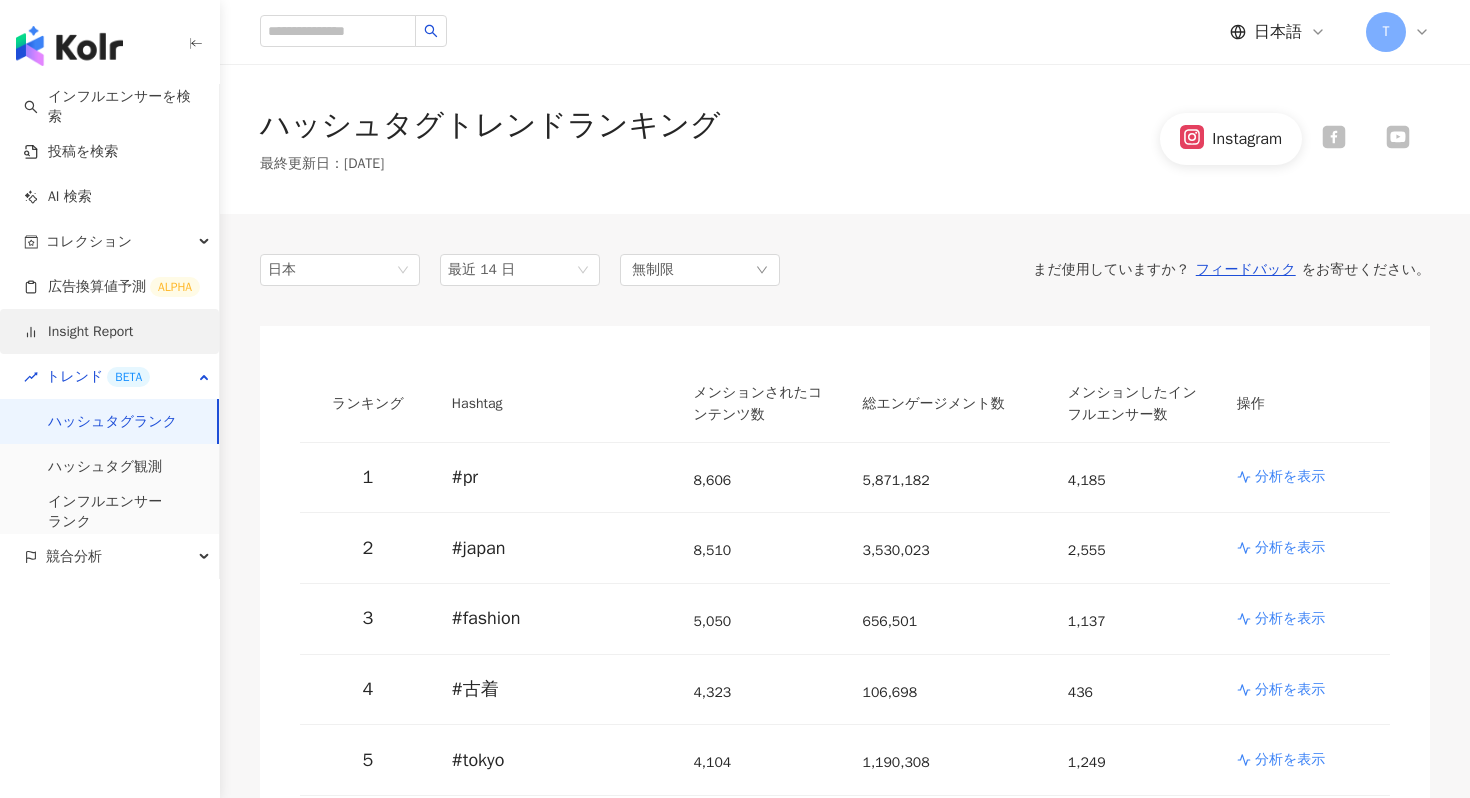 click on "Insight Report" at bounding box center (78, 332) 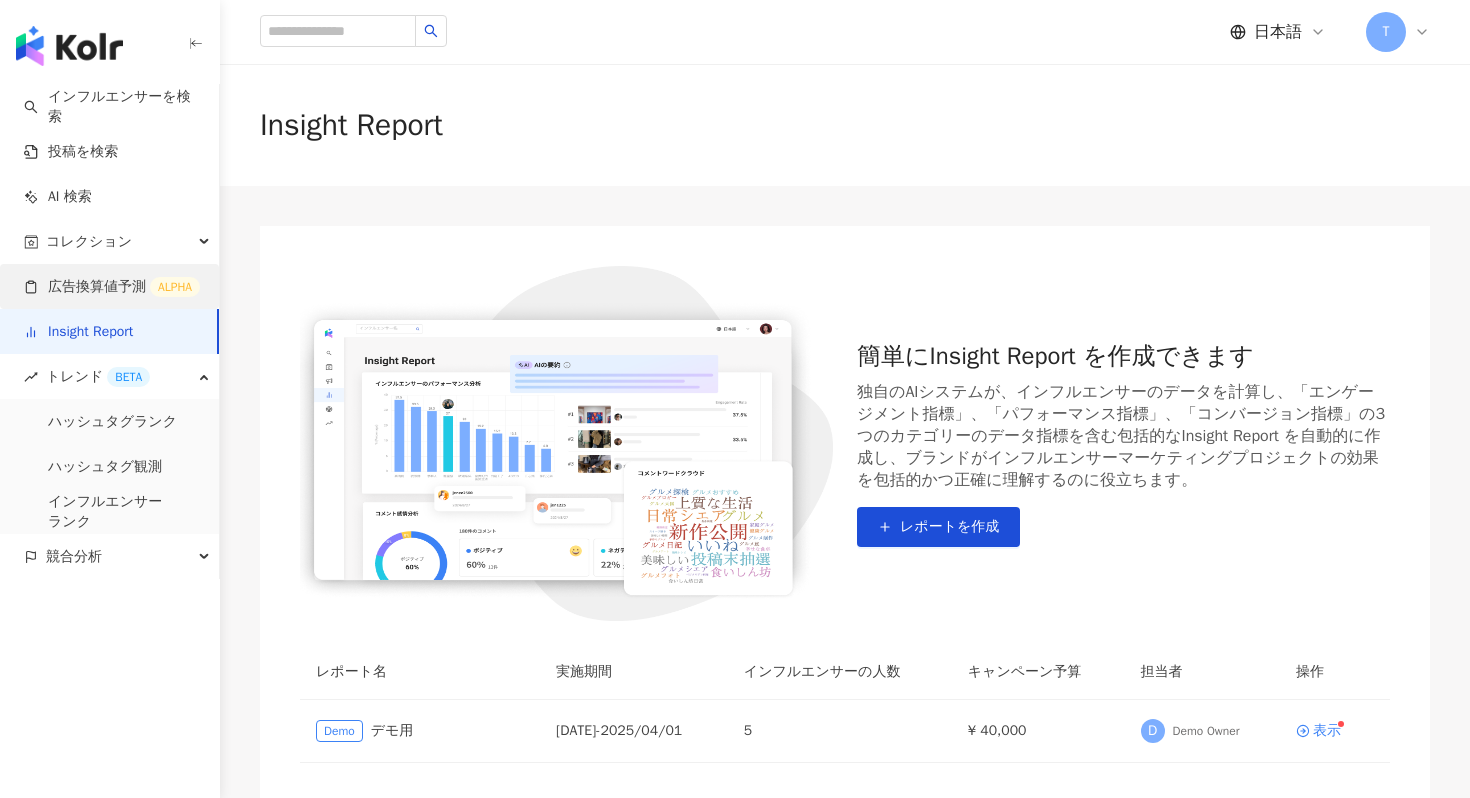 click on "広告換算値予測 ALPHA" at bounding box center [112, 287] 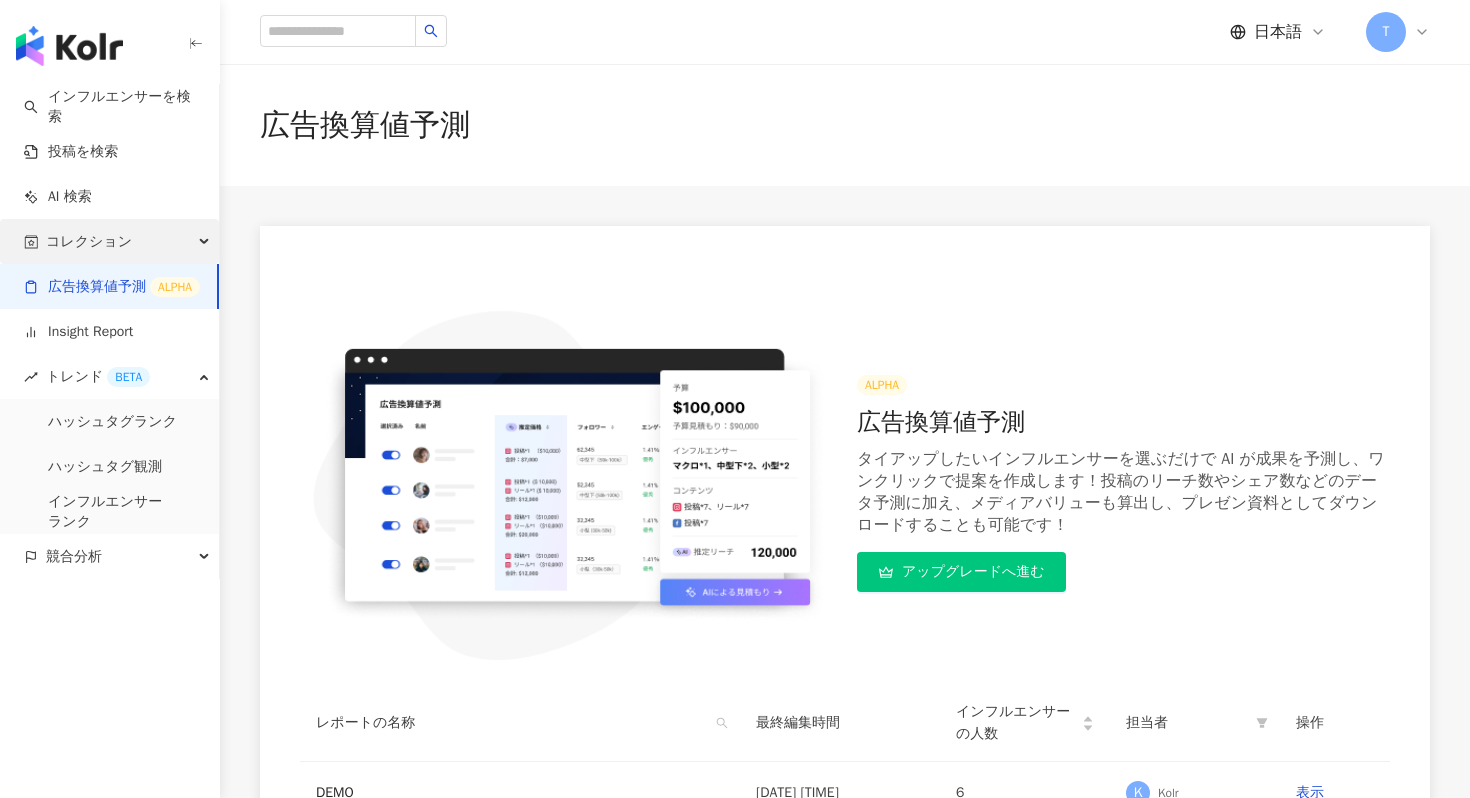 click on "コレクション" at bounding box center (109, 241) 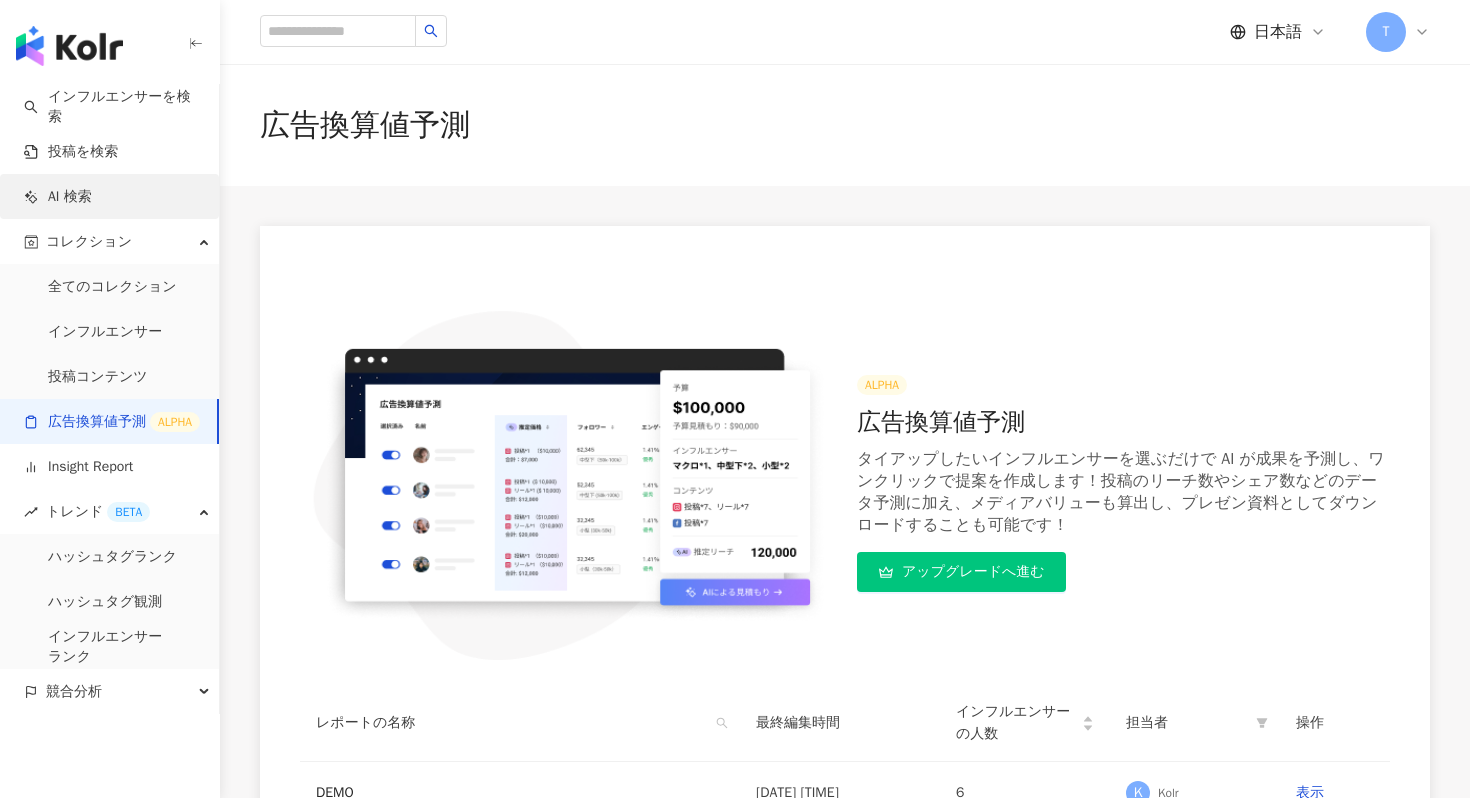 click on "AI 検索" at bounding box center [58, 197] 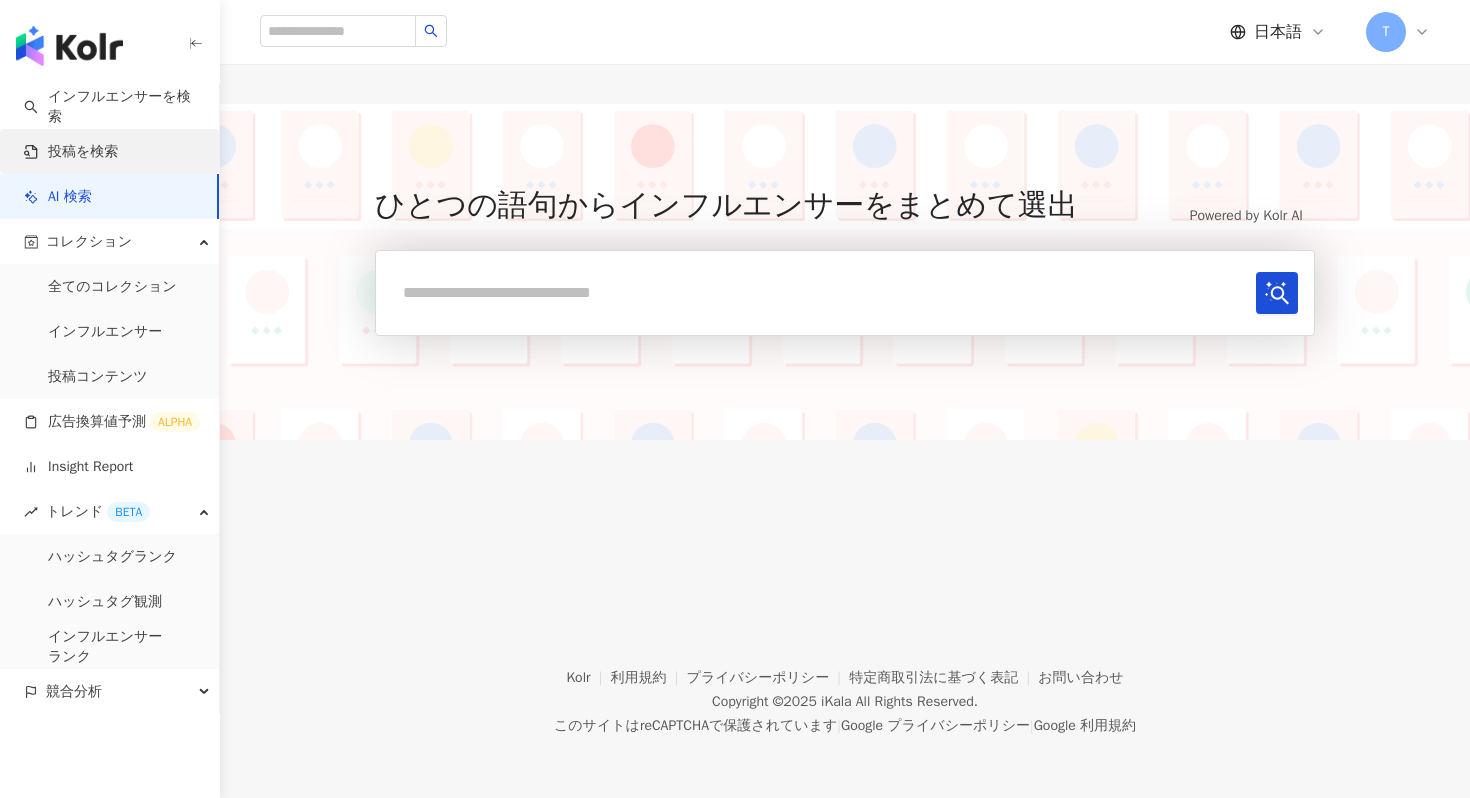 click on "投稿を検索" at bounding box center [71, 152] 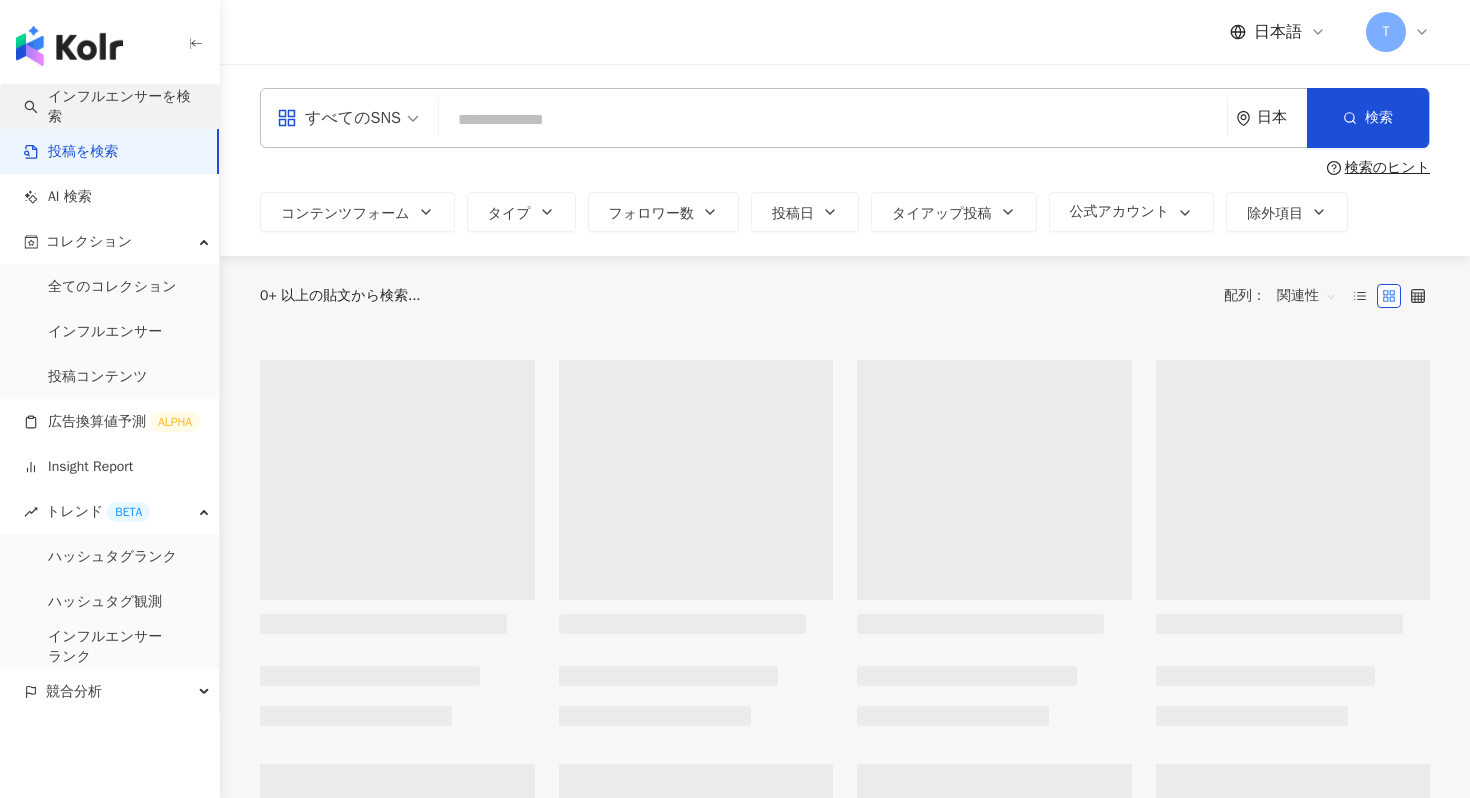 click on "インフルエンサーを検索" at bounding box center (113, 106) 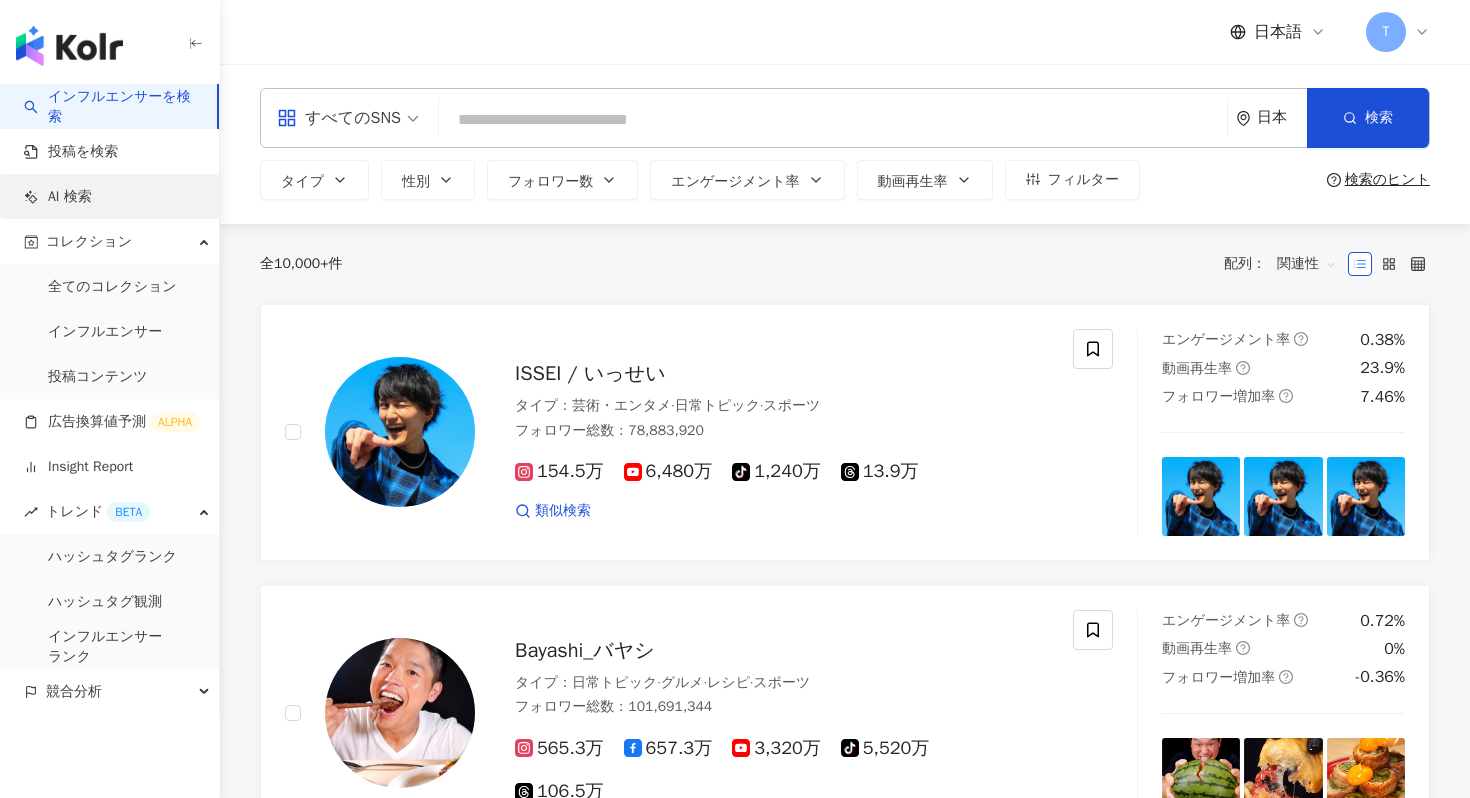 click on "AI 検索" at bounding box center (58, 197) 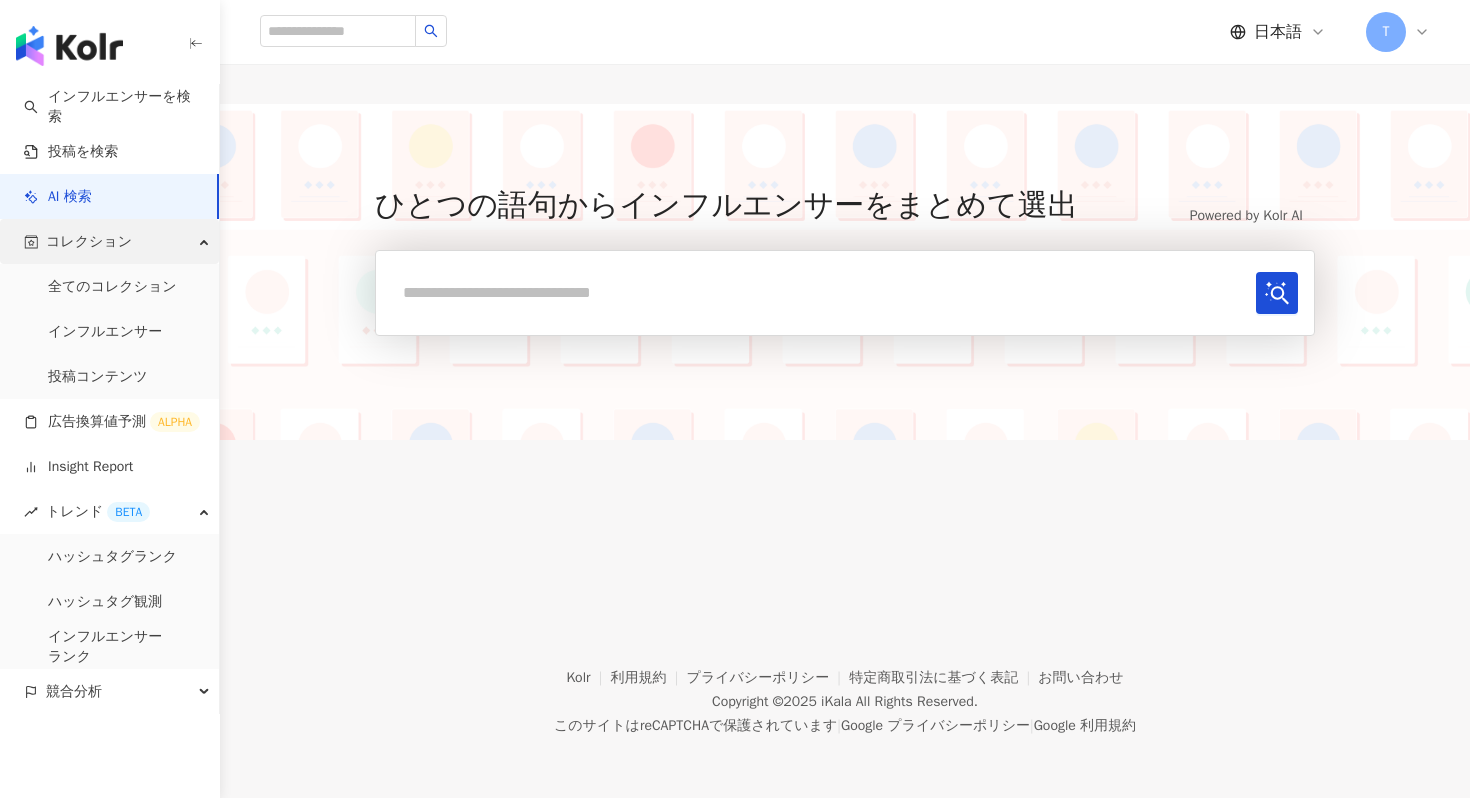 click on "コレクション" at bounding box center (109, 241) 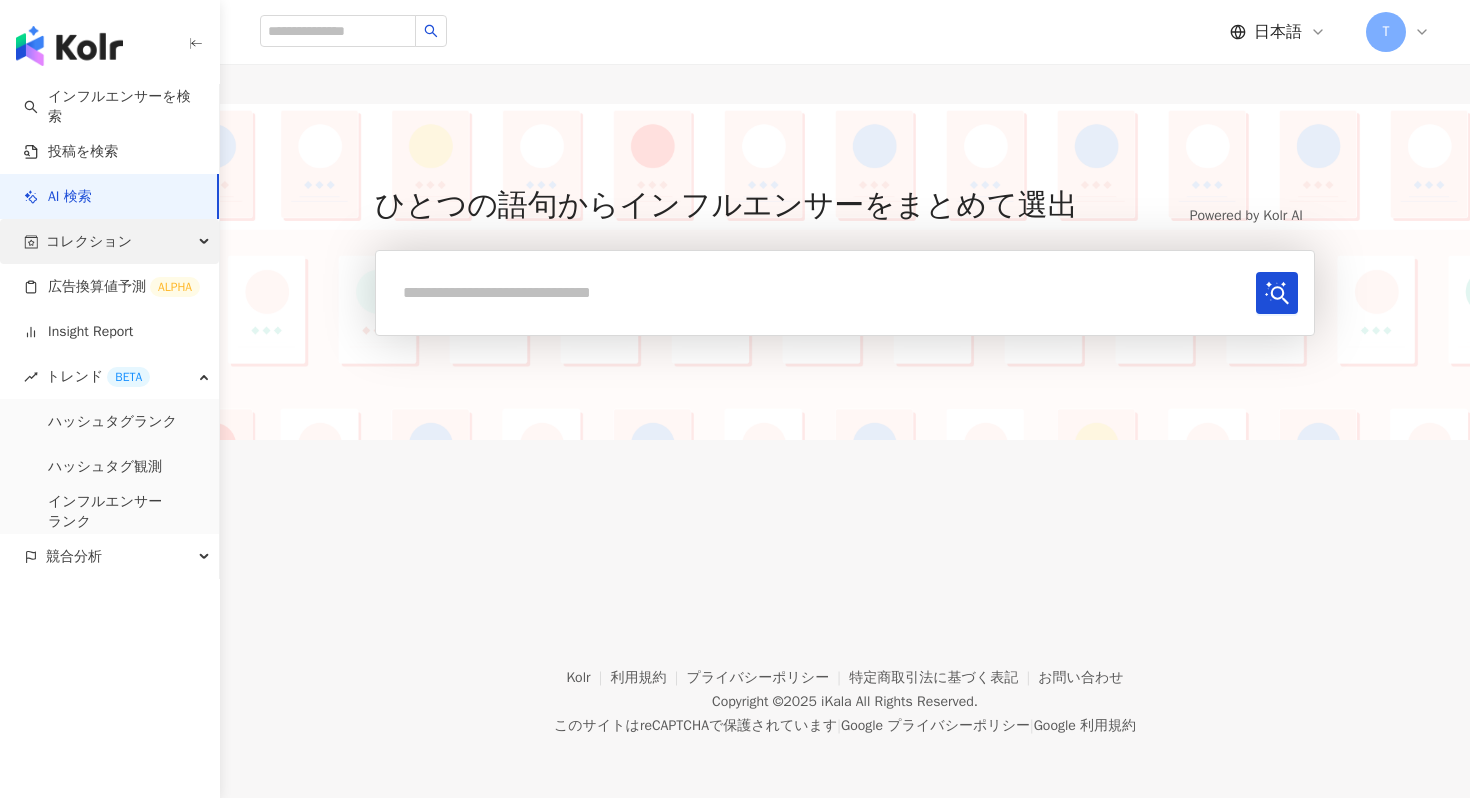 click on "コレクション" at bounding box center (109, 241) 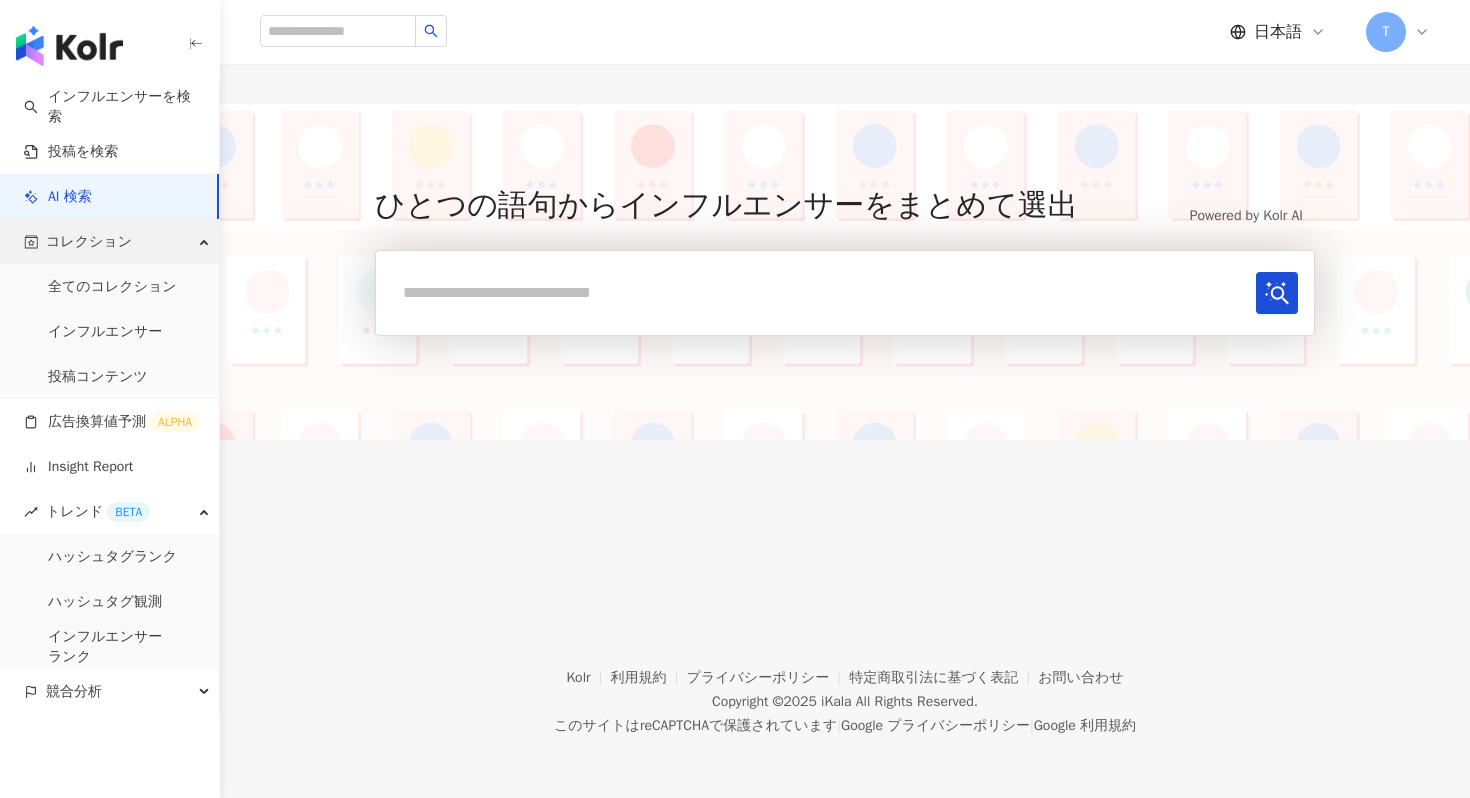 click on "コレクション" at bounding box center (109, 241) 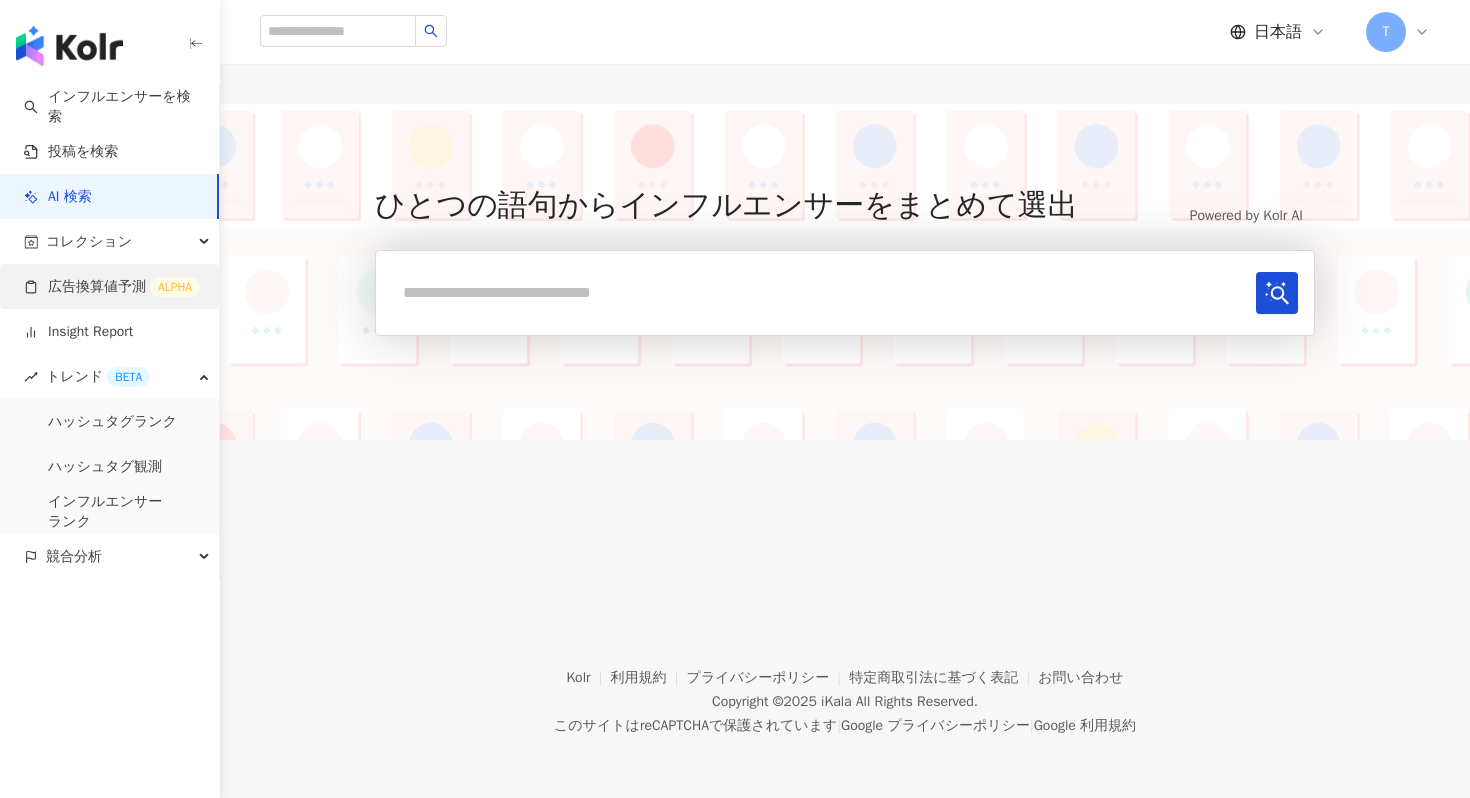 click on "インフルエンサーを検索 投稿を検索 AI 検索 コレクション 全てのコレクション インフルエンサー 投稿コンテンツ 広告換算値予測 ALPHA Insight Report トレンド BETA ハッシュタグランク ハッシュタグ観測 インフルエンサー
ランク 競合分析 アカウント分析 キーワードメンション分析" at bounding box center [110, 331] 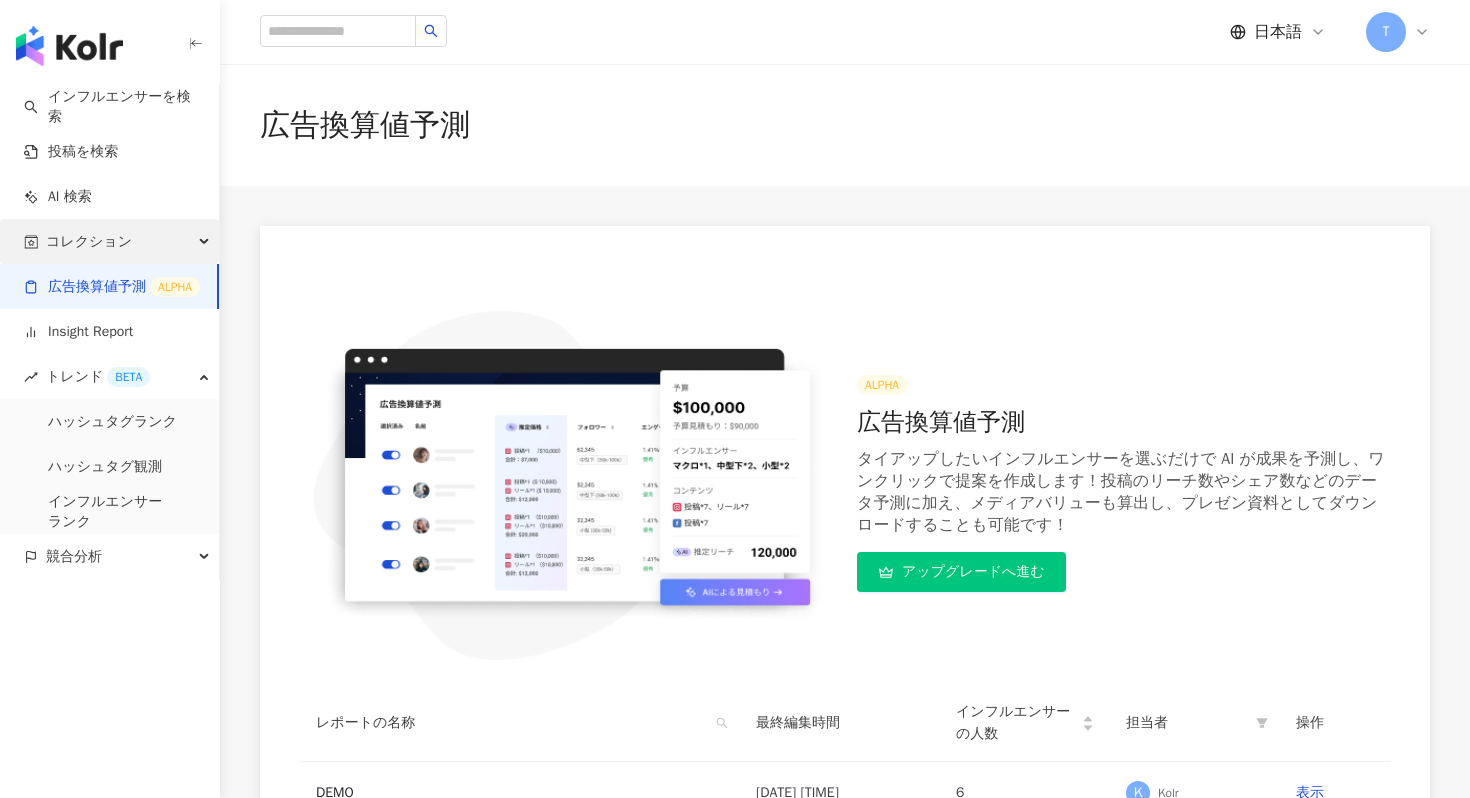 click on "コレクション" at bounding box center (109, 241) 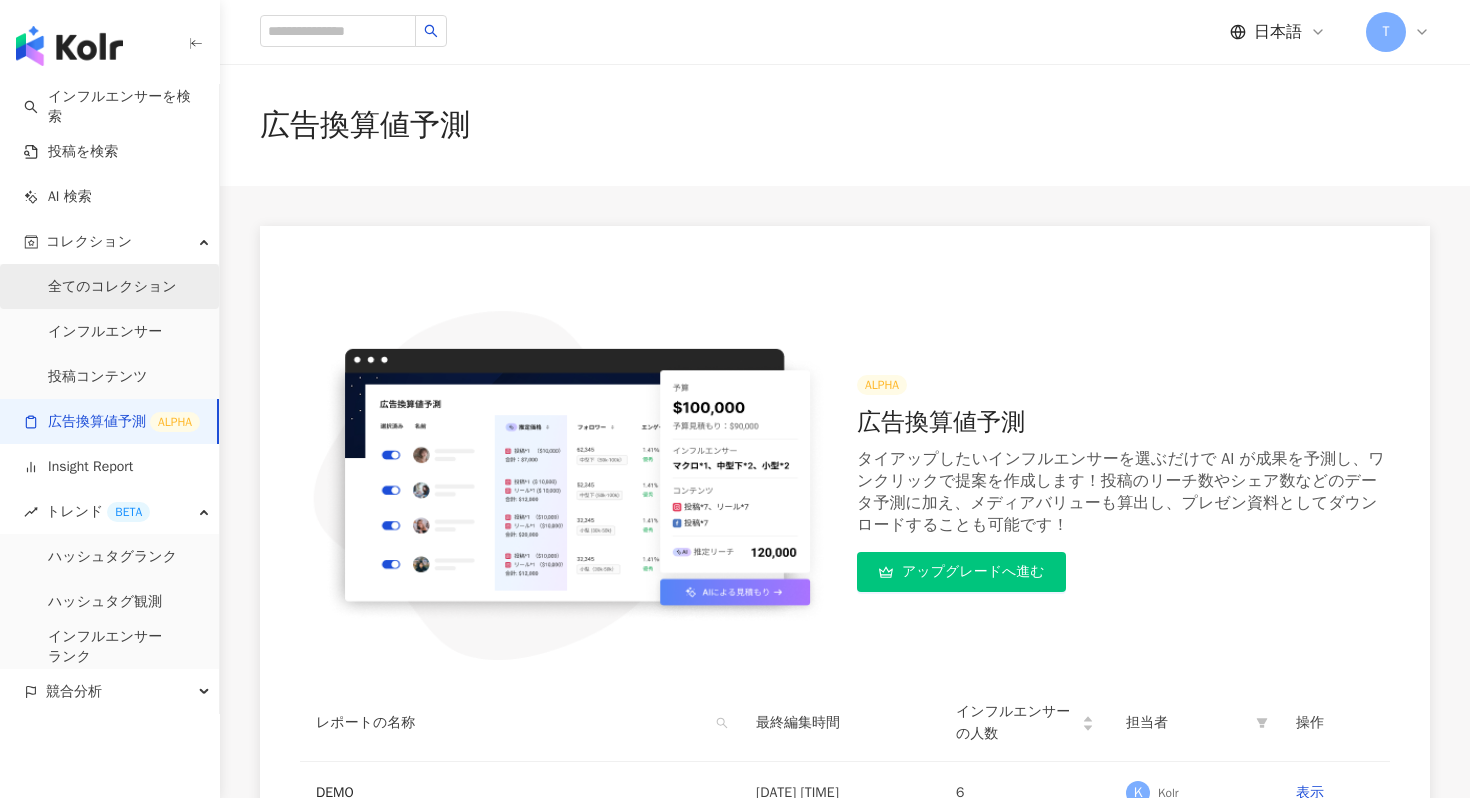 click on "全てのコレクション" at bounding box center (112, 287) 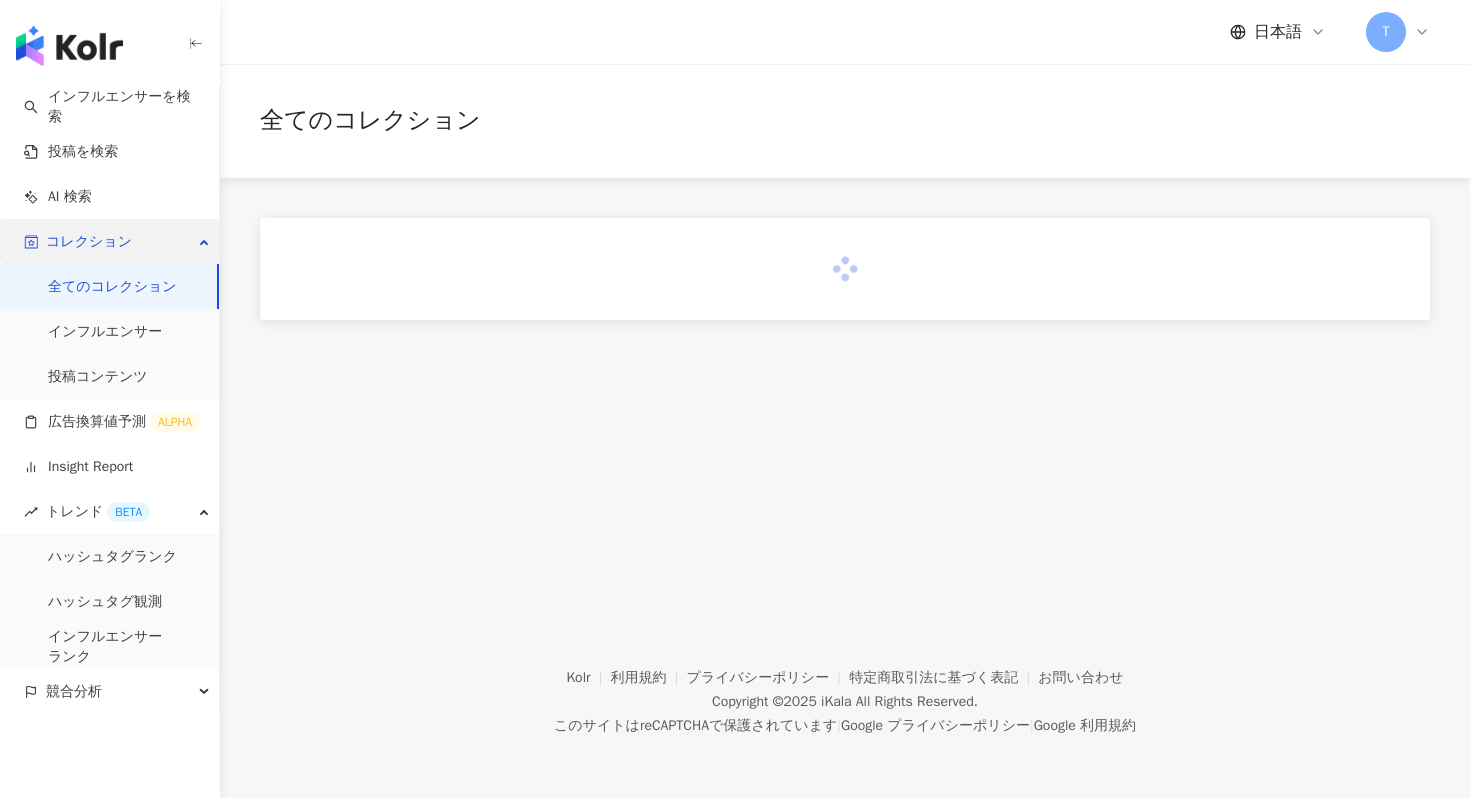 click on "コレクション" at bounding box center (109, 241) 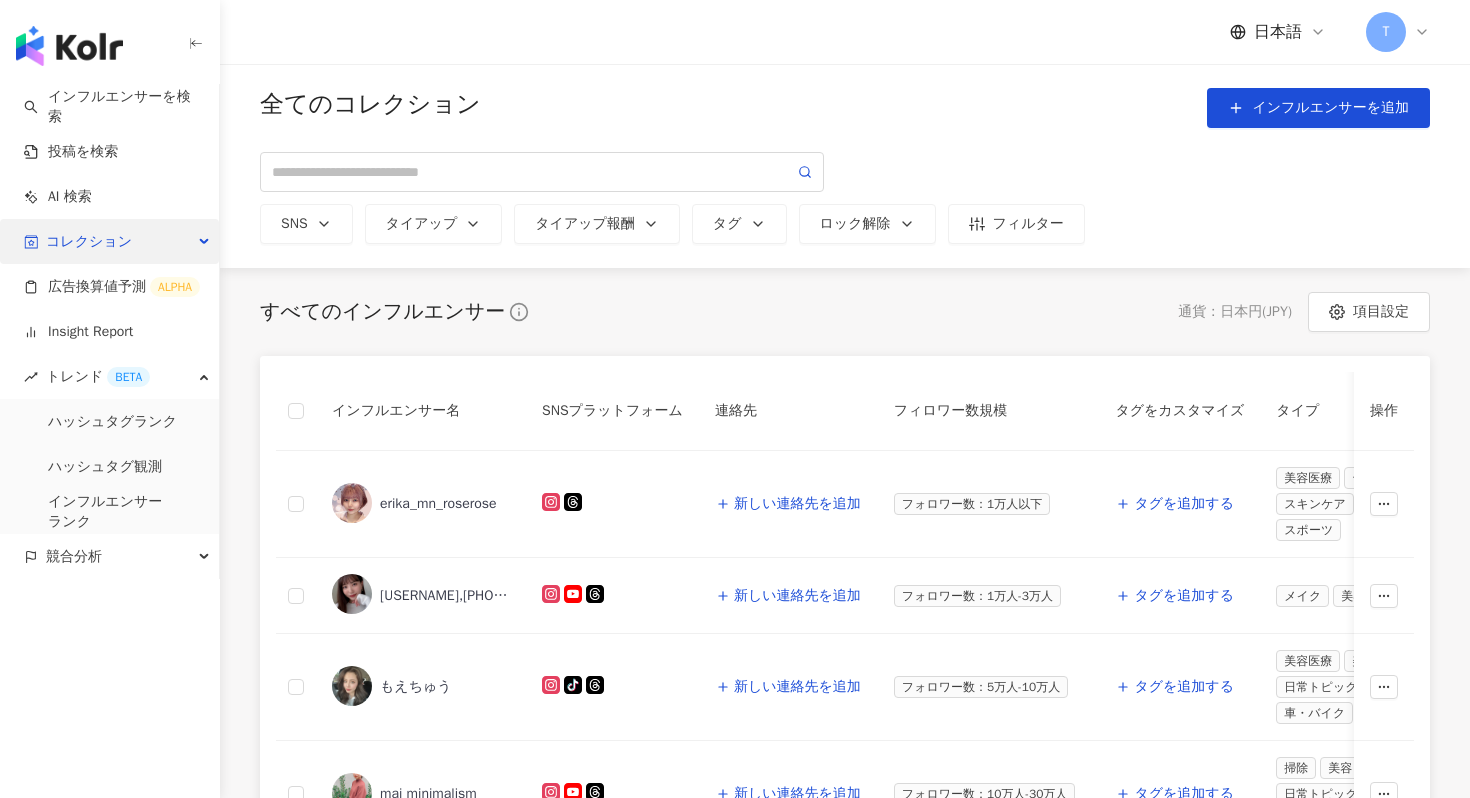 click on "コレクション" at bounding box center (109, 241) 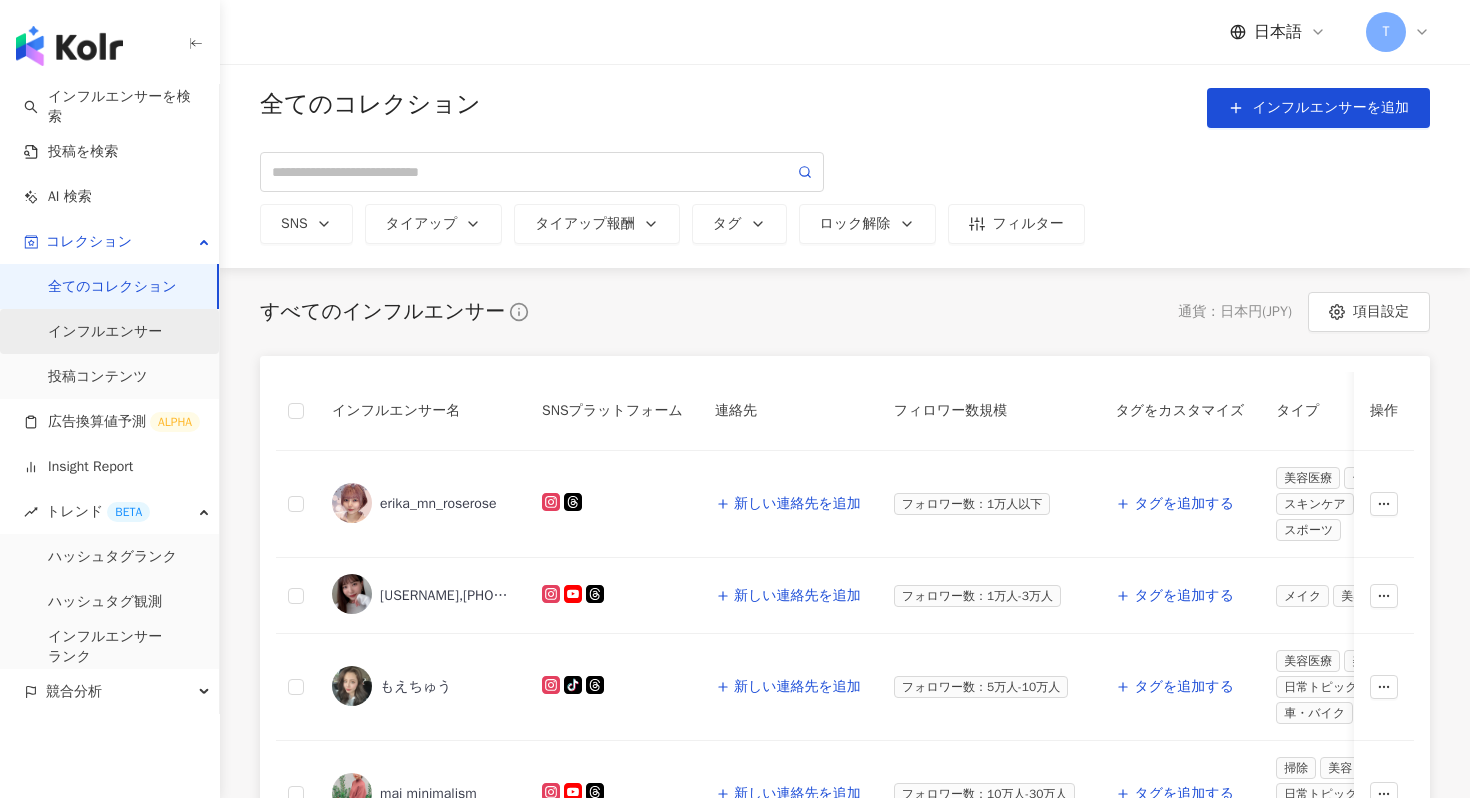click on "インフルエンサー" at bounding box center (105, 332) 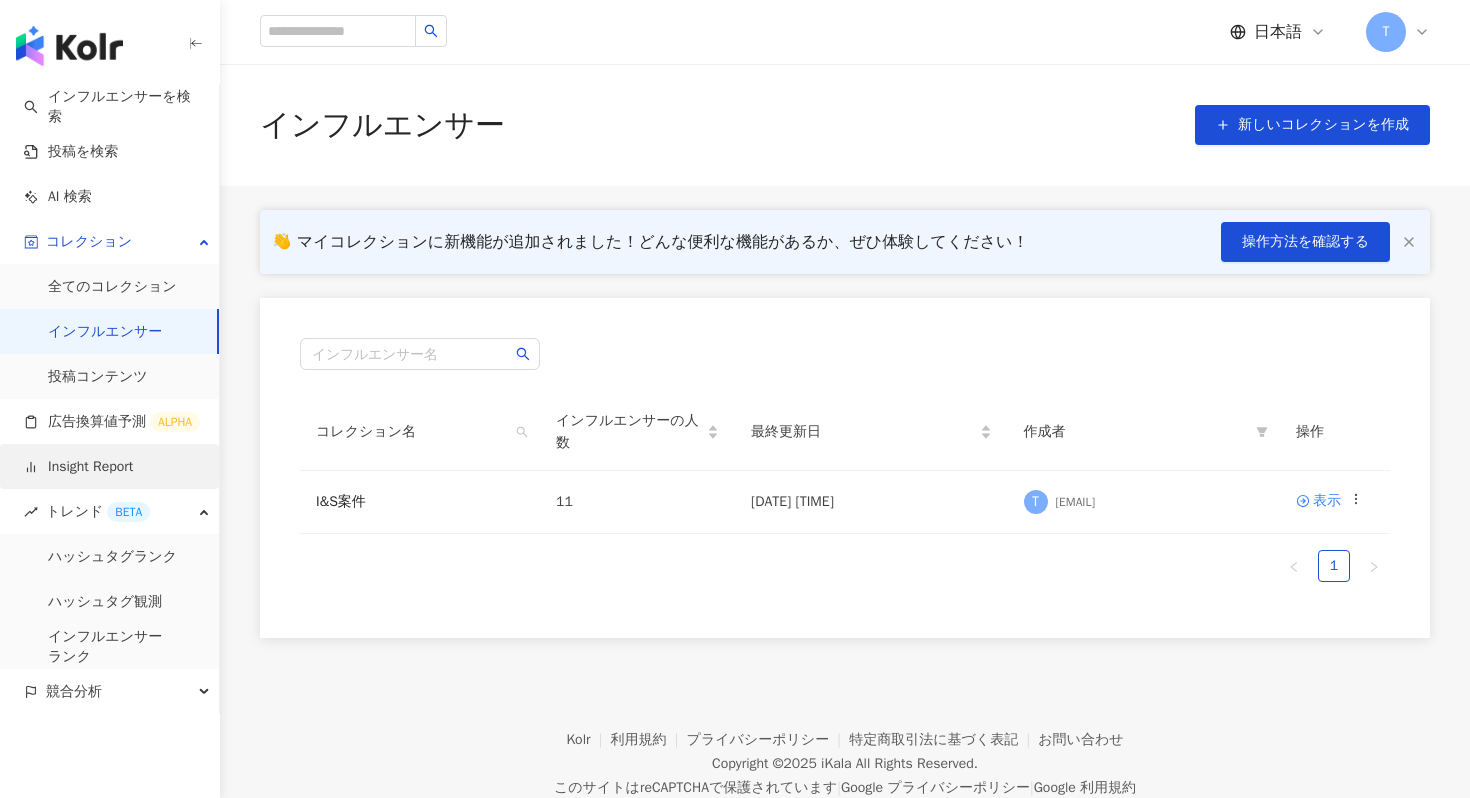 click on "Insight Report" at bounding box center [78, 467] 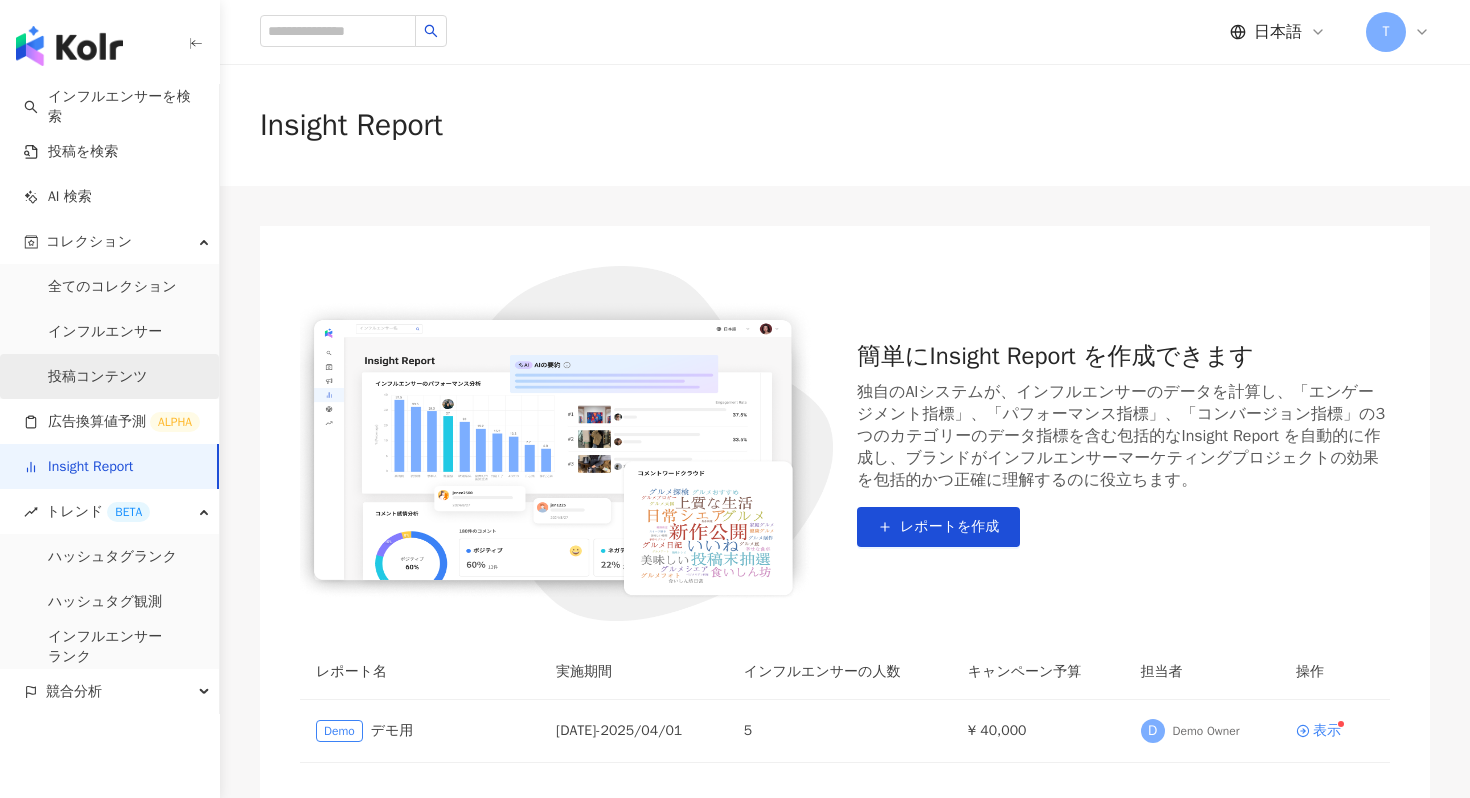 click on "投稿コンテンツ" at bounding box center [98, 377] 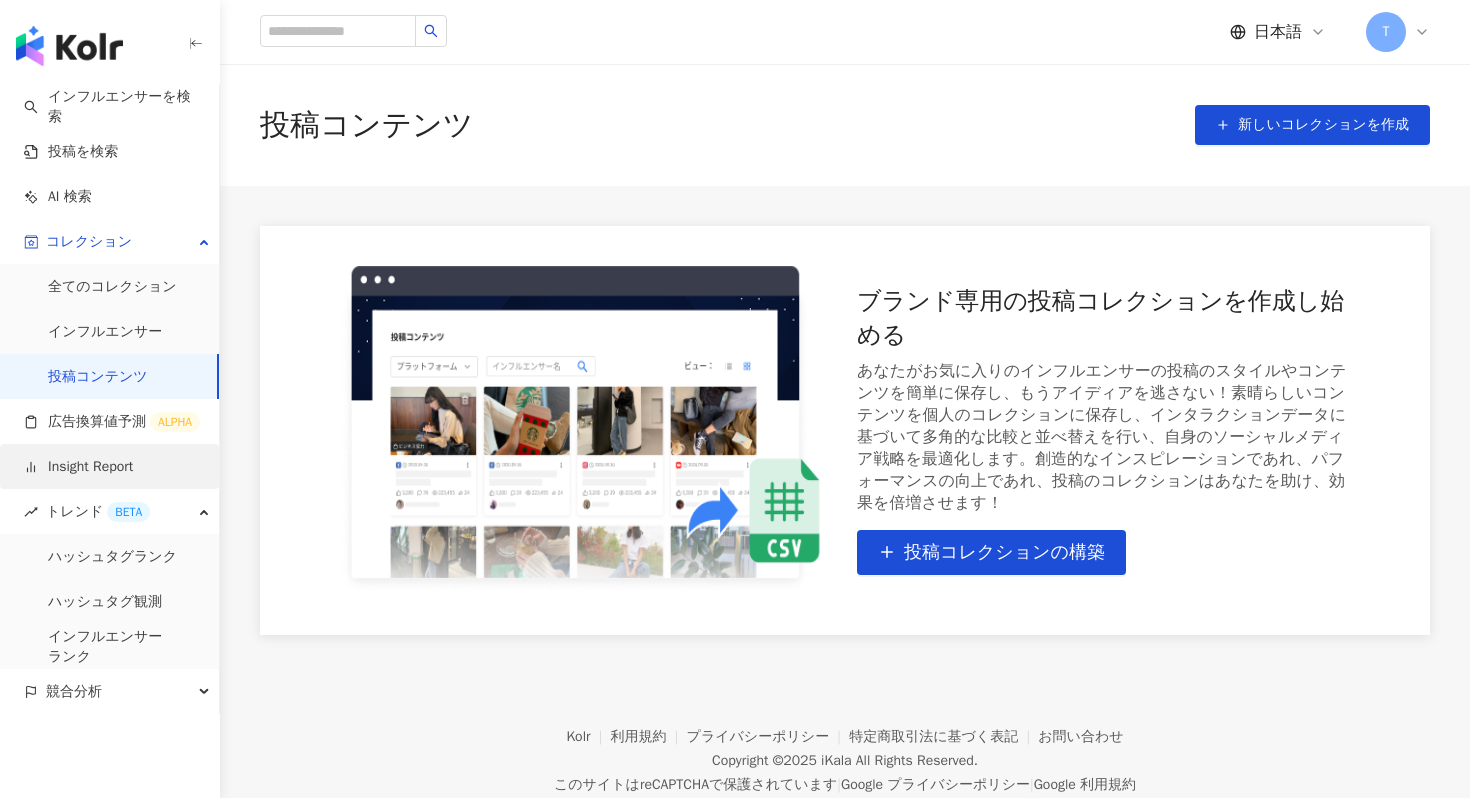 scroll, scrollTop: 90, scrollLeft: 0, axis: vertical 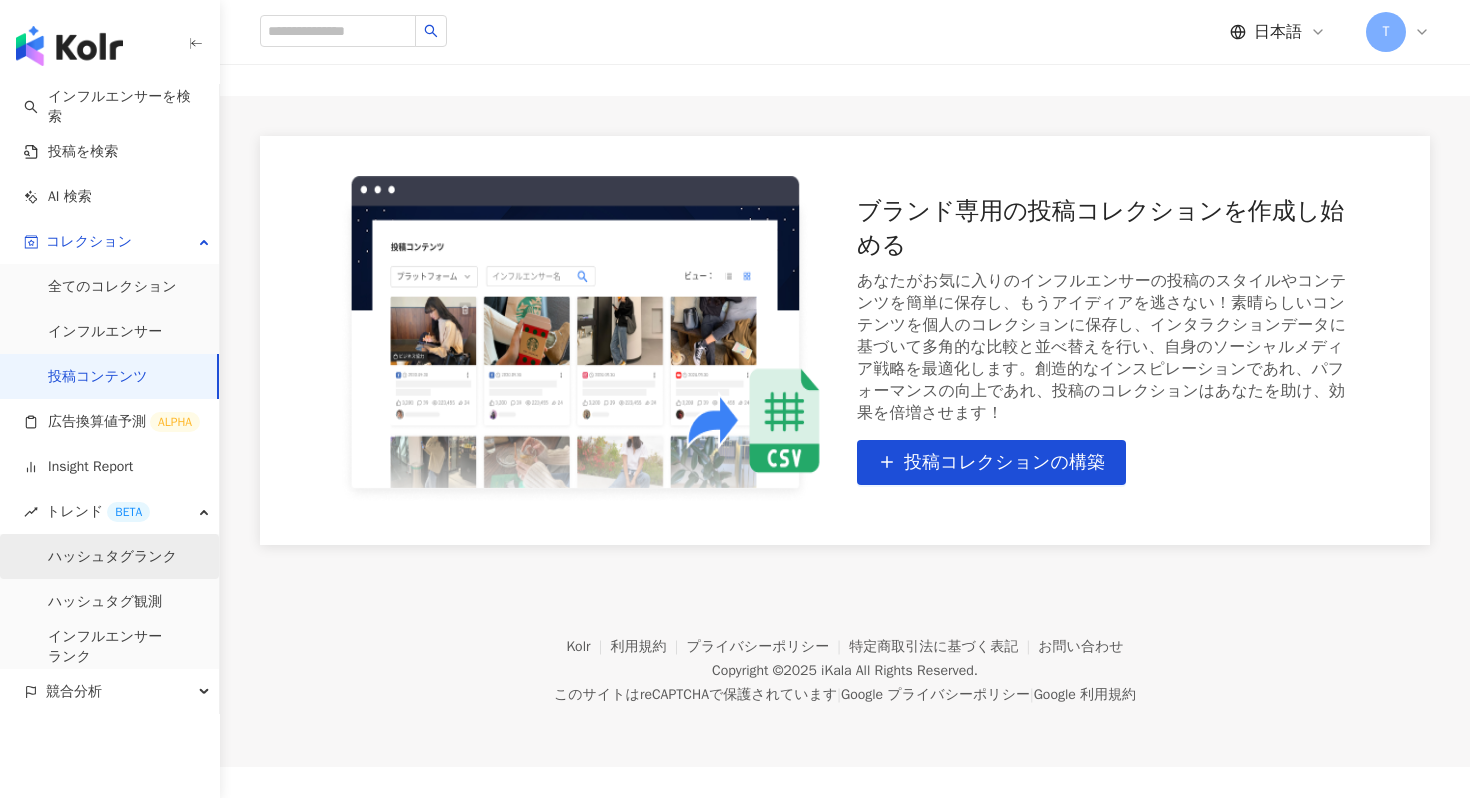 click on "ハッシュタグランク" at bounding box center [112, 557] 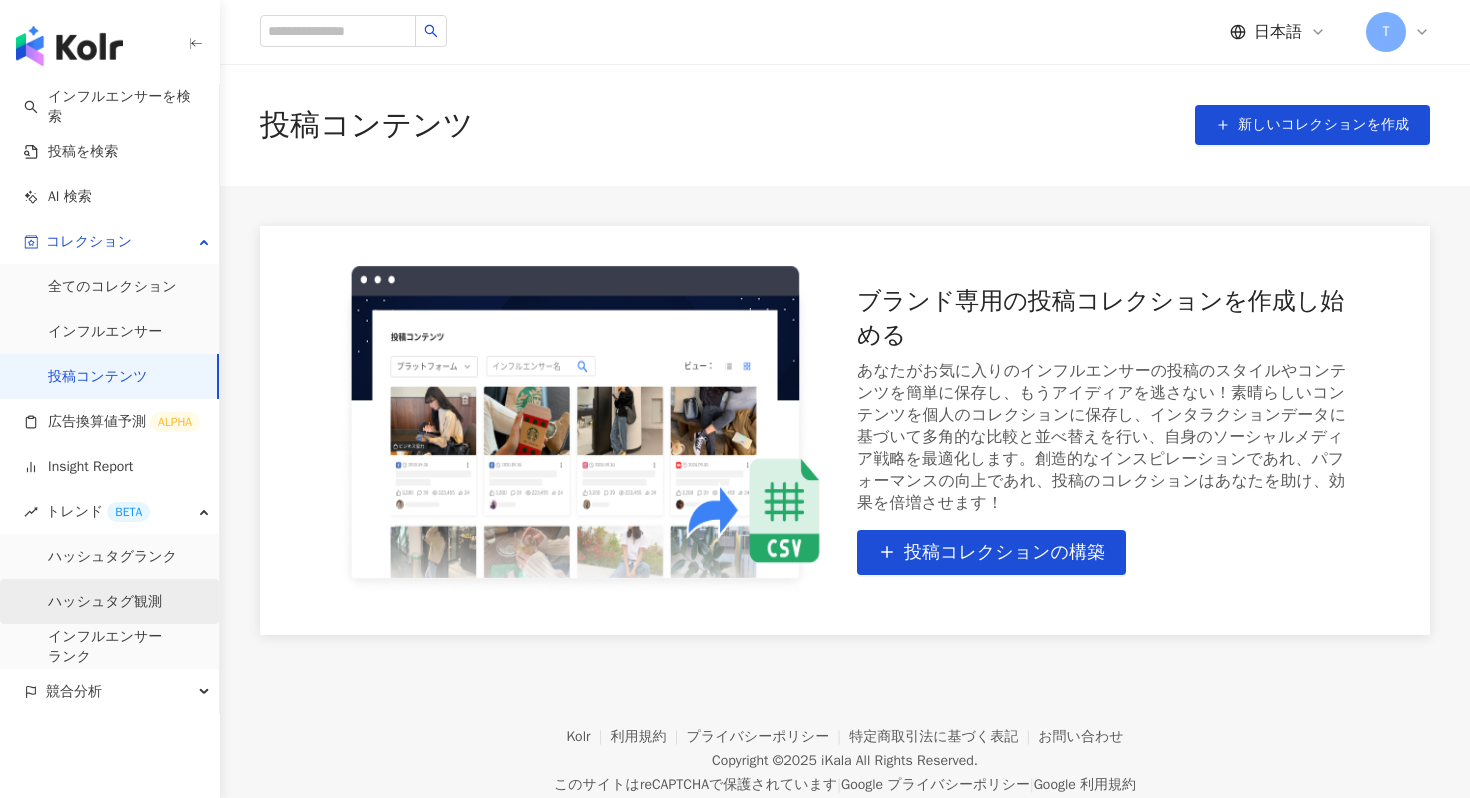 click on "ハッシュタグ観測" at bounding box center (105, 602) 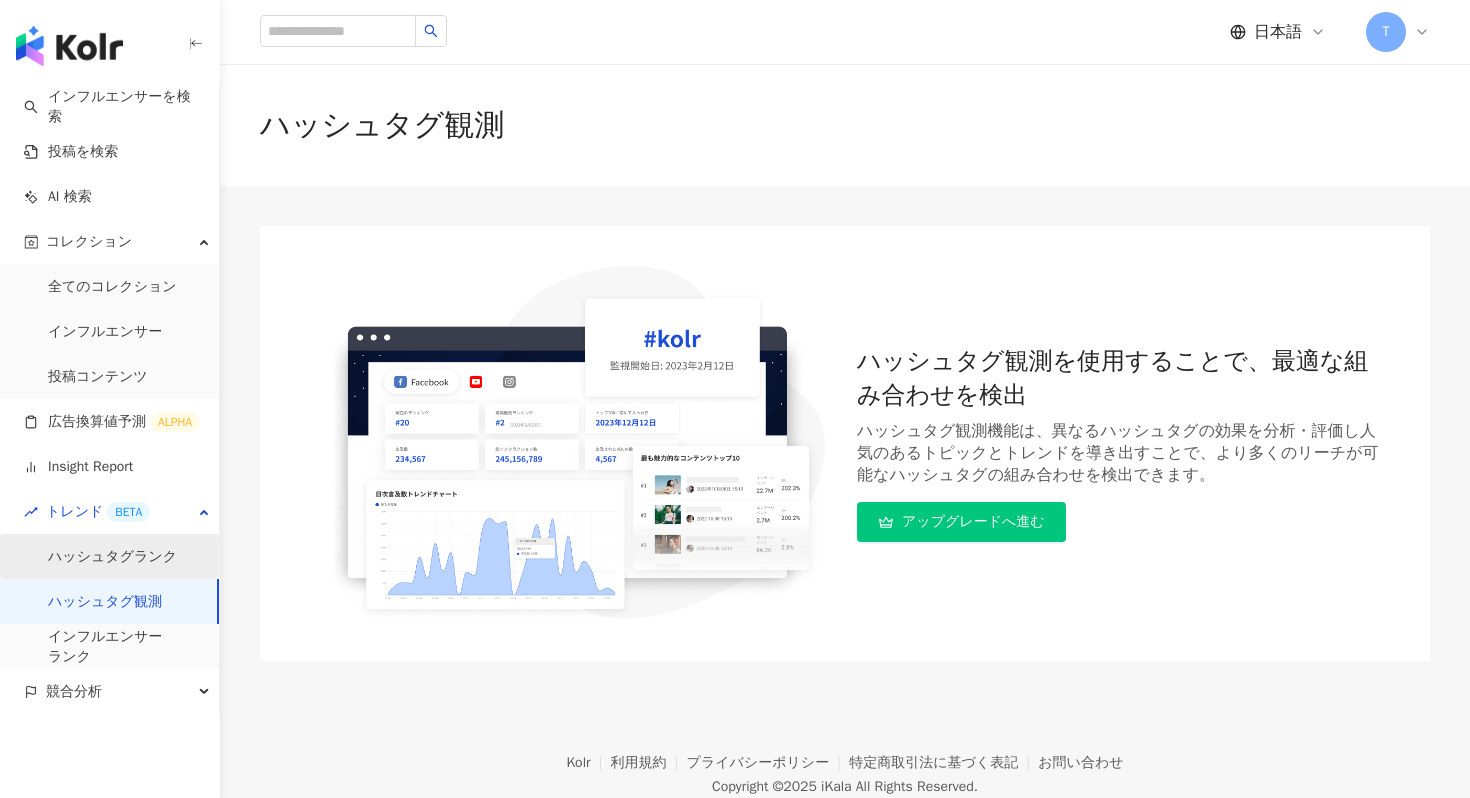 click on "ハッシュタグランク" at bounding box center (112, 557) 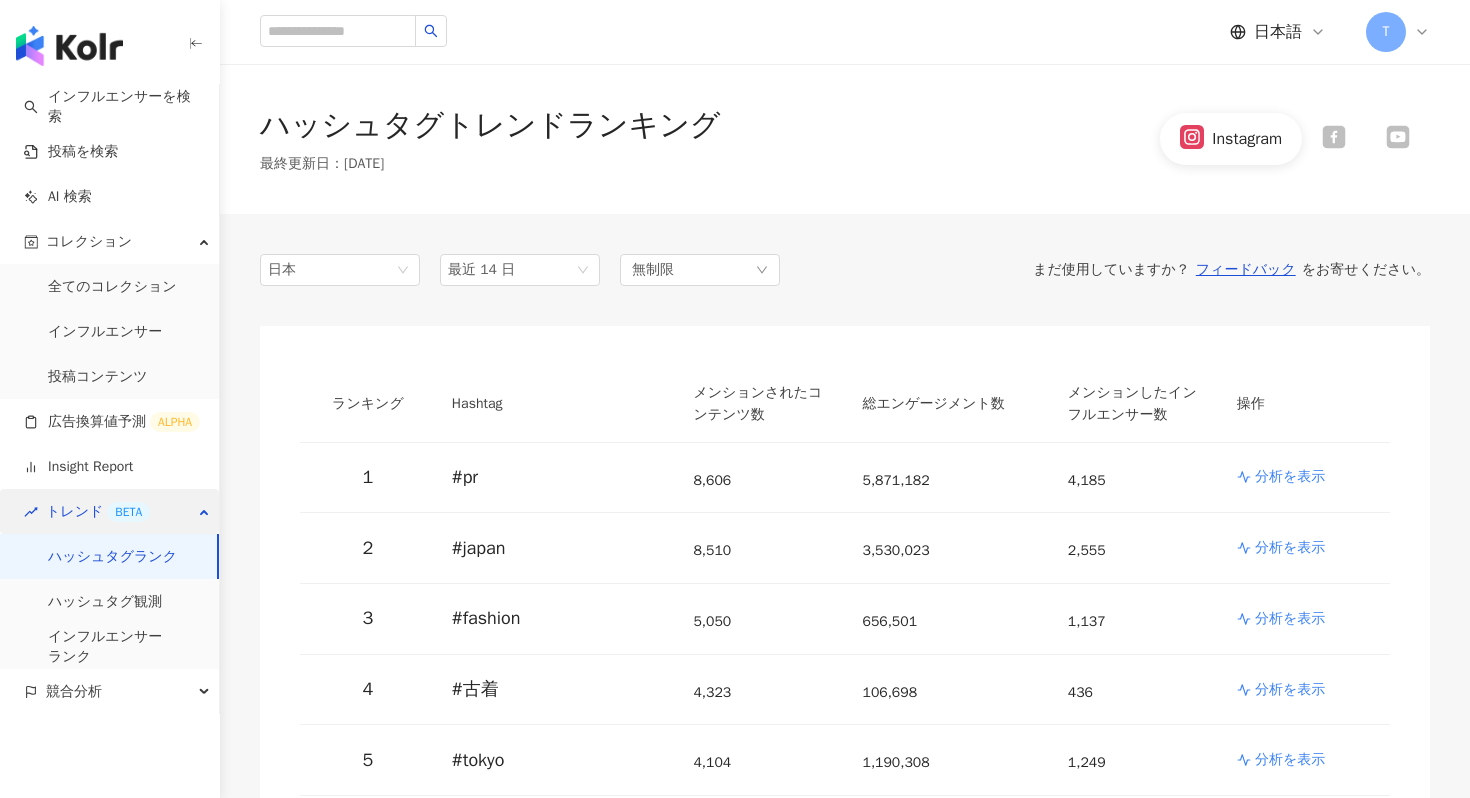 click on "トレンド BETA" at bounding box center [98, 511] 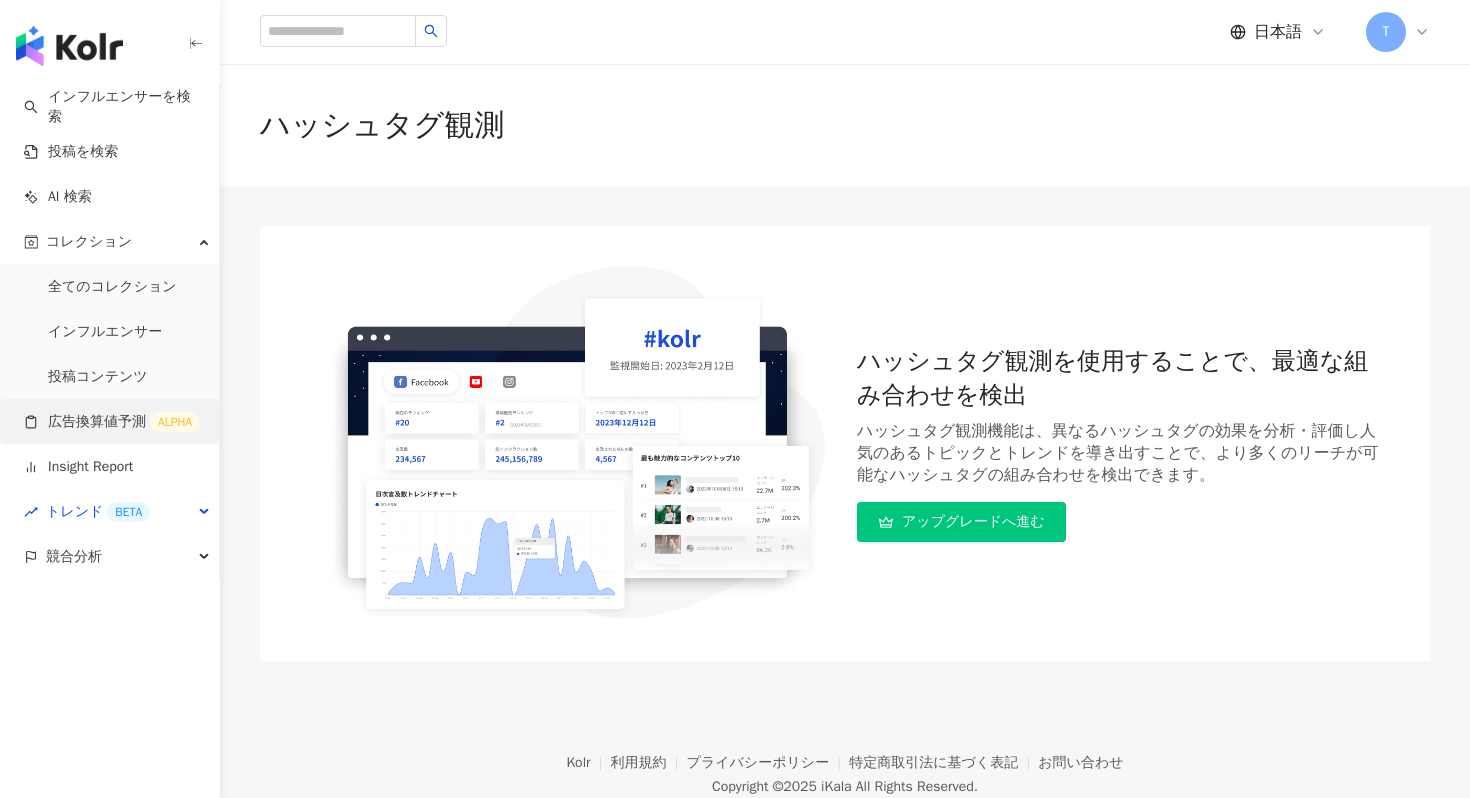 click on "広告換算値予測 ALPHA" at bounding box center [112, 422] 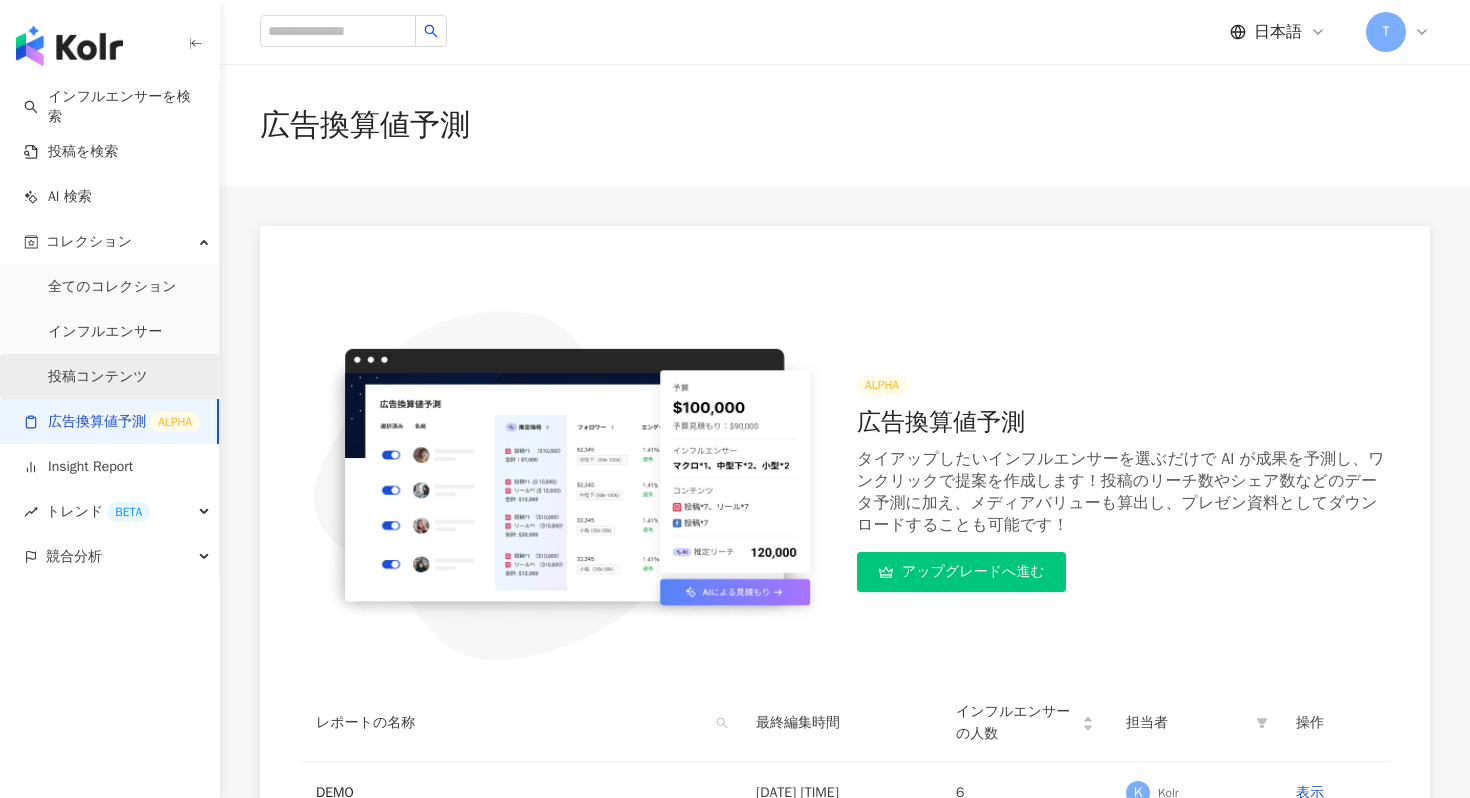 click on "投稿コンテンツ" at bounding box center (98, 377) 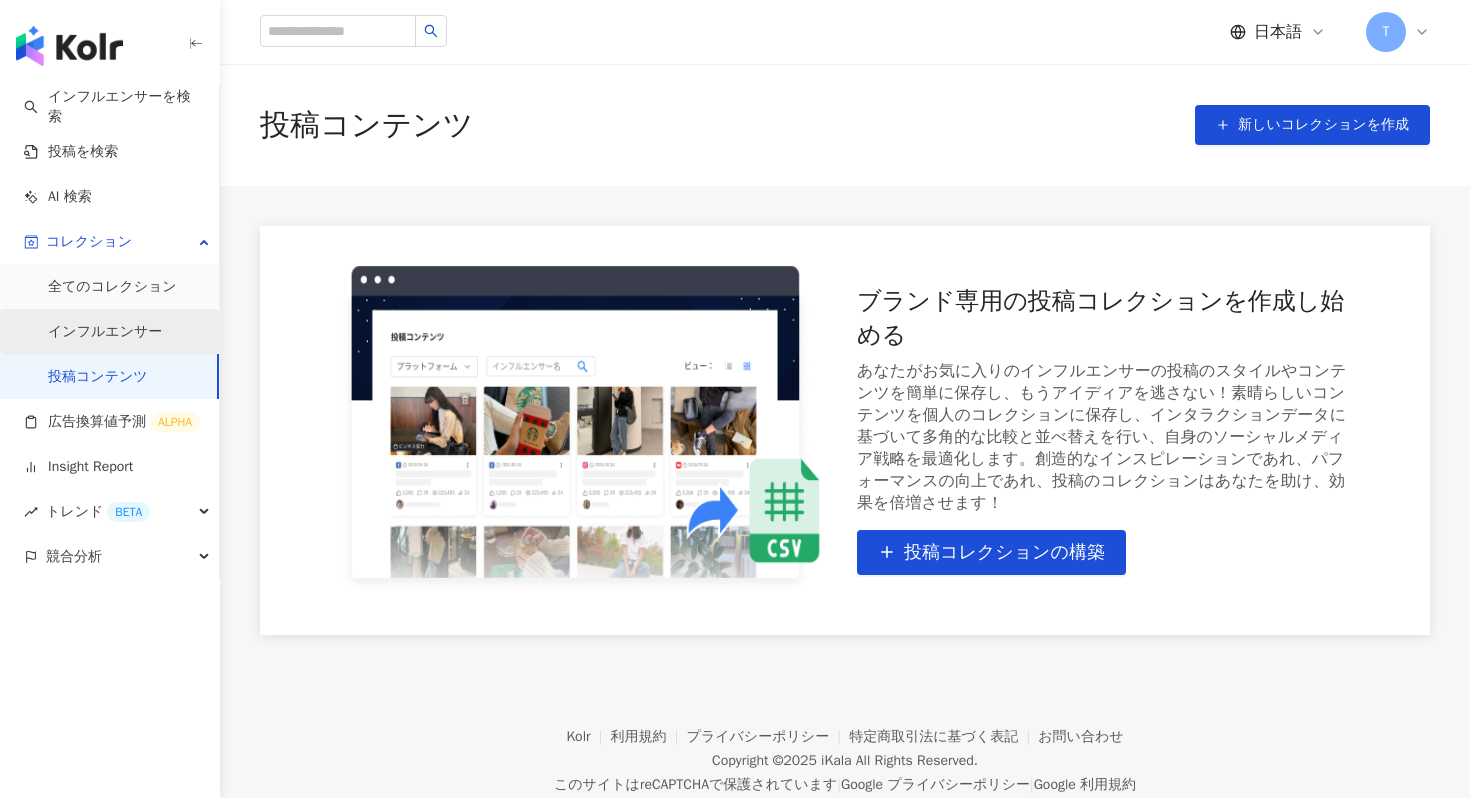 click on "インフルエンサー" at bounding box center [105, 332] 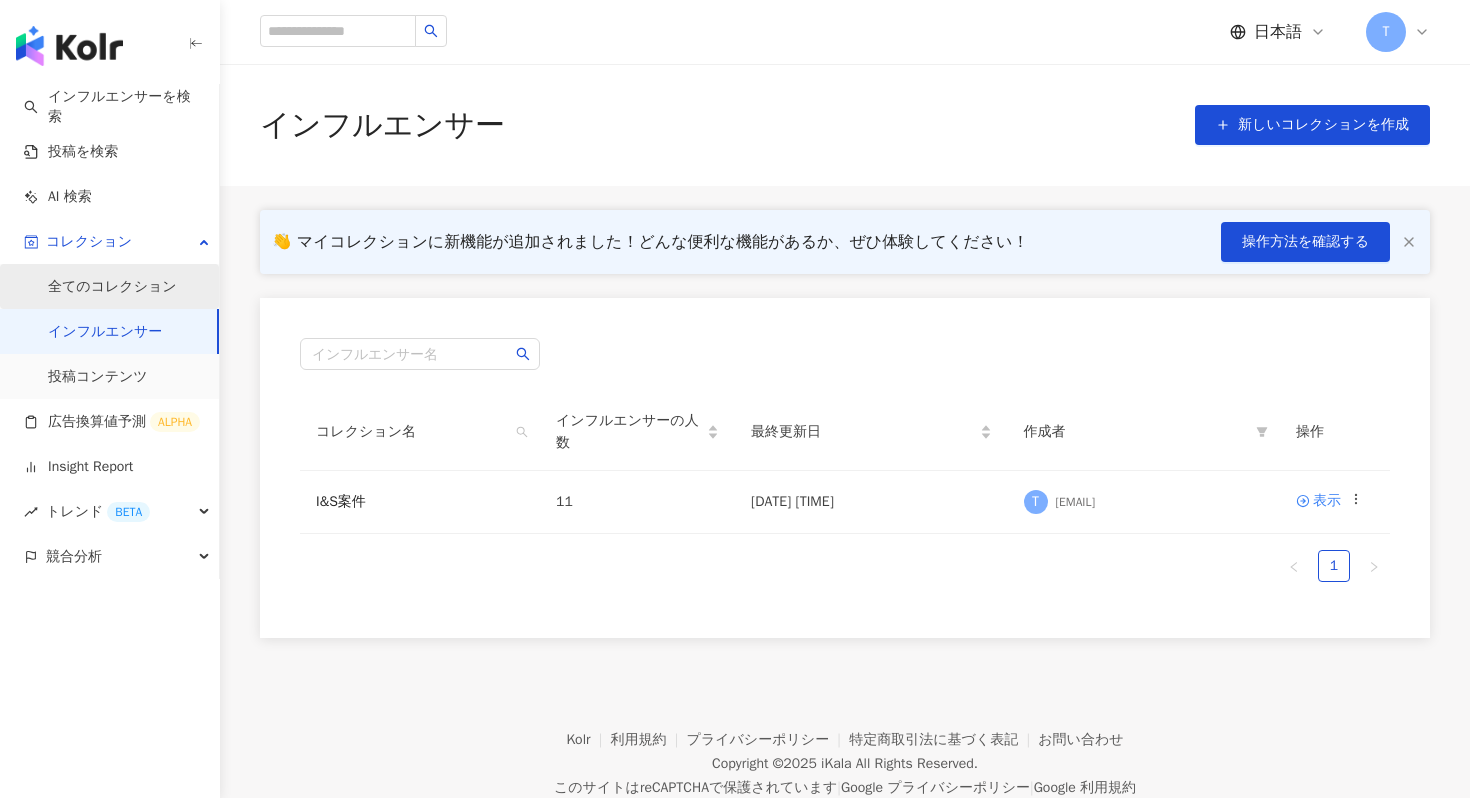 click on "全てのコレクション" at bounding box center [112, 287] 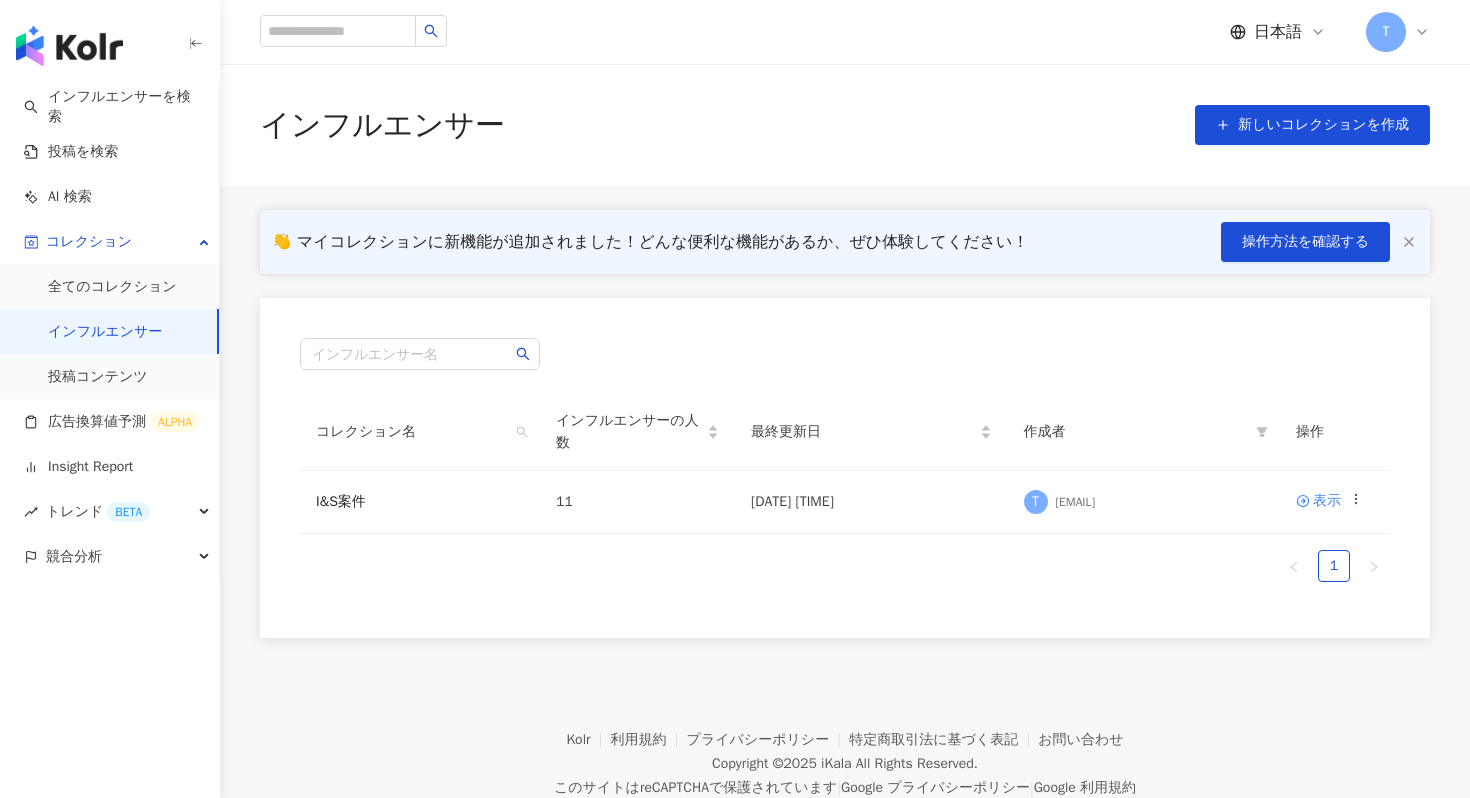 click on "インフルエンサー" at bounding box center (105, 332) 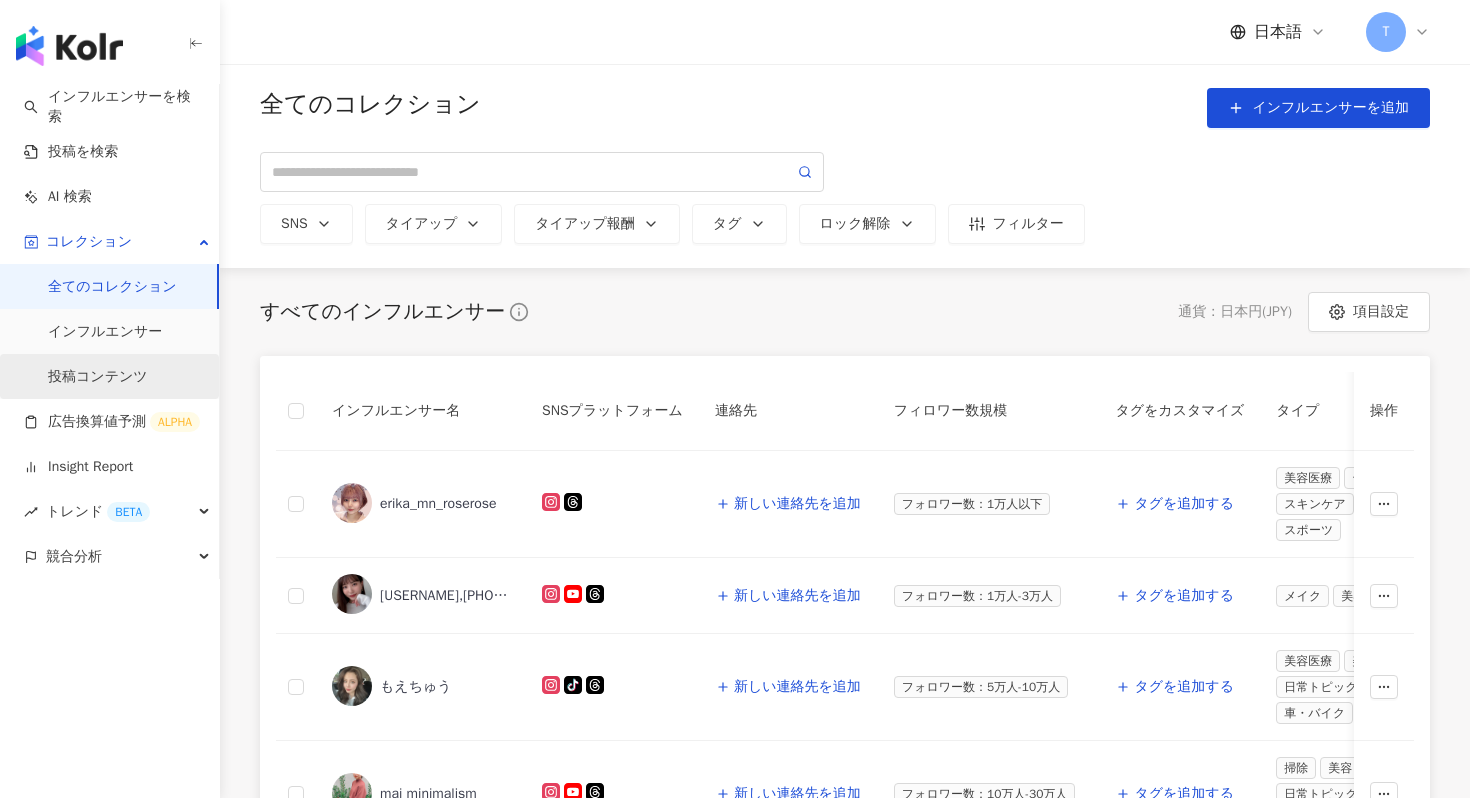 click on "投稿コンテンツ" at bounding box center (98, 377) 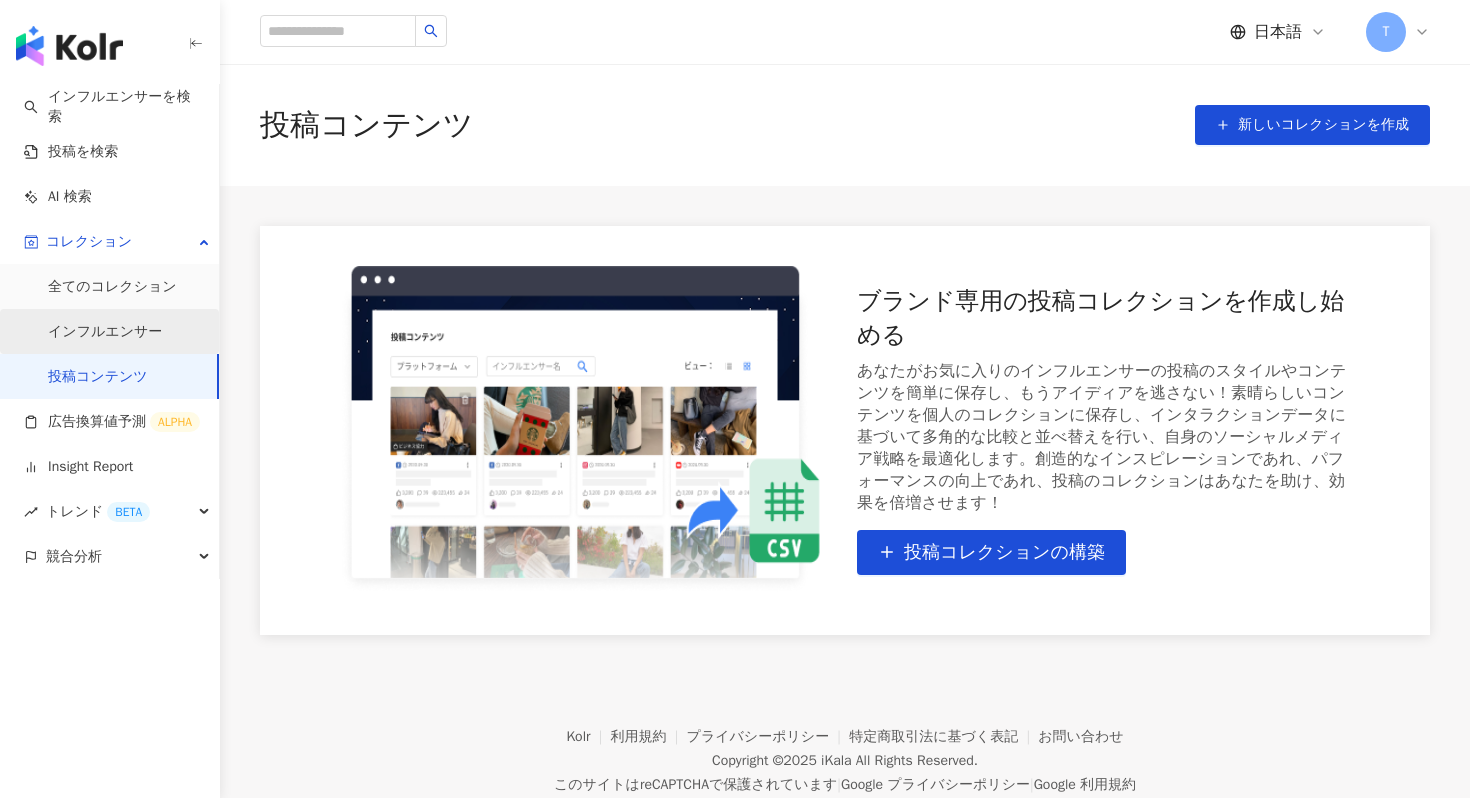 click on "インフルエンサー" at bounding box center [105, 332] 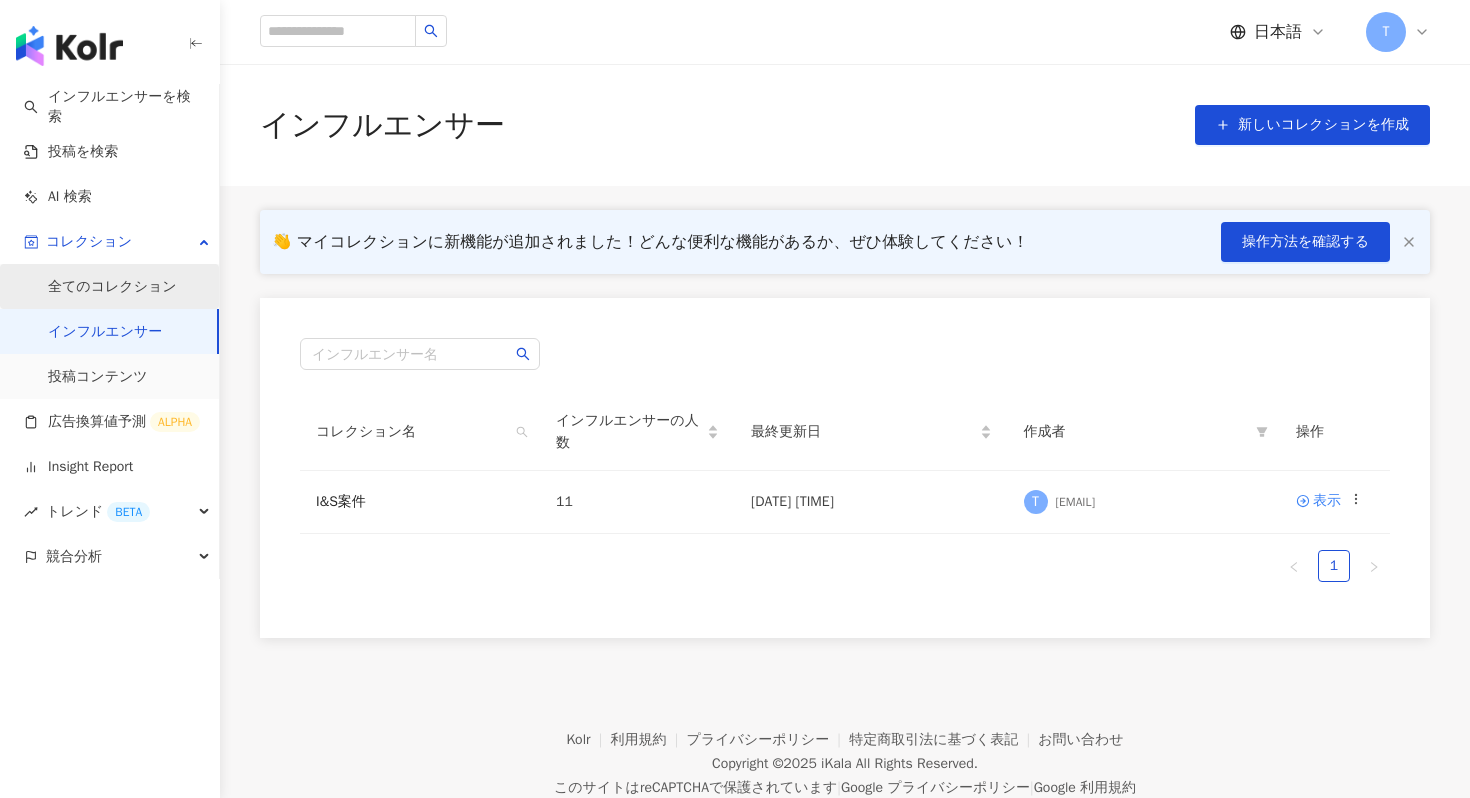 click on "全てのコレクション" at bounding box center [112, 287] 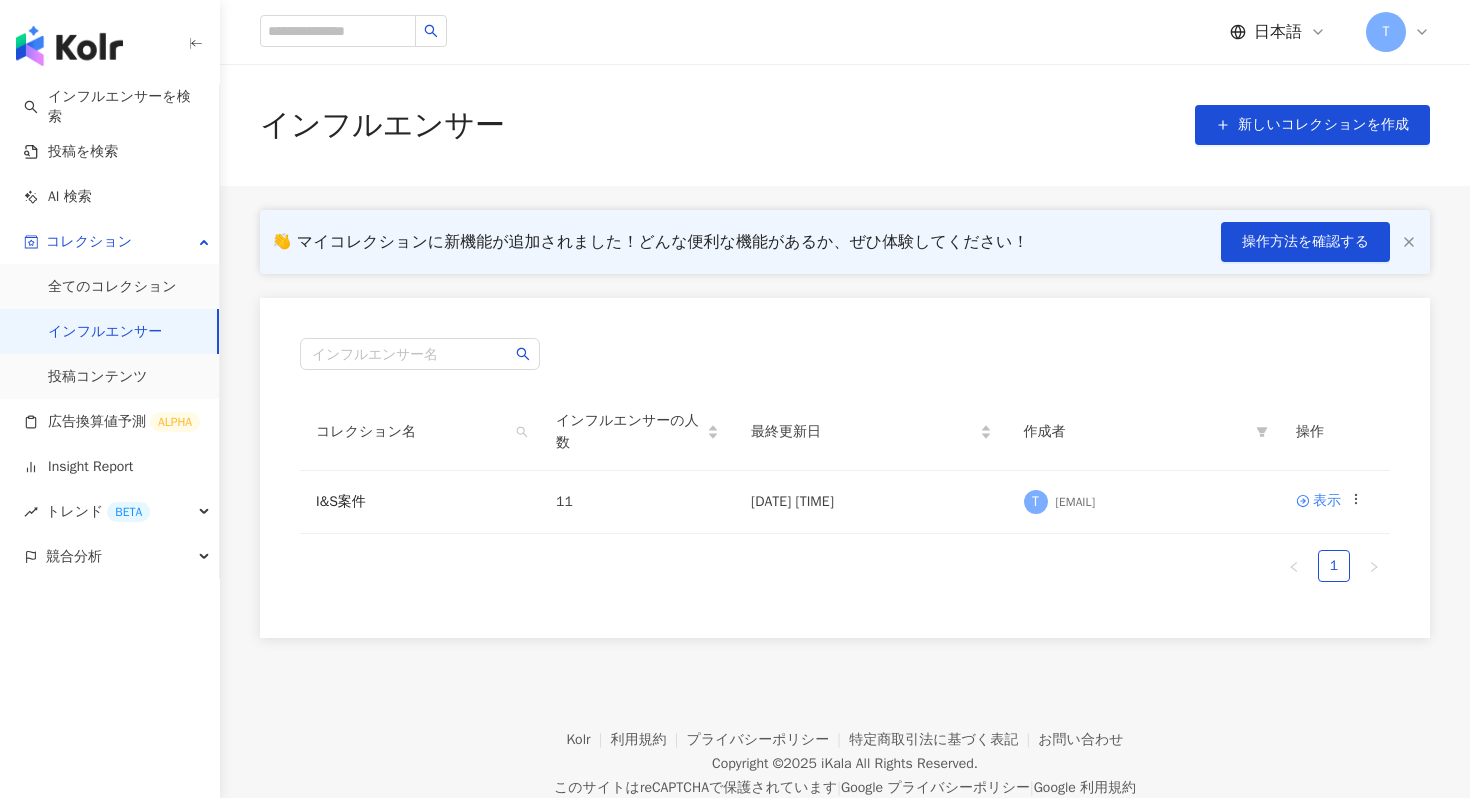 click on "インフルエンサー" at bounding box center (105, 332) 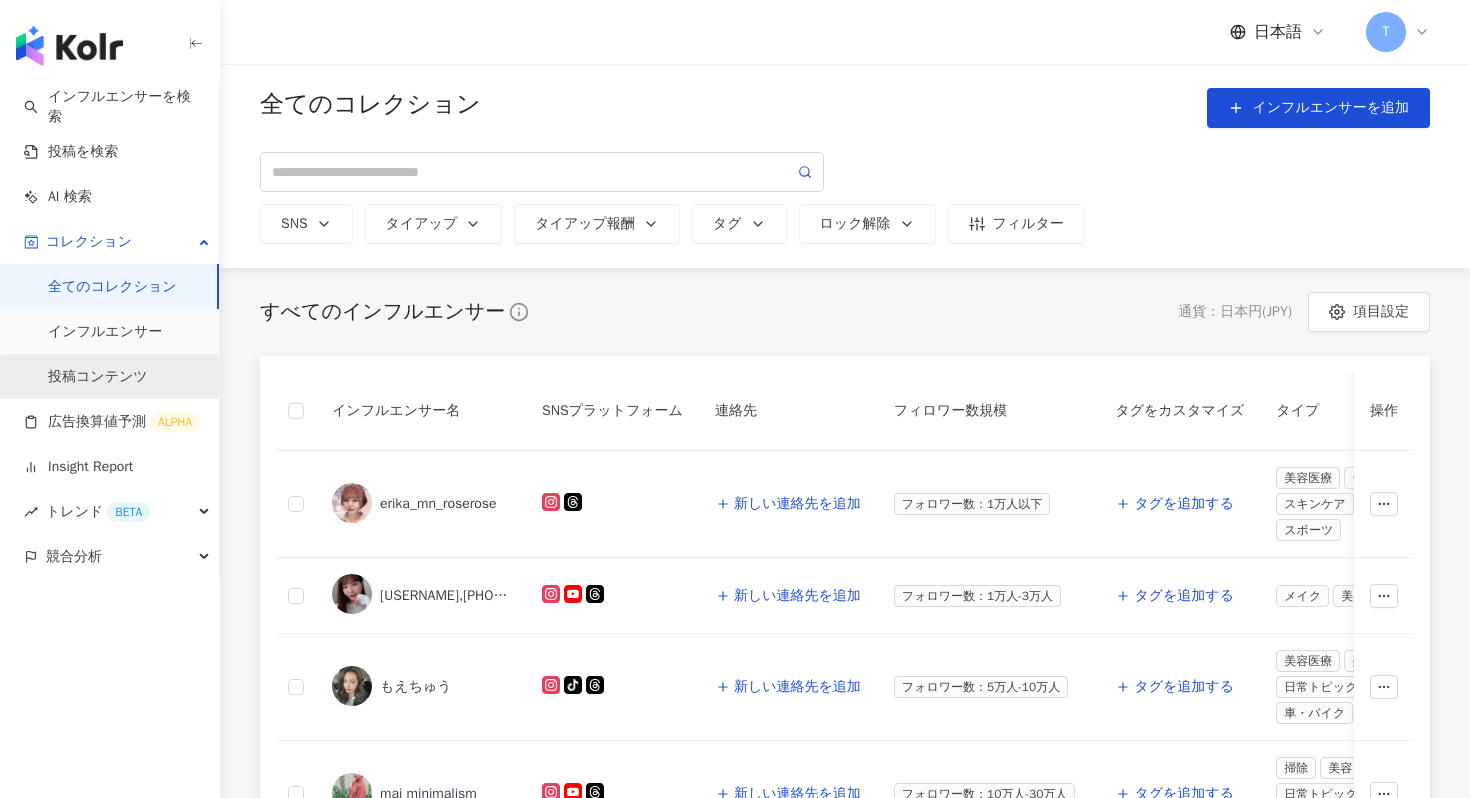 click on "投稿コンテンツ" at bounding box center [98, 377] 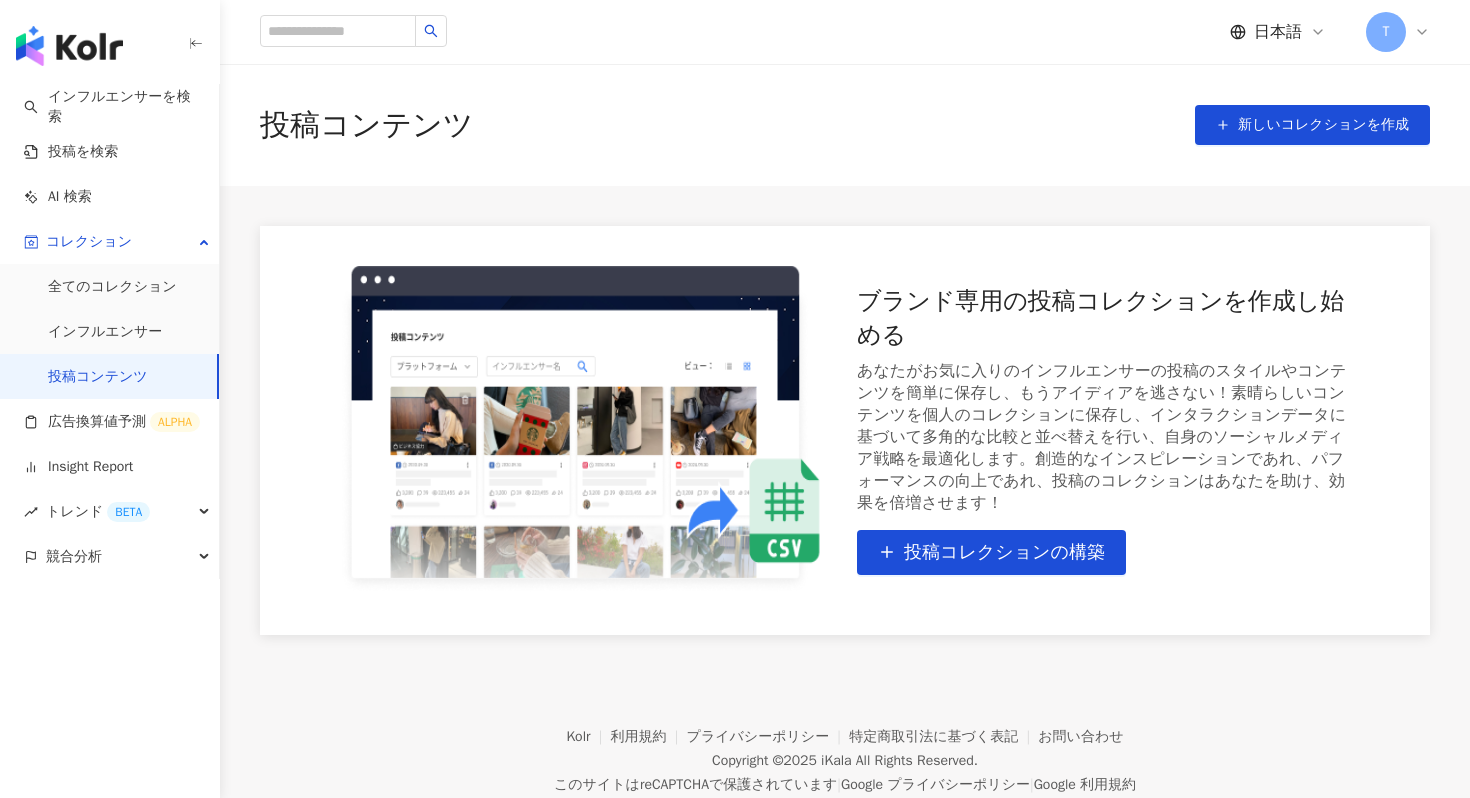 click on "投稿コンテンツ" at bounding box center (98, 377) 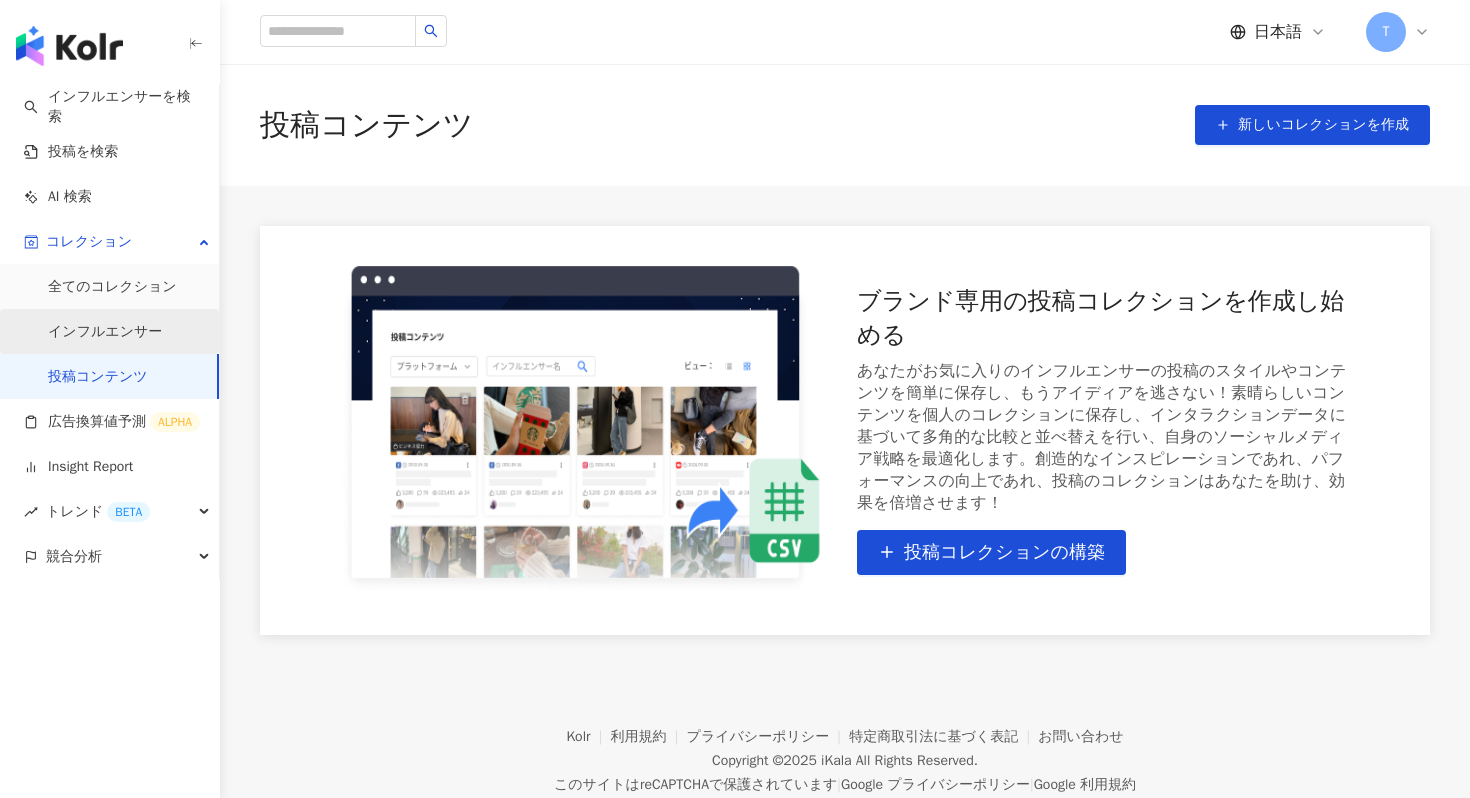 click on "インフルエンサー" at bounding box center (105, 332) 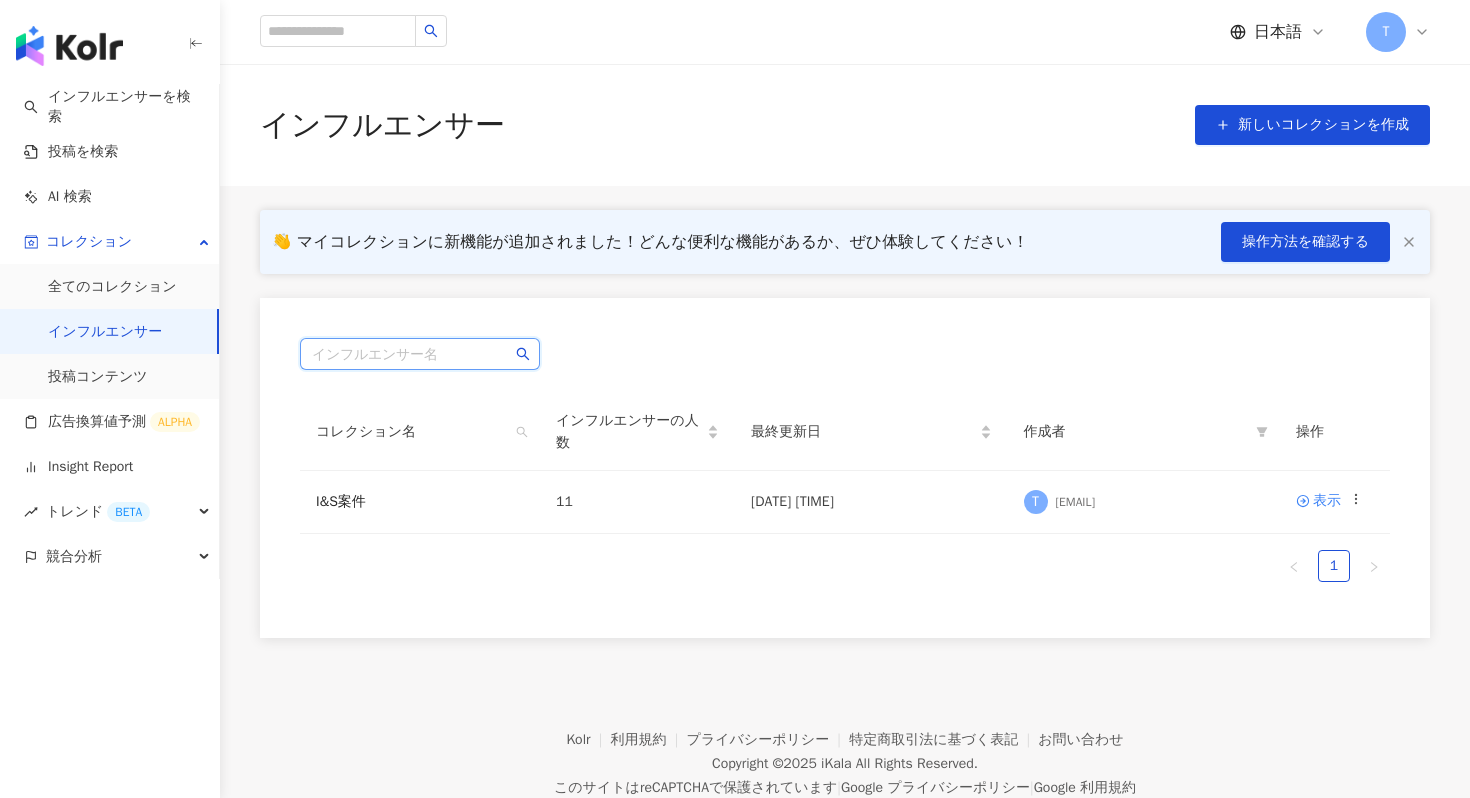 click at bounding box center (420, 354) 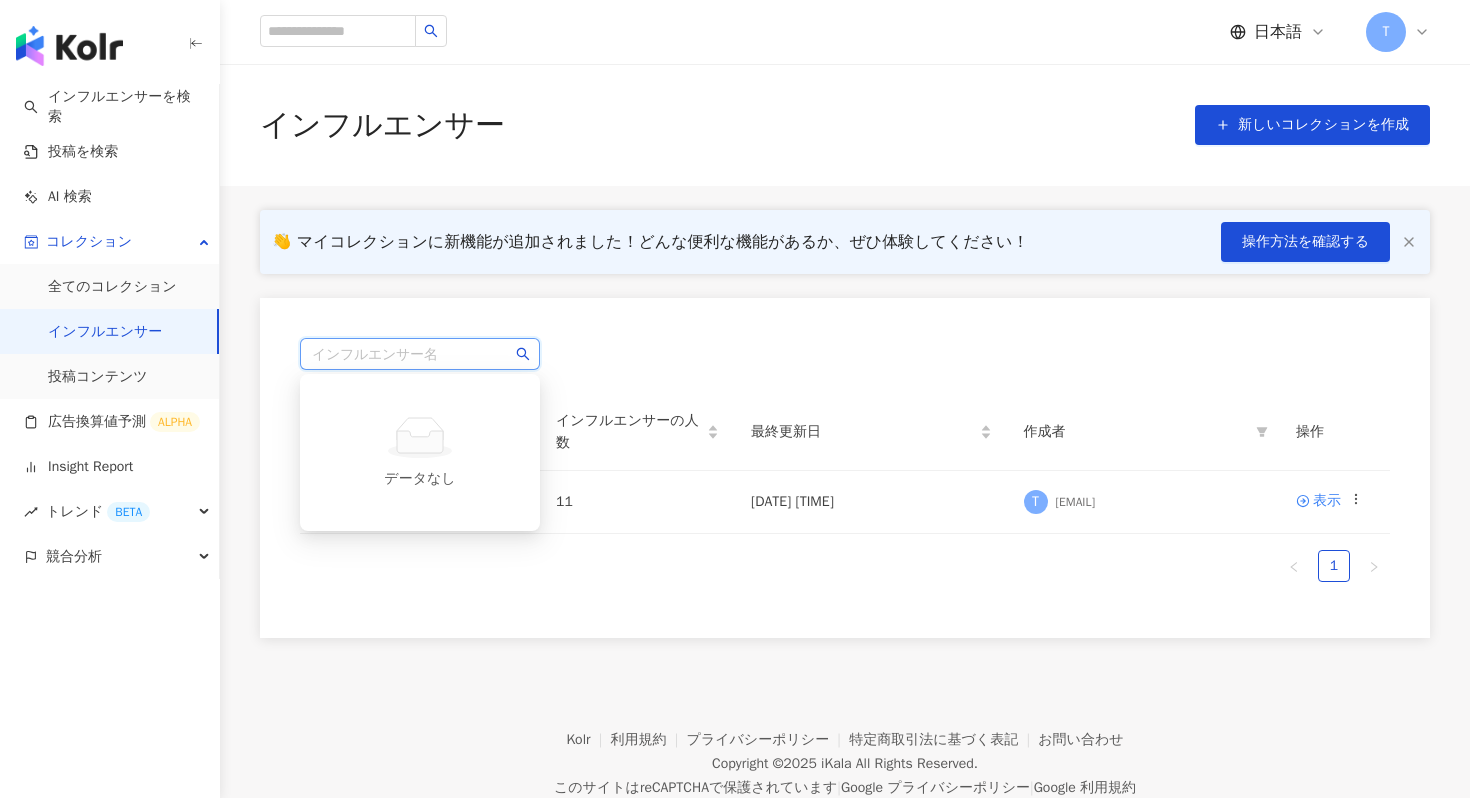 click on "👋 マイコレクションに新機能が追加されました！どんな便利な機能があるか、ぜひ体験してください！ 操作方法を確認する インフルエンサー名 コレクション名 インフルエンサーの人数 最終更新日 作成者 操作           I&S案件 11 2025/07/10 1:43 T [EMAIL] 表示 1" at bounding box center (845, 424) 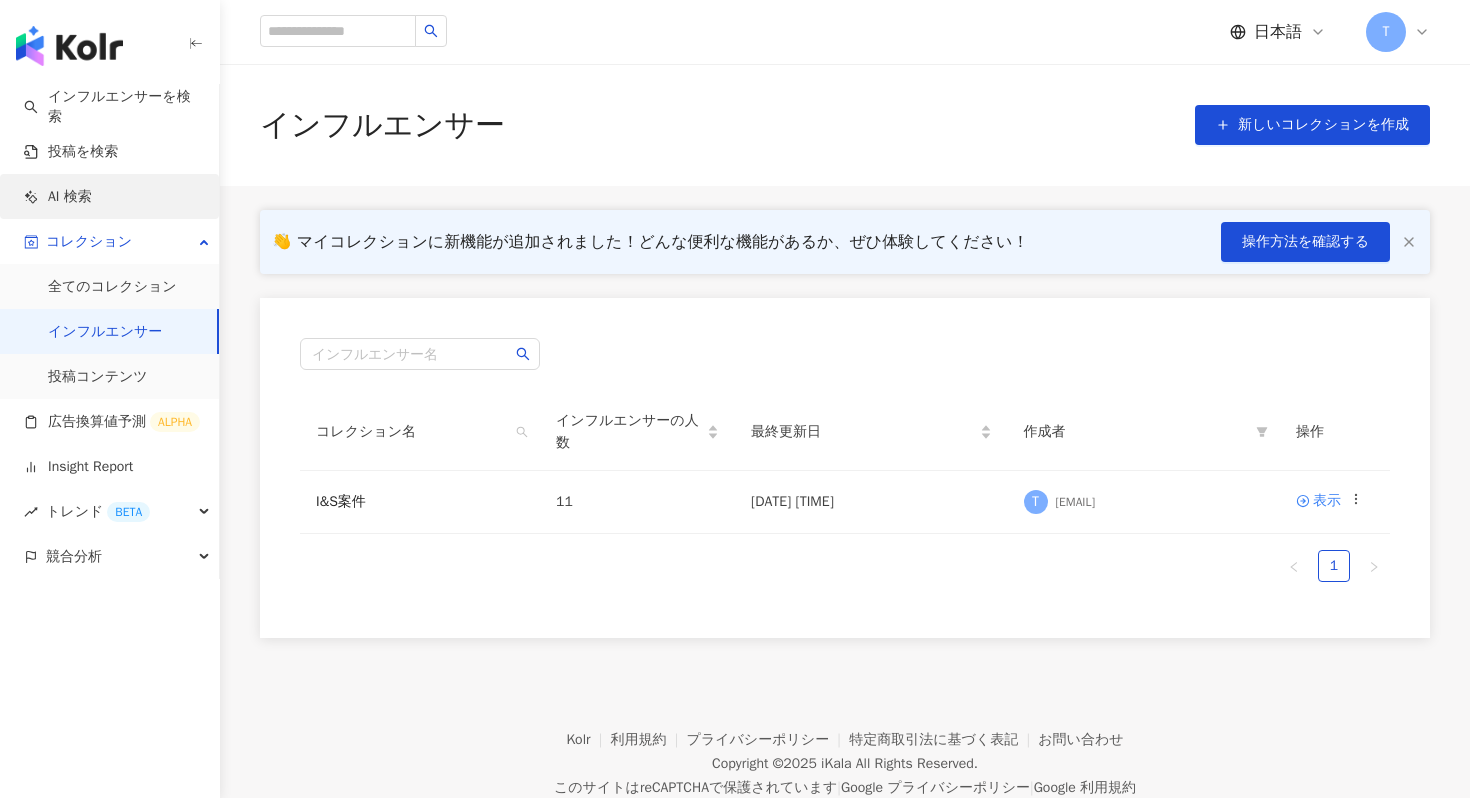 click on "AI 検索" at bounding box center (58, 197) 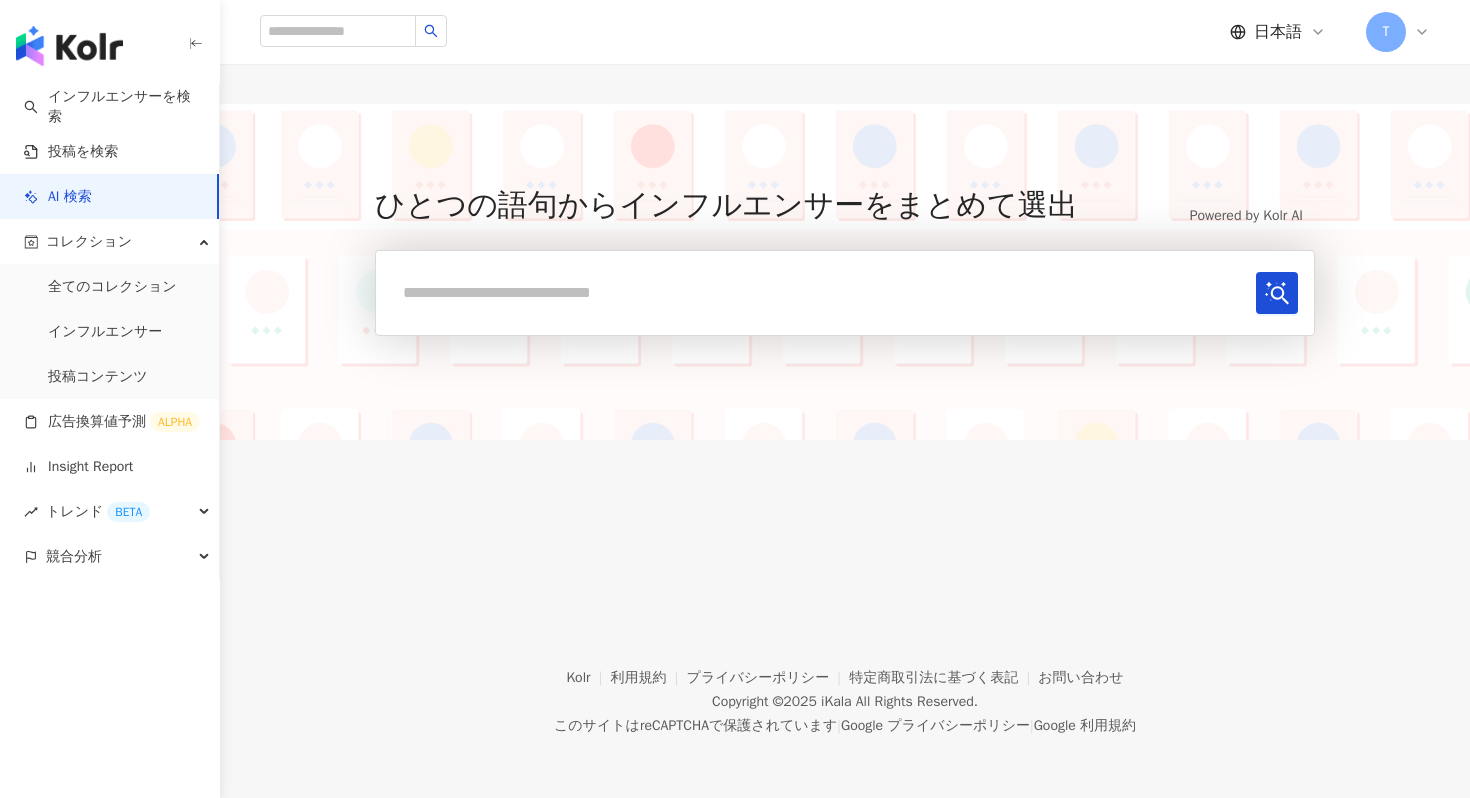 click at bounding box center [820, 292] 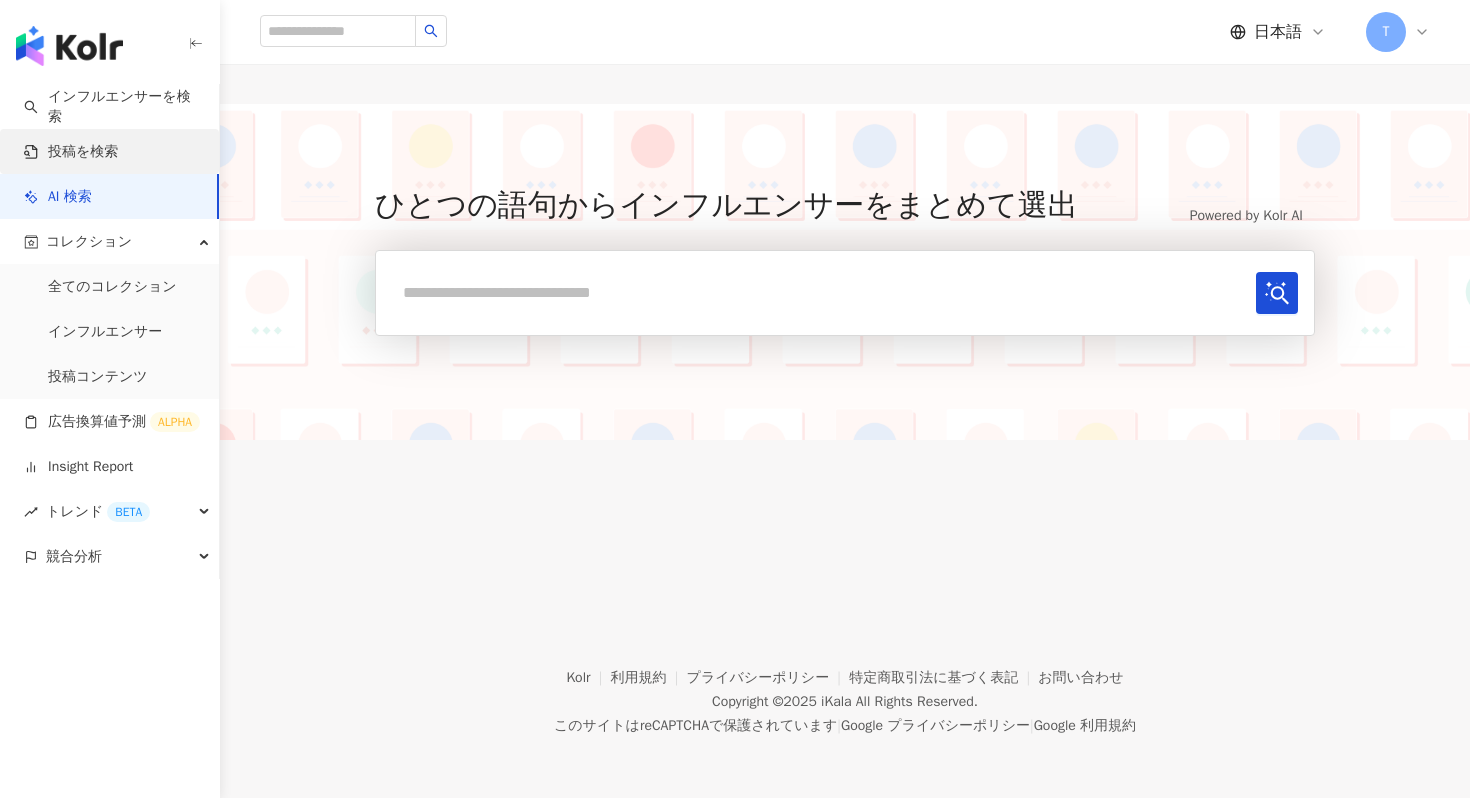 click on "投稿を検索" at bounding box center (71, 152) 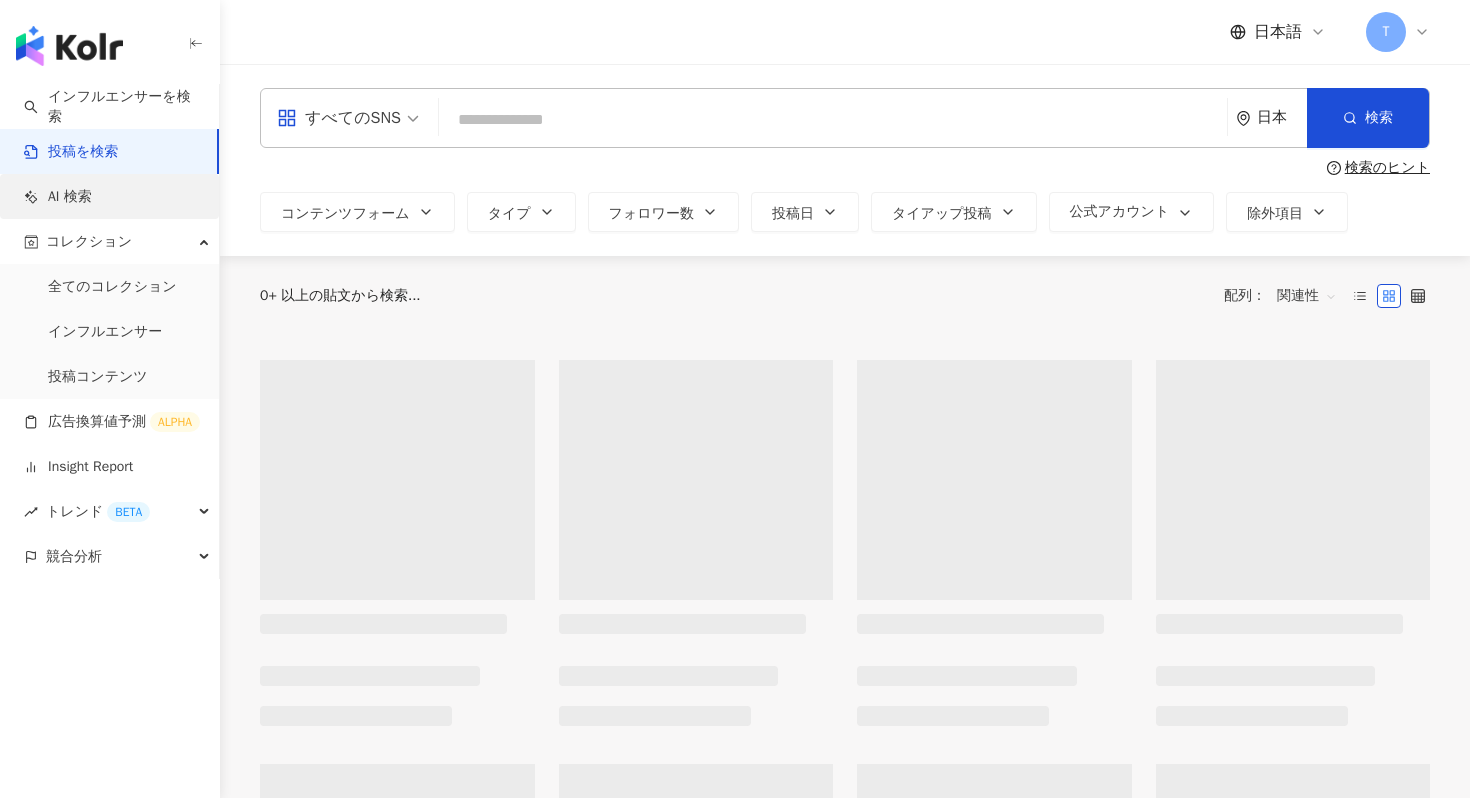 click on "AI 検索" at bounding box center [58, 197] 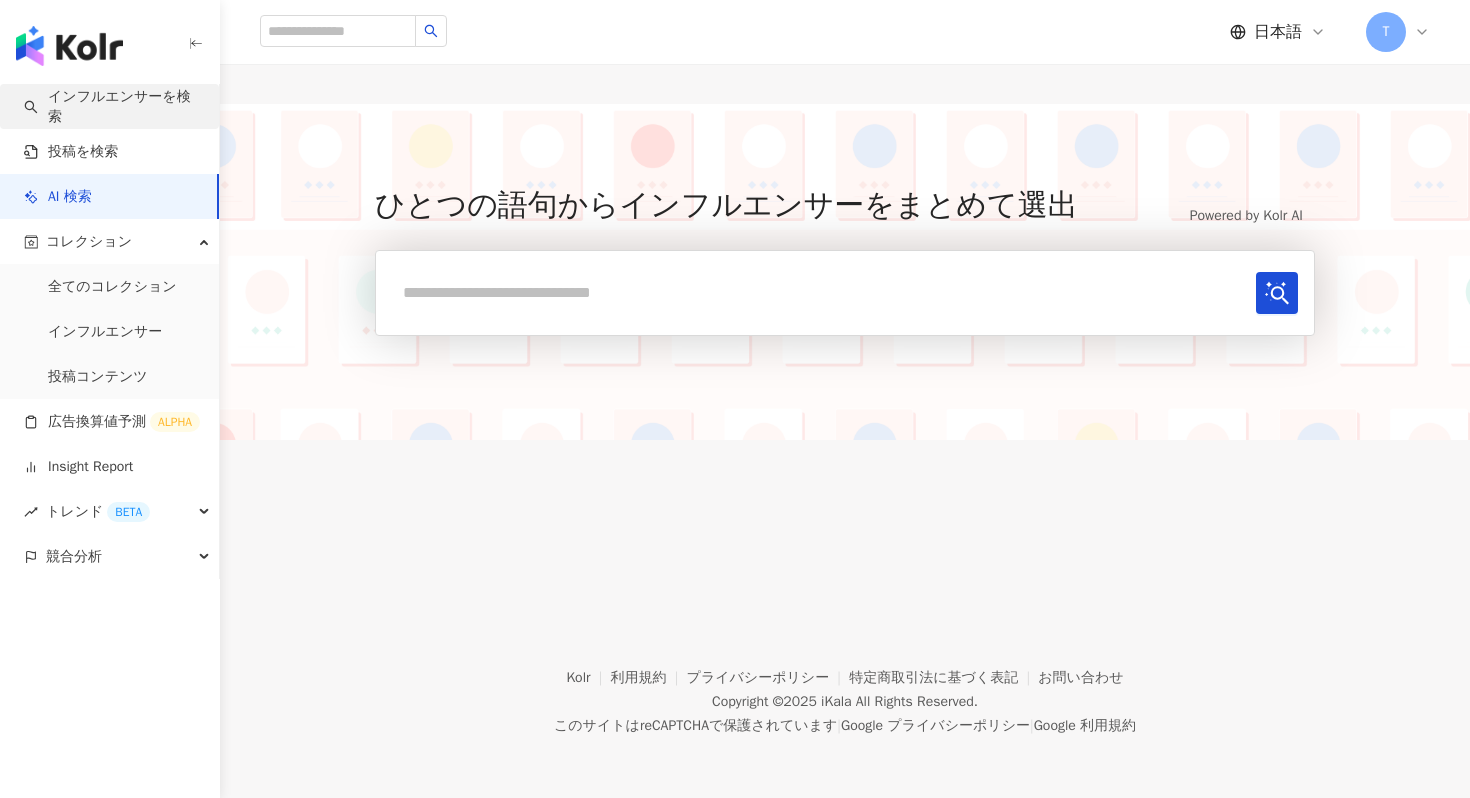 click on "インフルエンサーを検索" at bounding box center (113, 106) 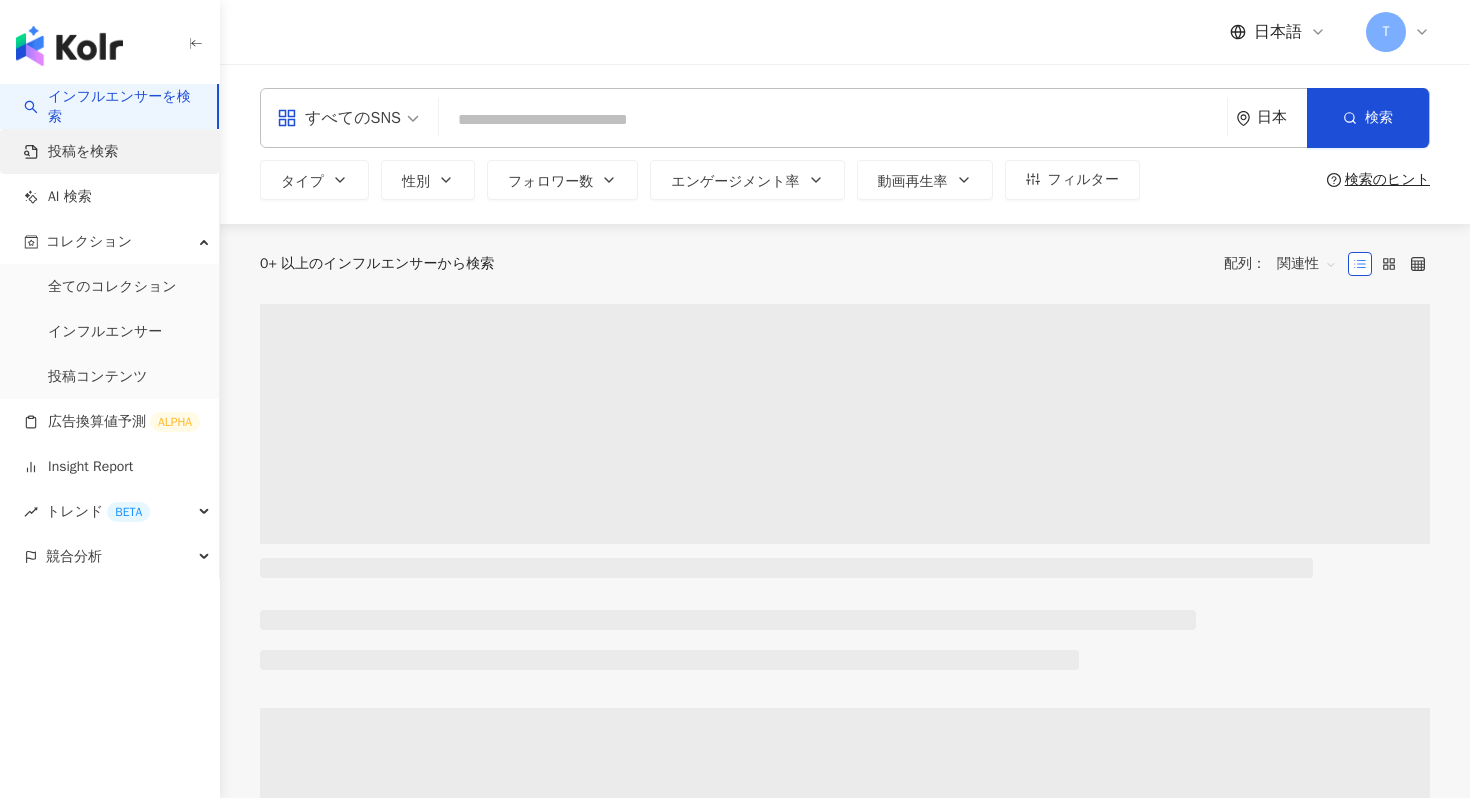 click on "投稿を検索" at bounding box center [71, 152] 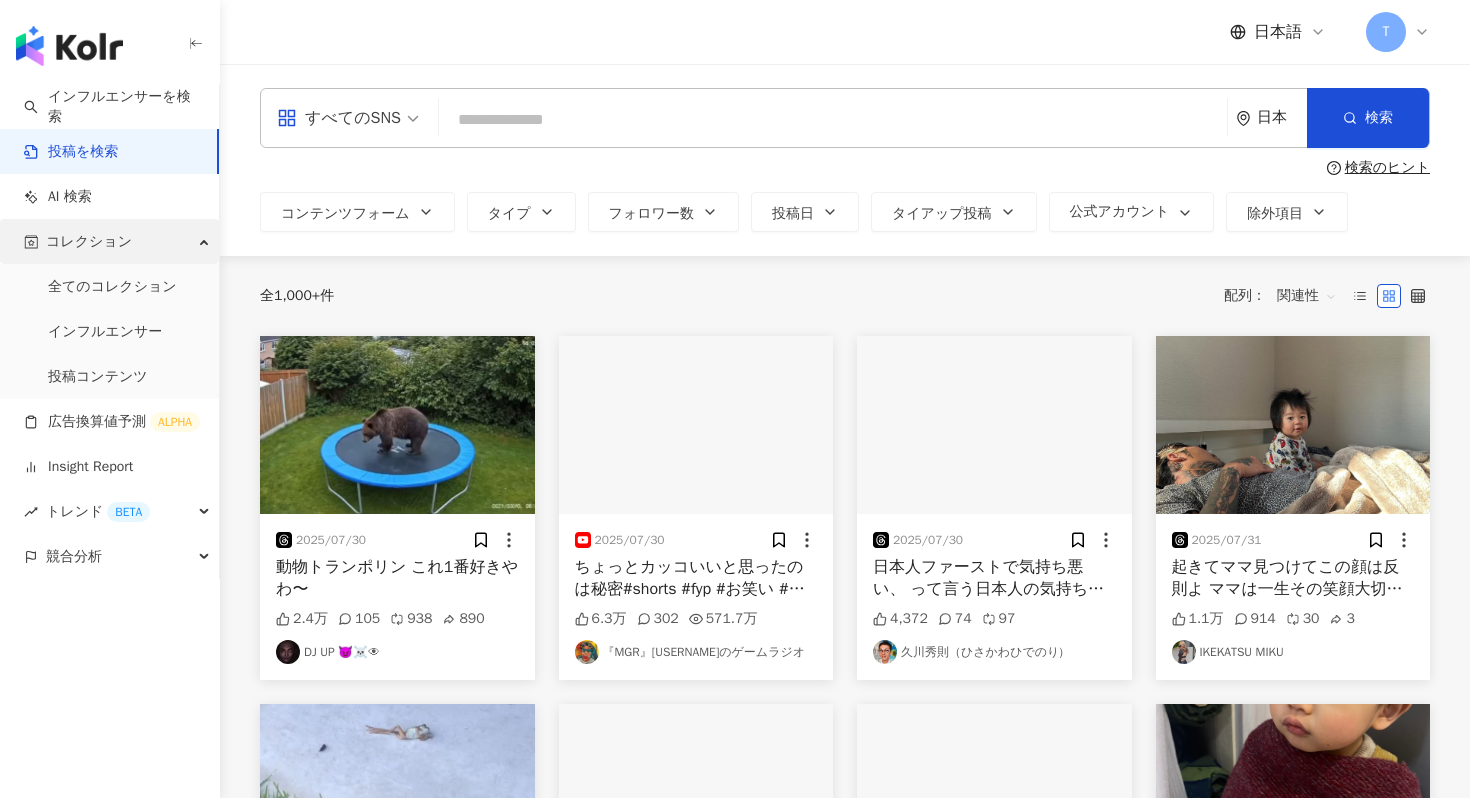 click on "コレクション" at bounding box center [89, 241] 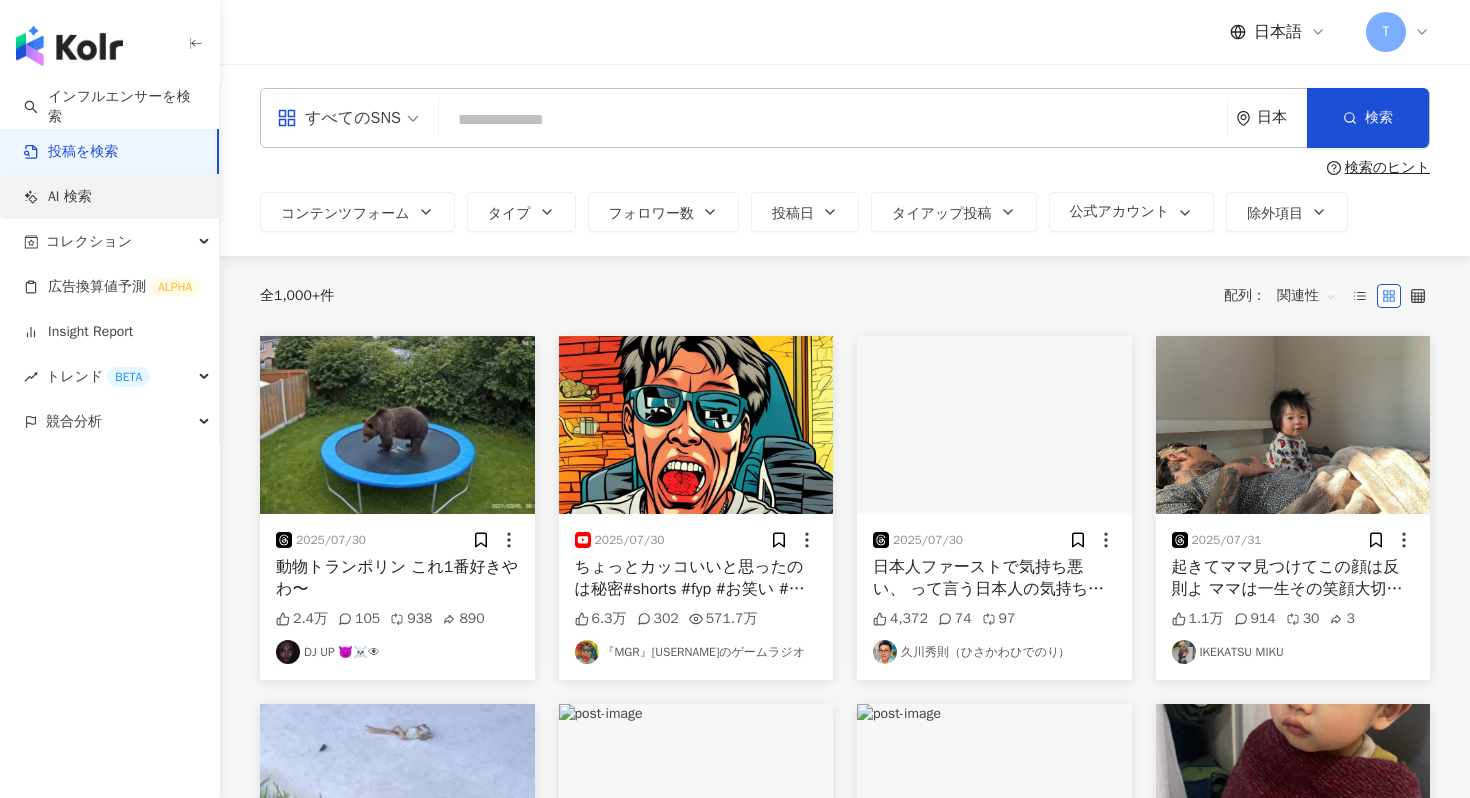 click on "AI 検索" at bounding box center [58, 197] 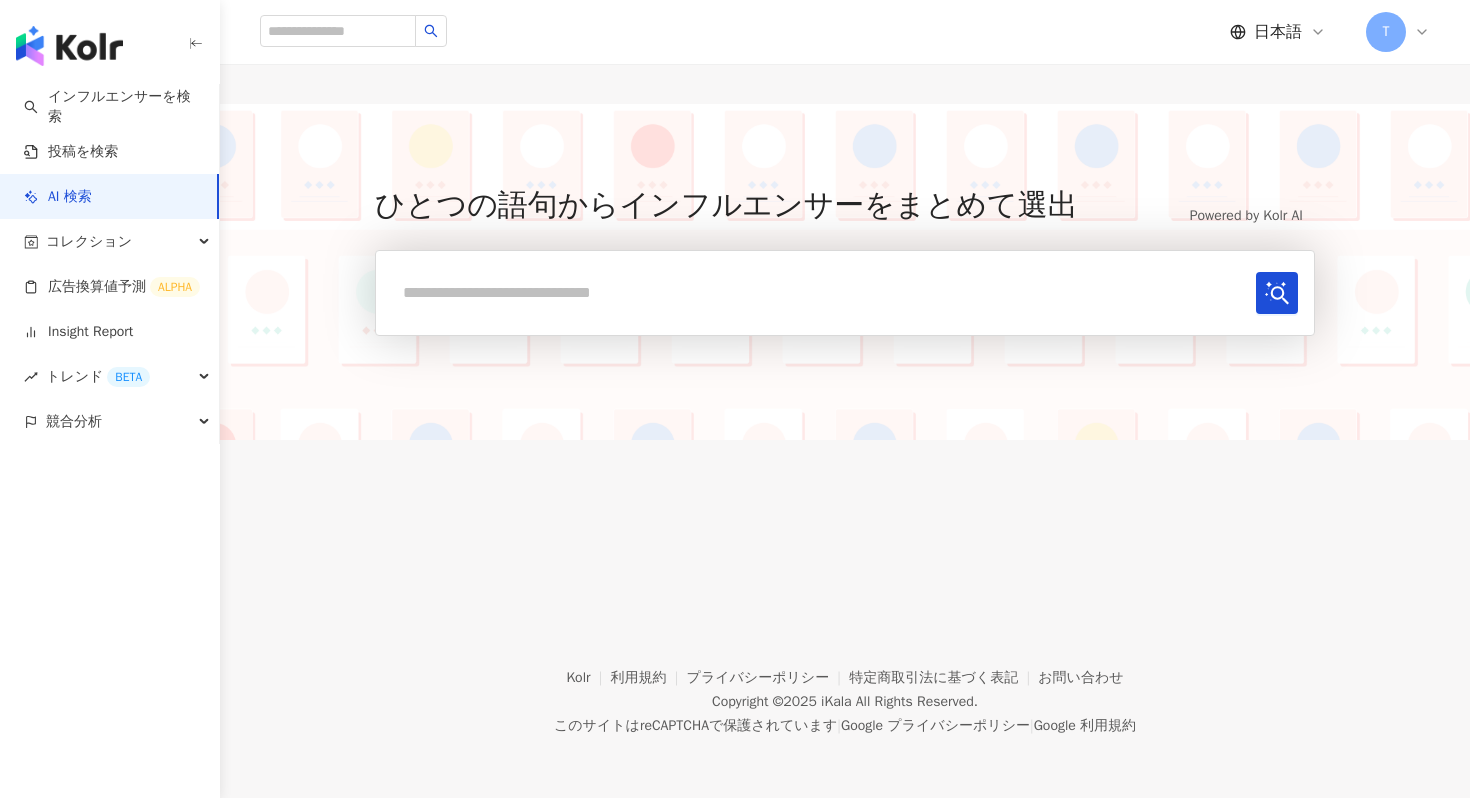 click at bounding box center (820, 292) 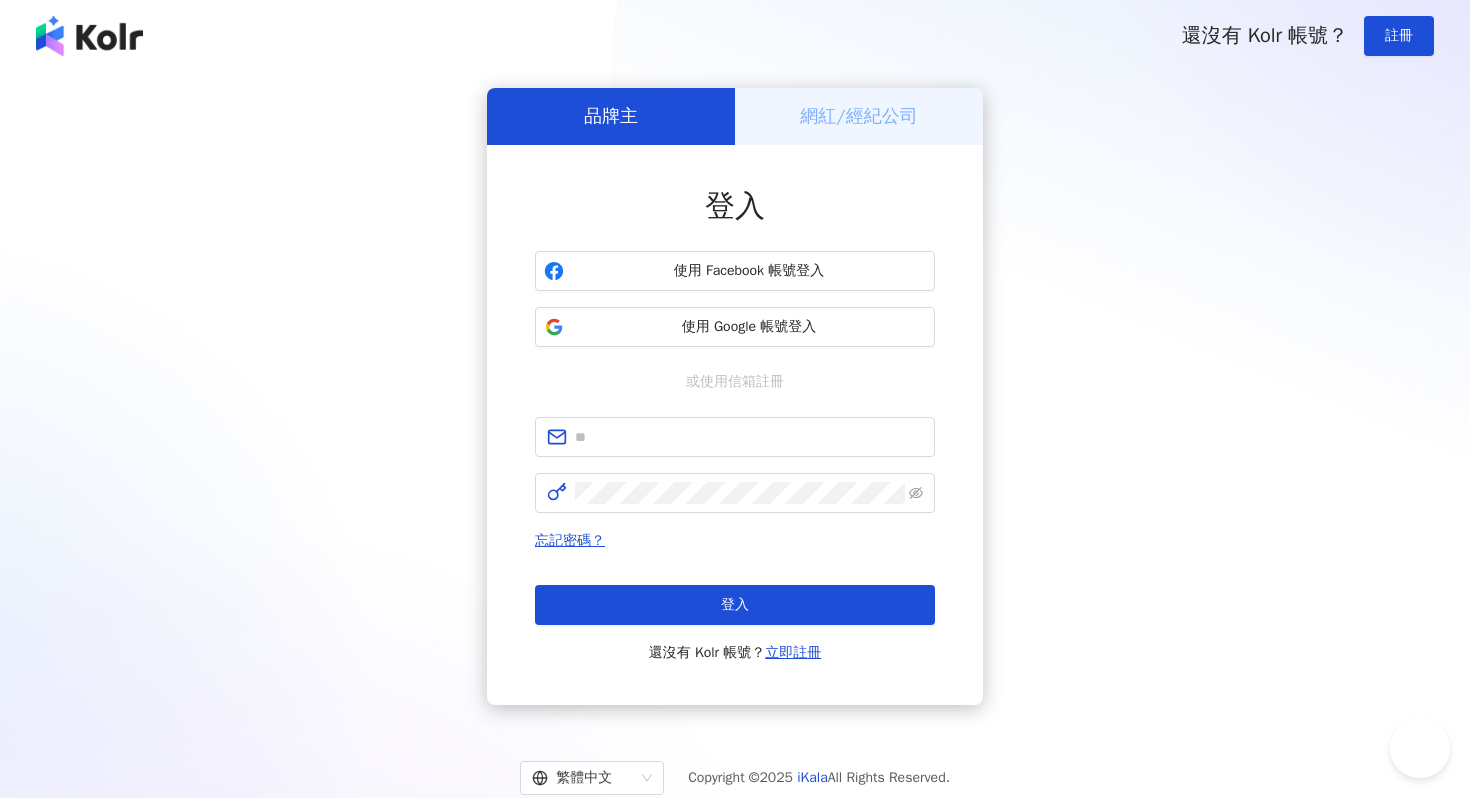 scroll, scrollTop: 0, scrollLeft: 0, axis: both 